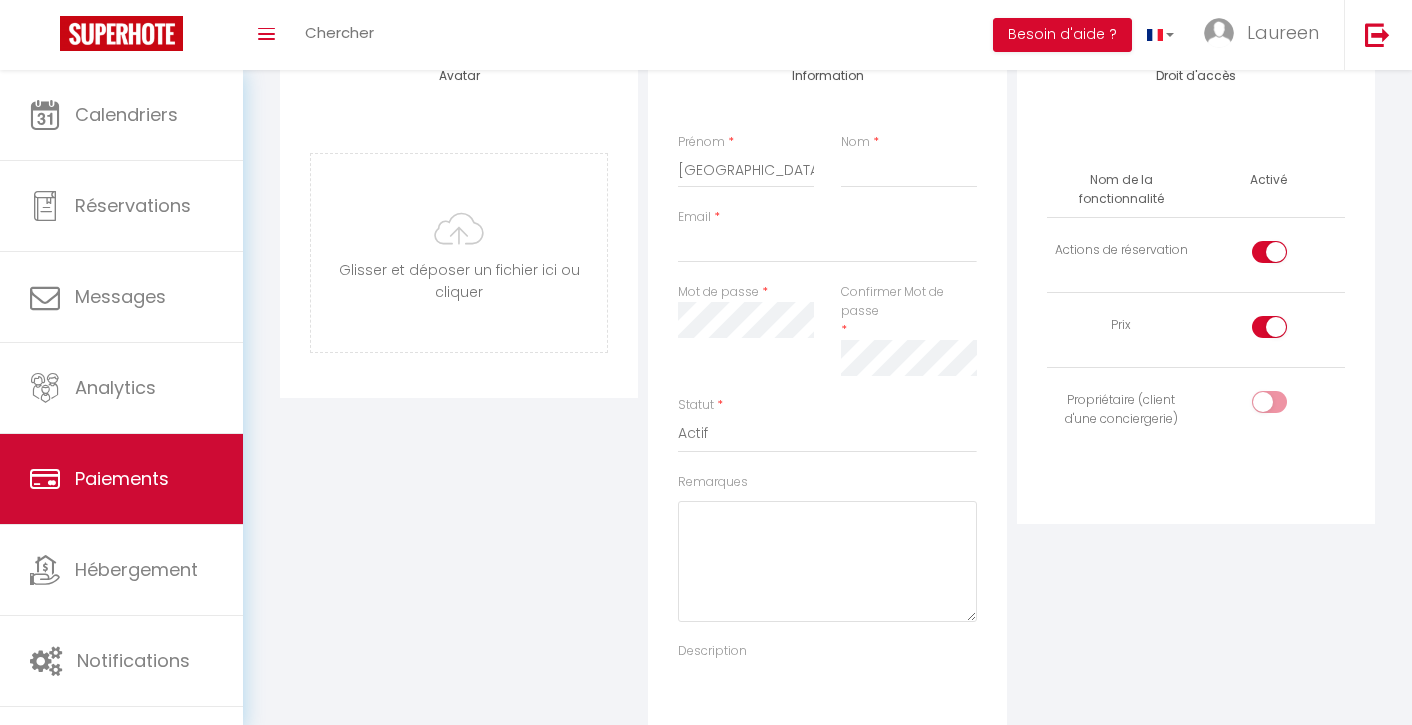 scroll, scrollTop: 0, scrollLeft: 0, axis: both 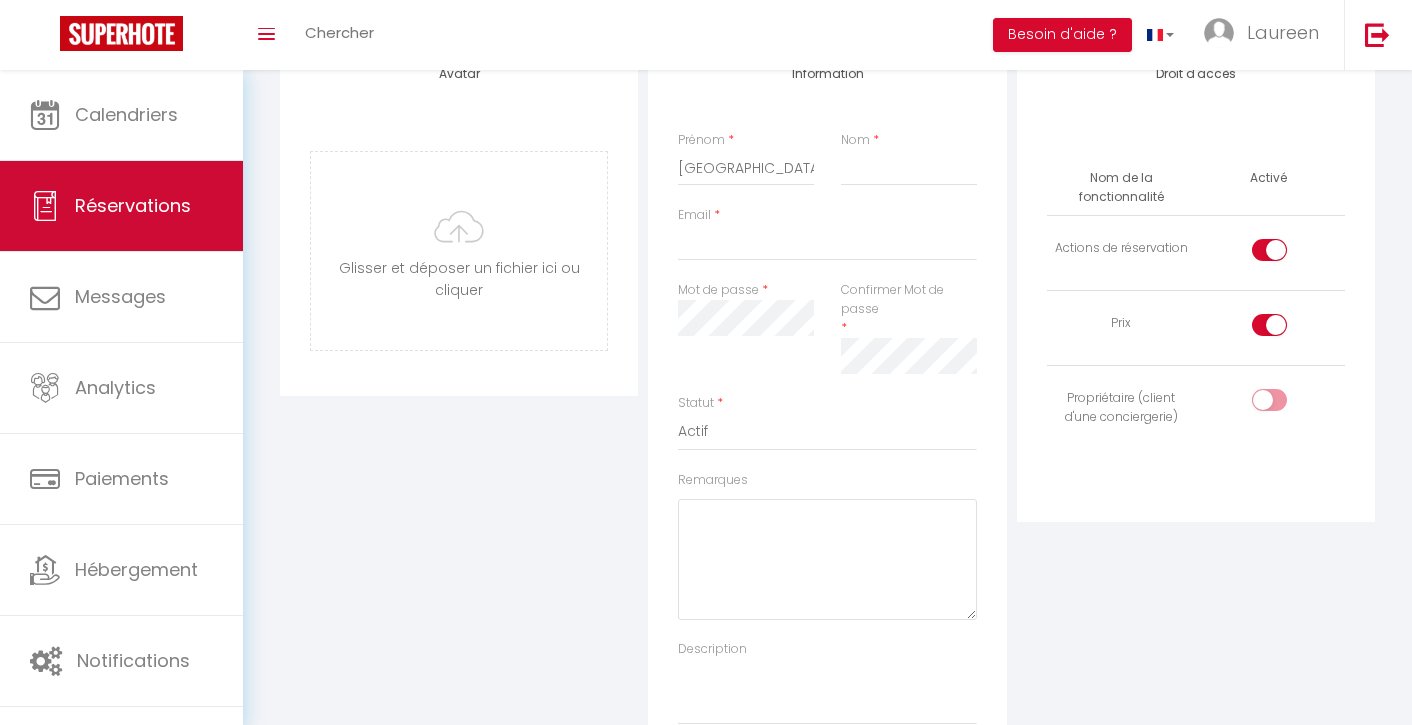 click on "Réservations" at bounding box center (133, 205) 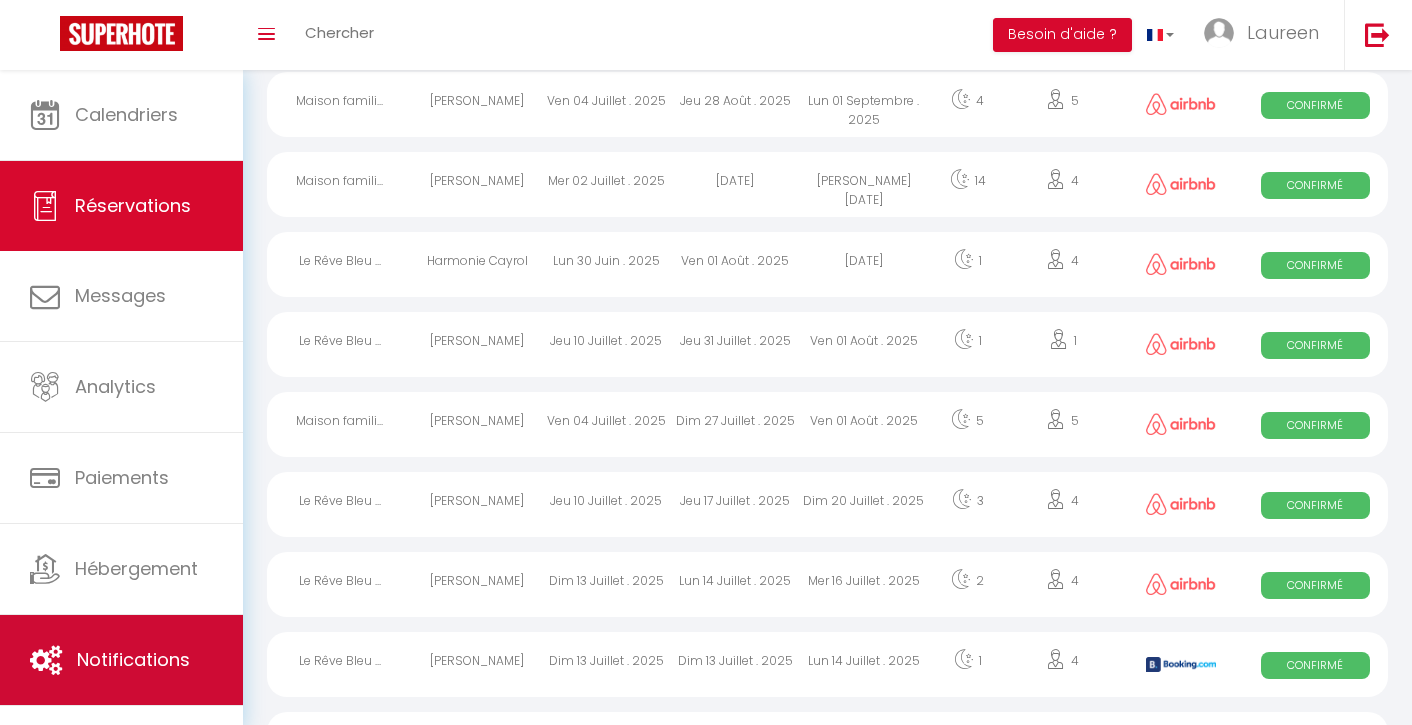 click on "Notifications" at bounding box center (133, 659) 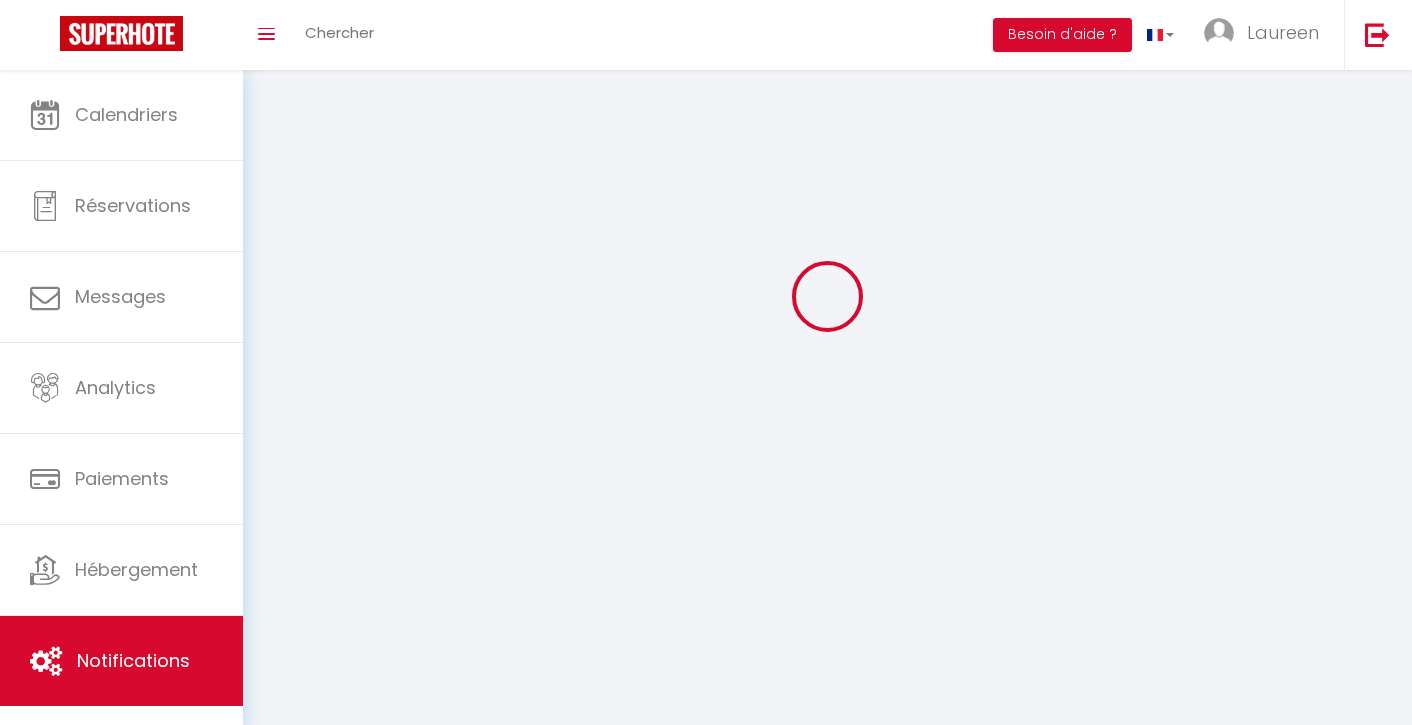 scroll, scrollTop: 0, scrollLeft: 0, axis: both 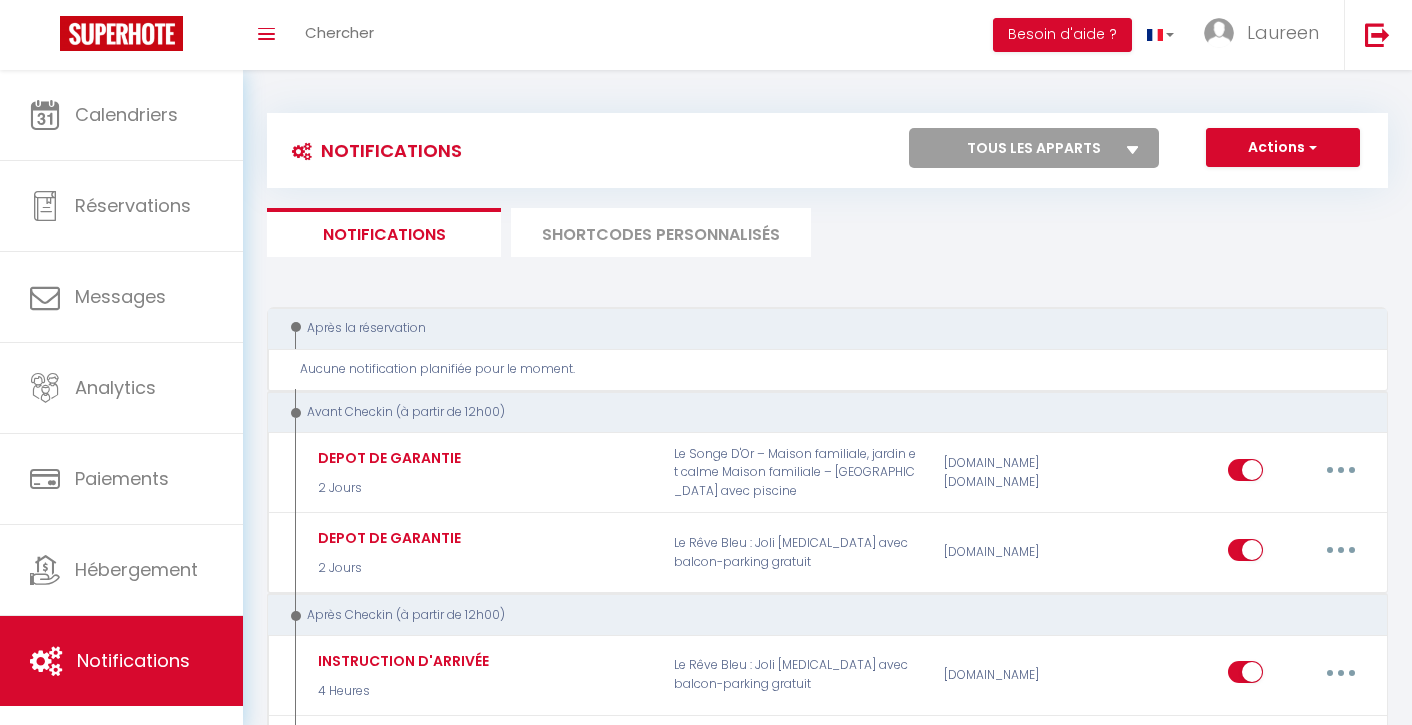 select 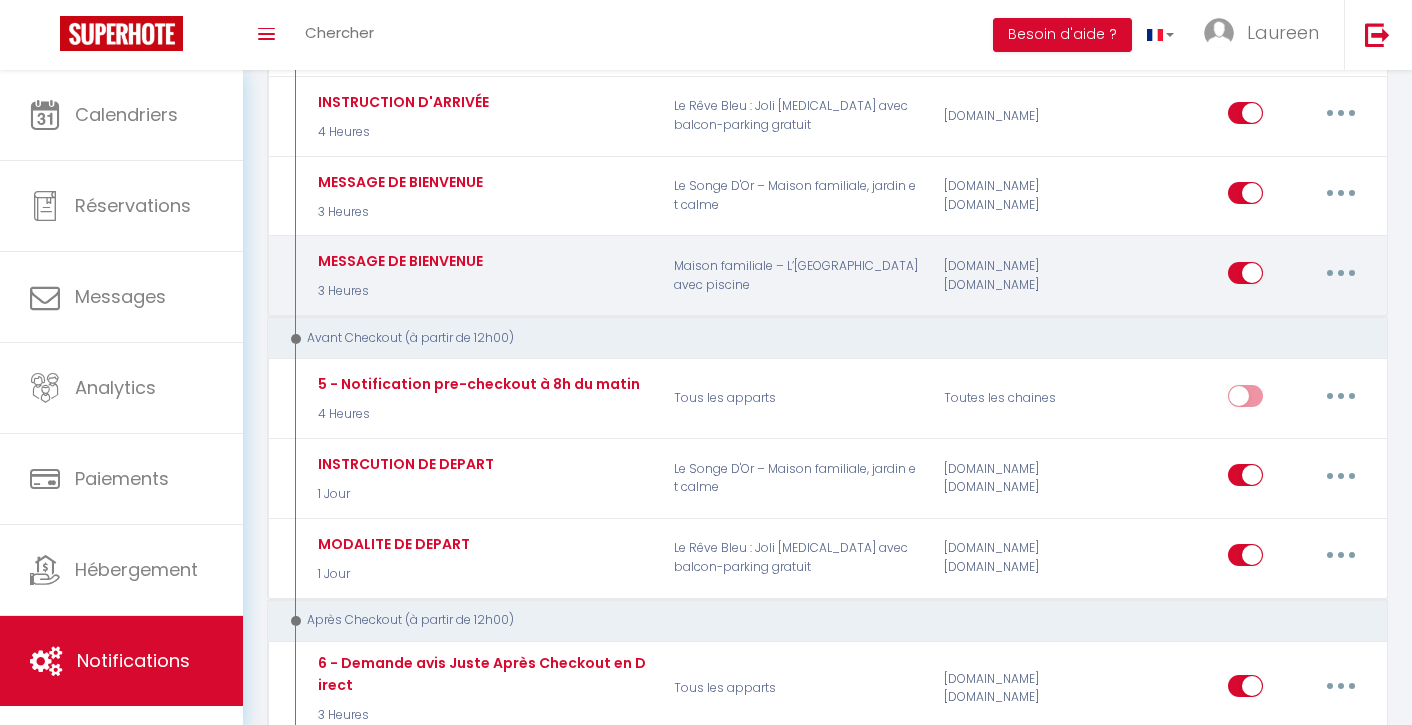 scroll, scrollTop: 671, scrollLeft: 0, axis: vertical 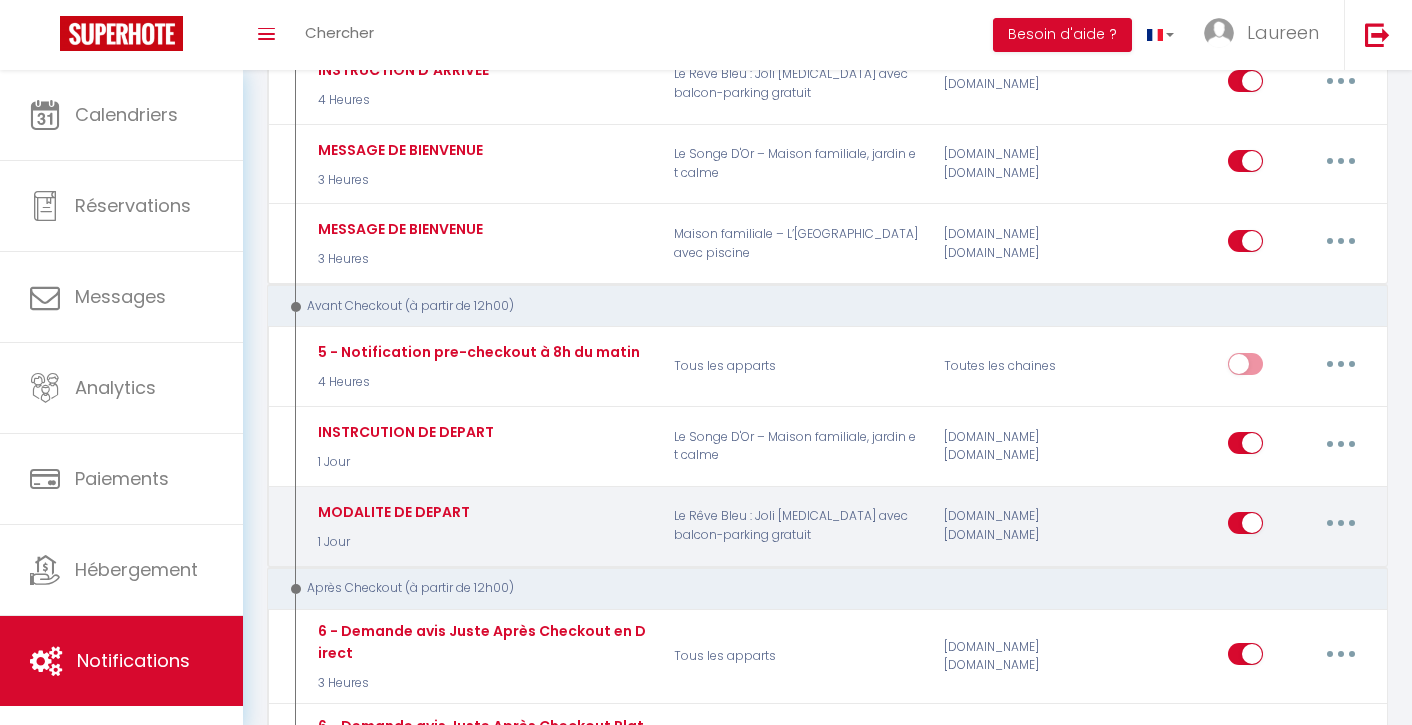 click at bounding box center [1341, 523] 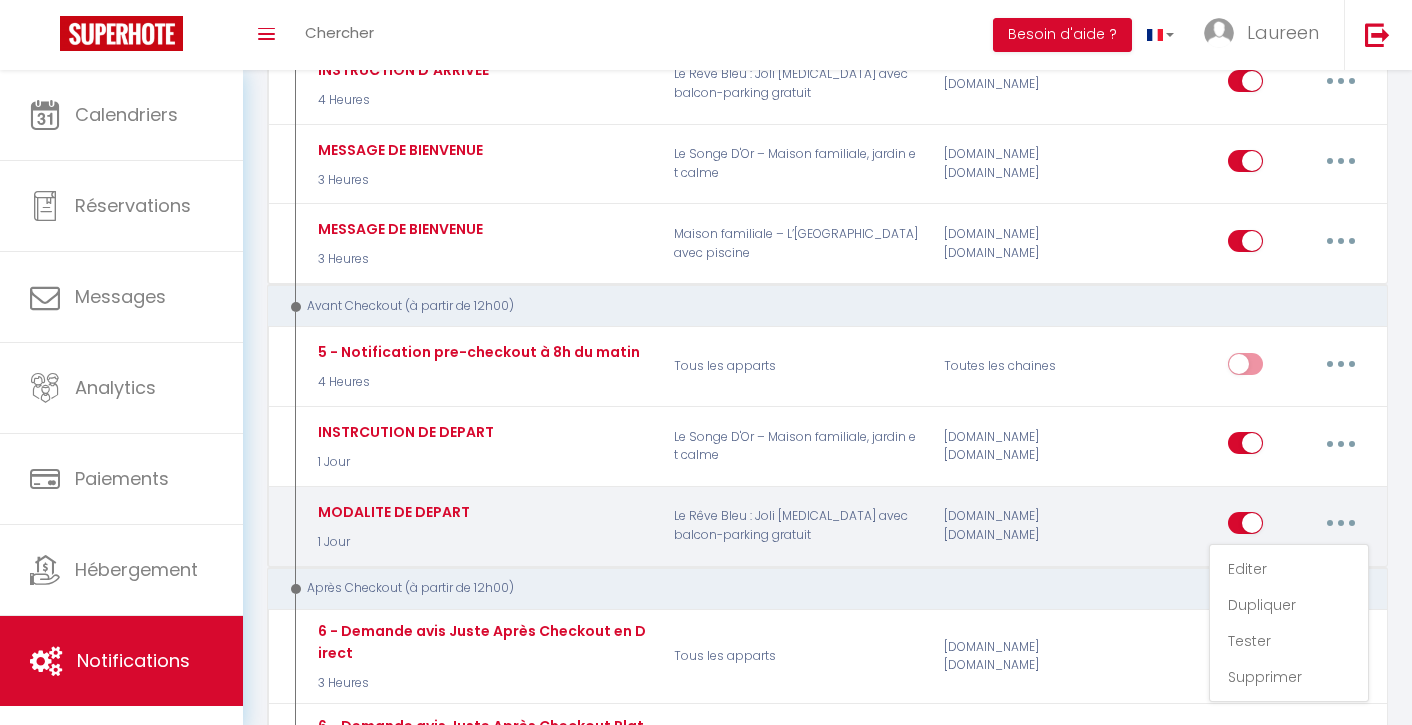 click at bounding box center [1341, 523] 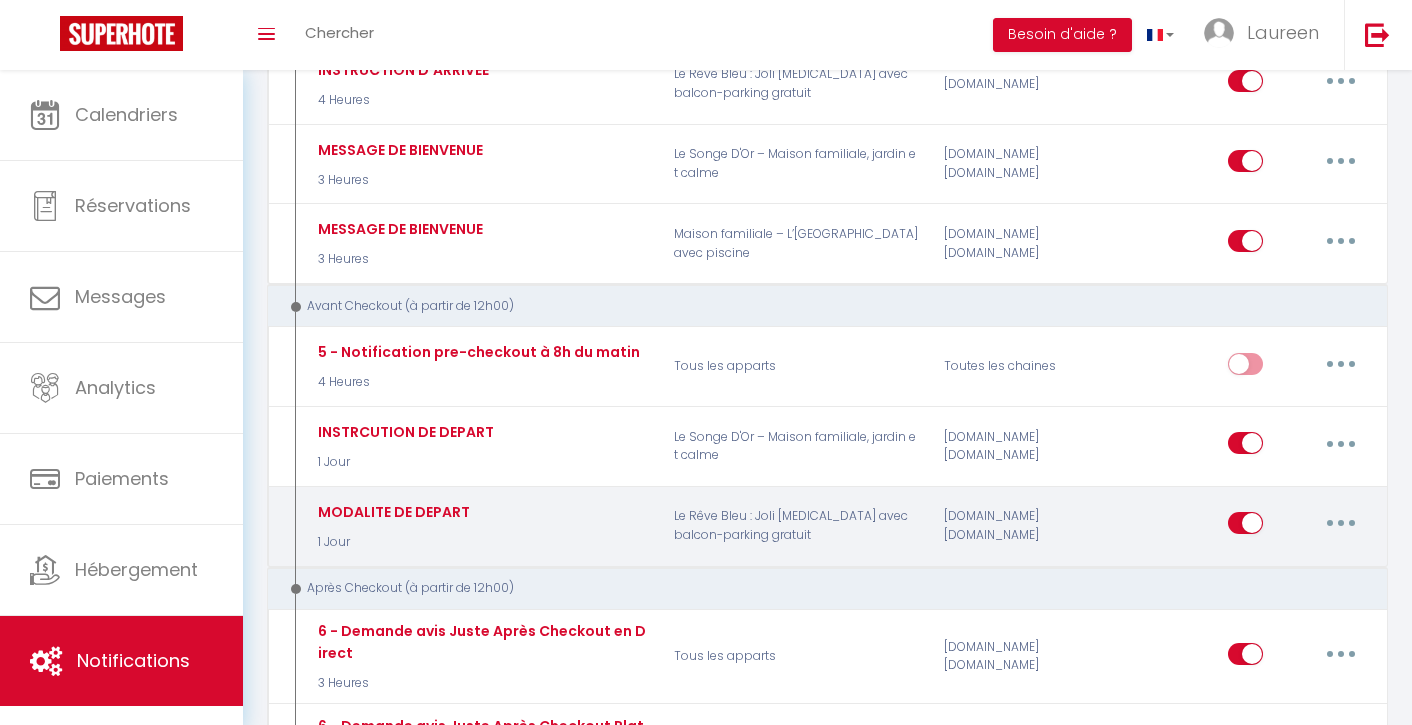 click at bounding box center [1341, 523] 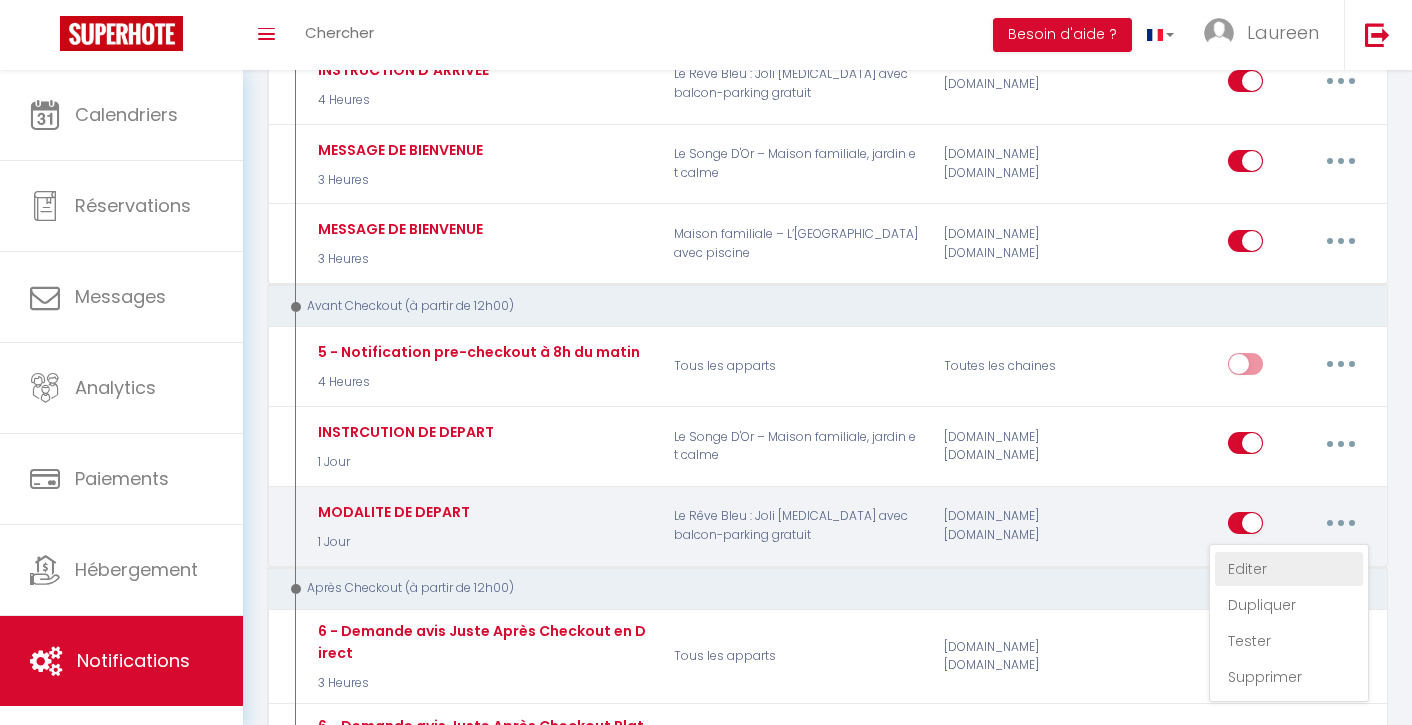 click on "Editer" at bounding box center [1289, 569] 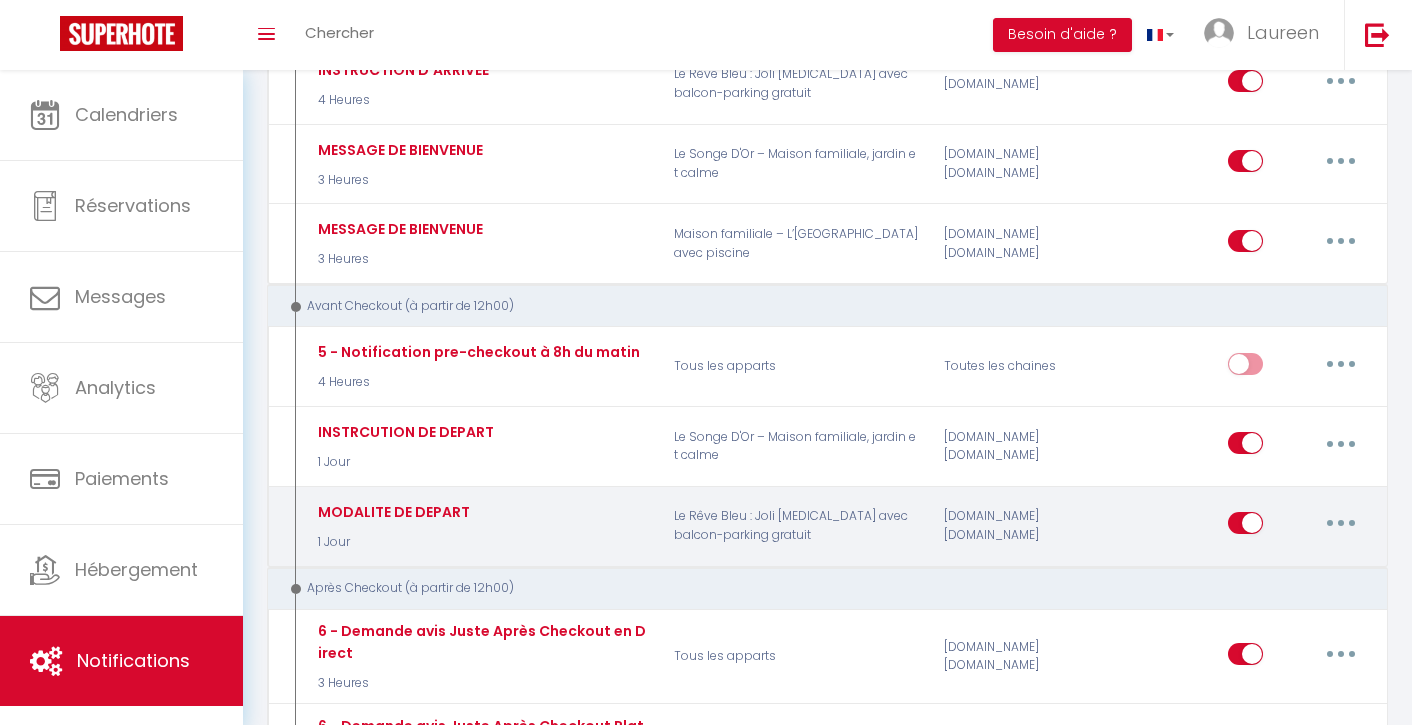 type on "MODALITE DE DEPART" 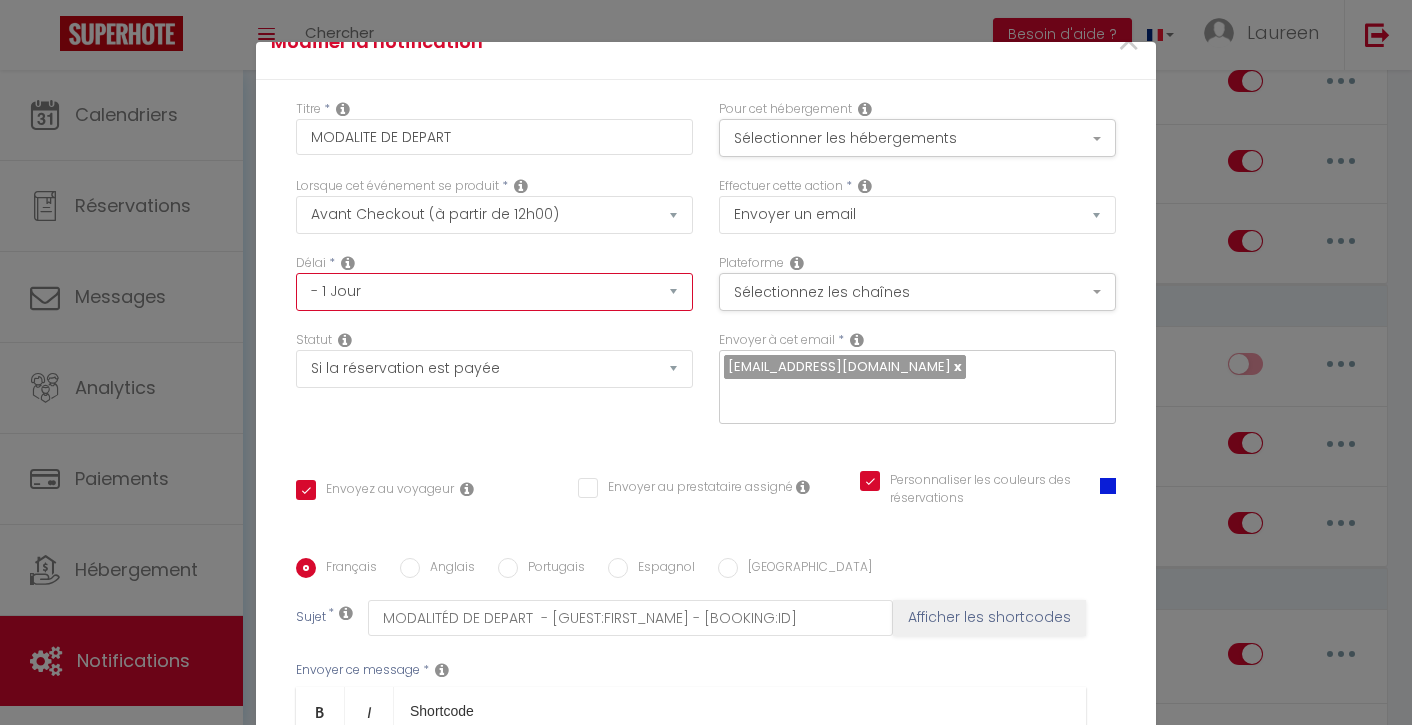 scroll, scrollTop: 41, scrollLeft: 0, axis: vertical 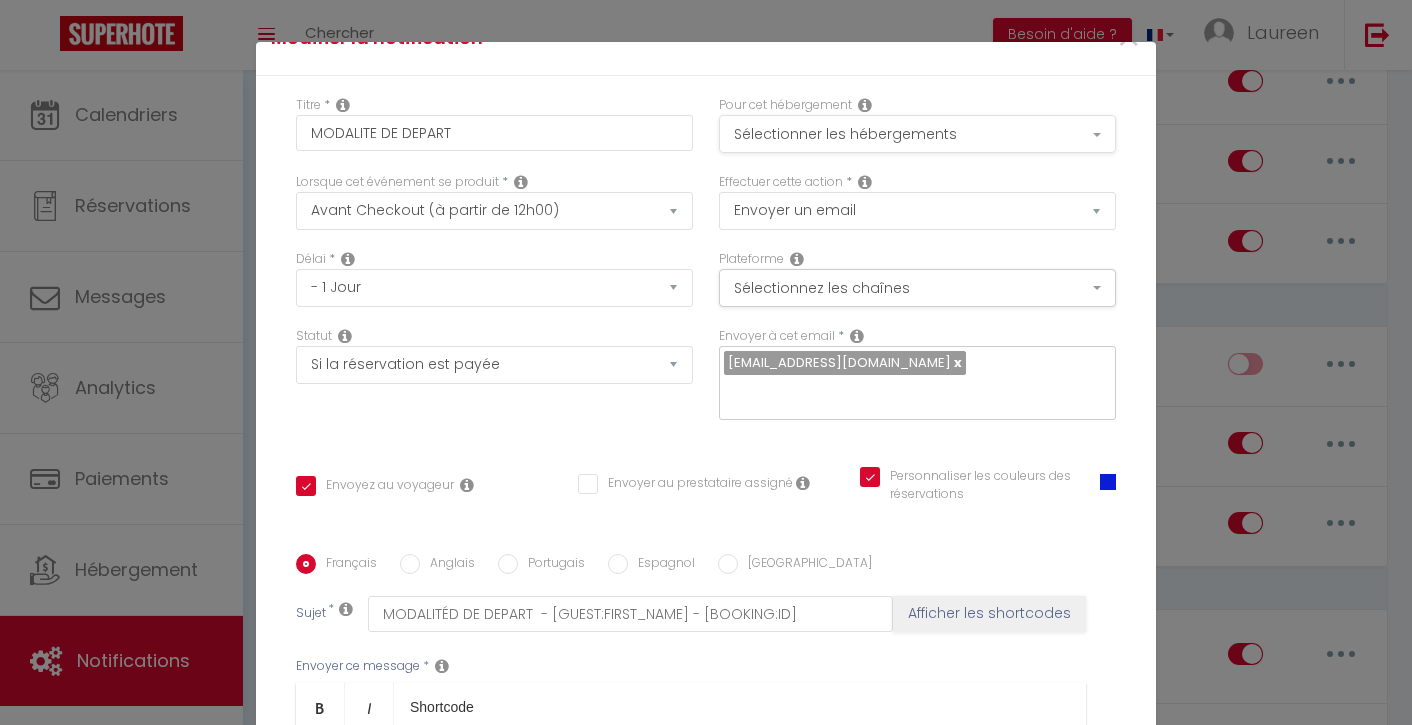 click on "Sélectionner les hébergements" at bounding box center (917, 134) 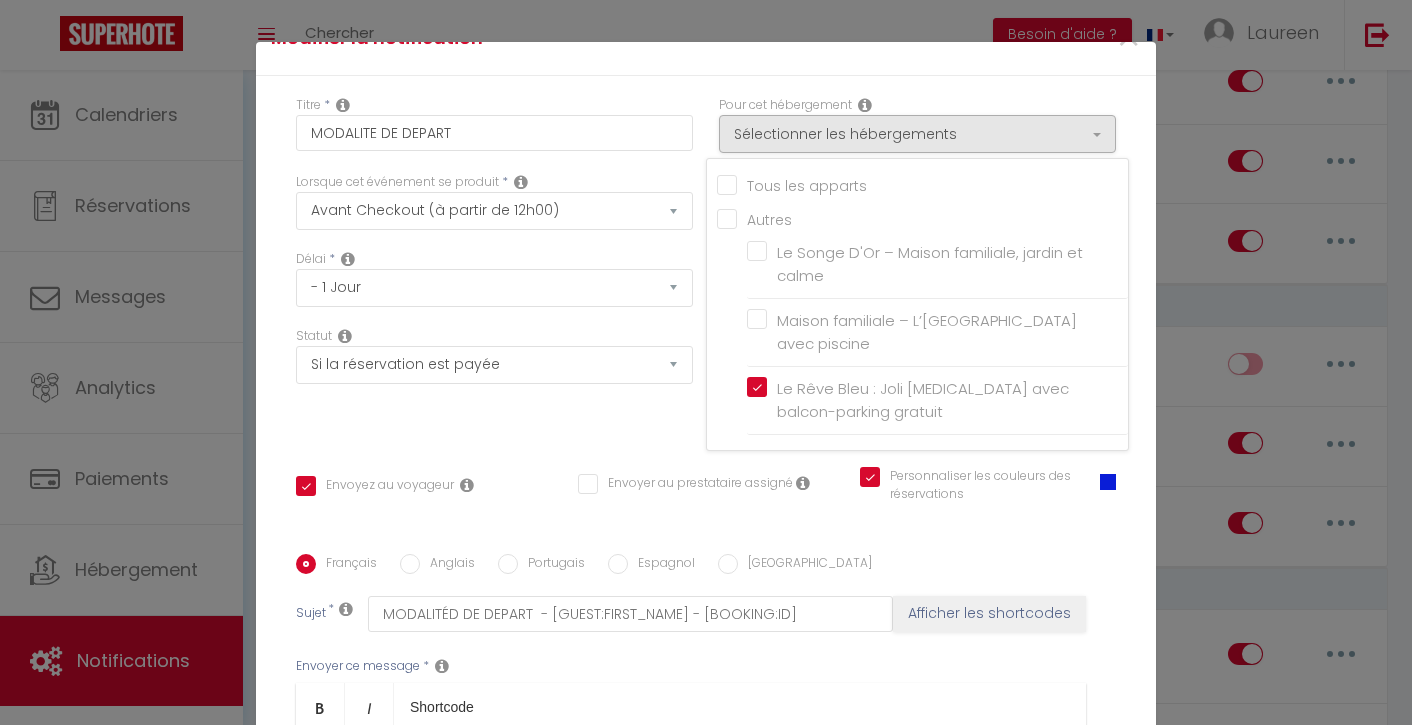 click on "Statut     Aucun   Si la réservation est payée   Si réservation non payée   Si la caution a été prise   Si caution non payée" at bounding box center (494, 383) 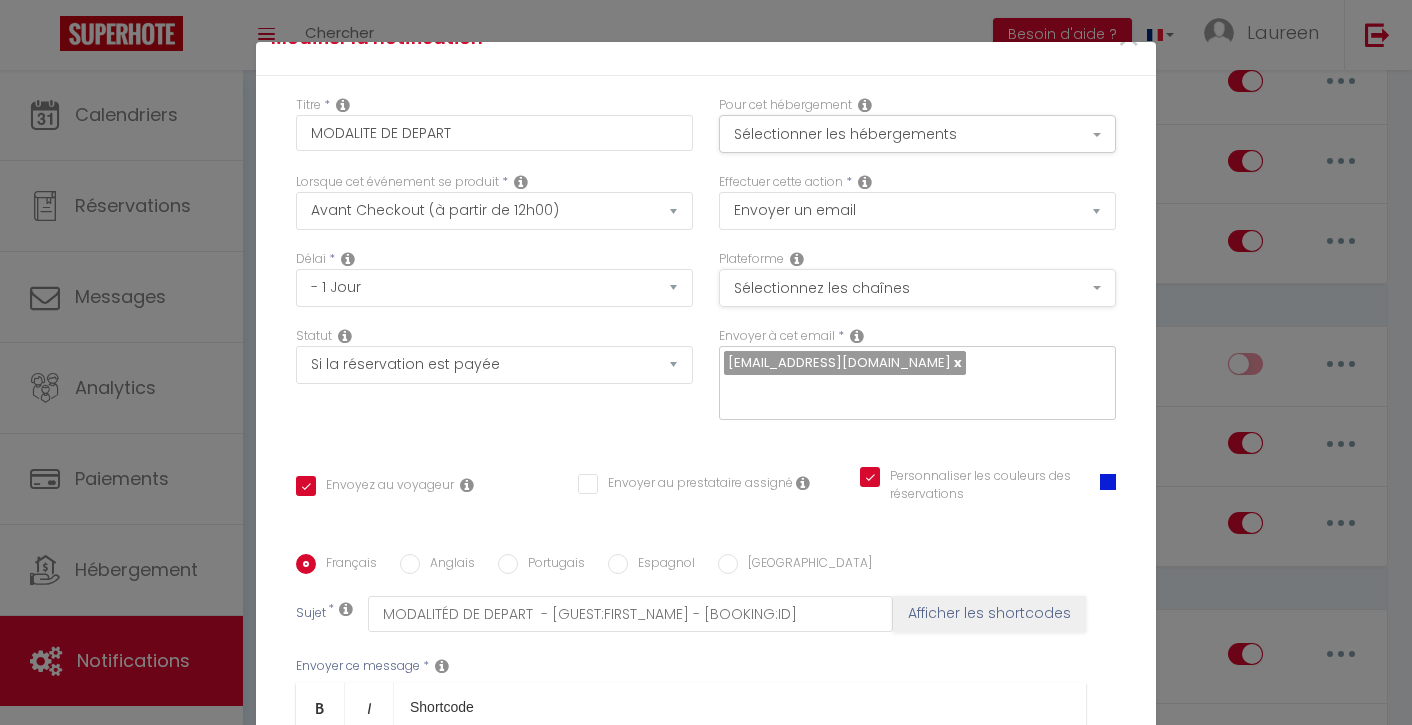 click on "Sélectionnez les chaînes" at bounding box center (917, 288) 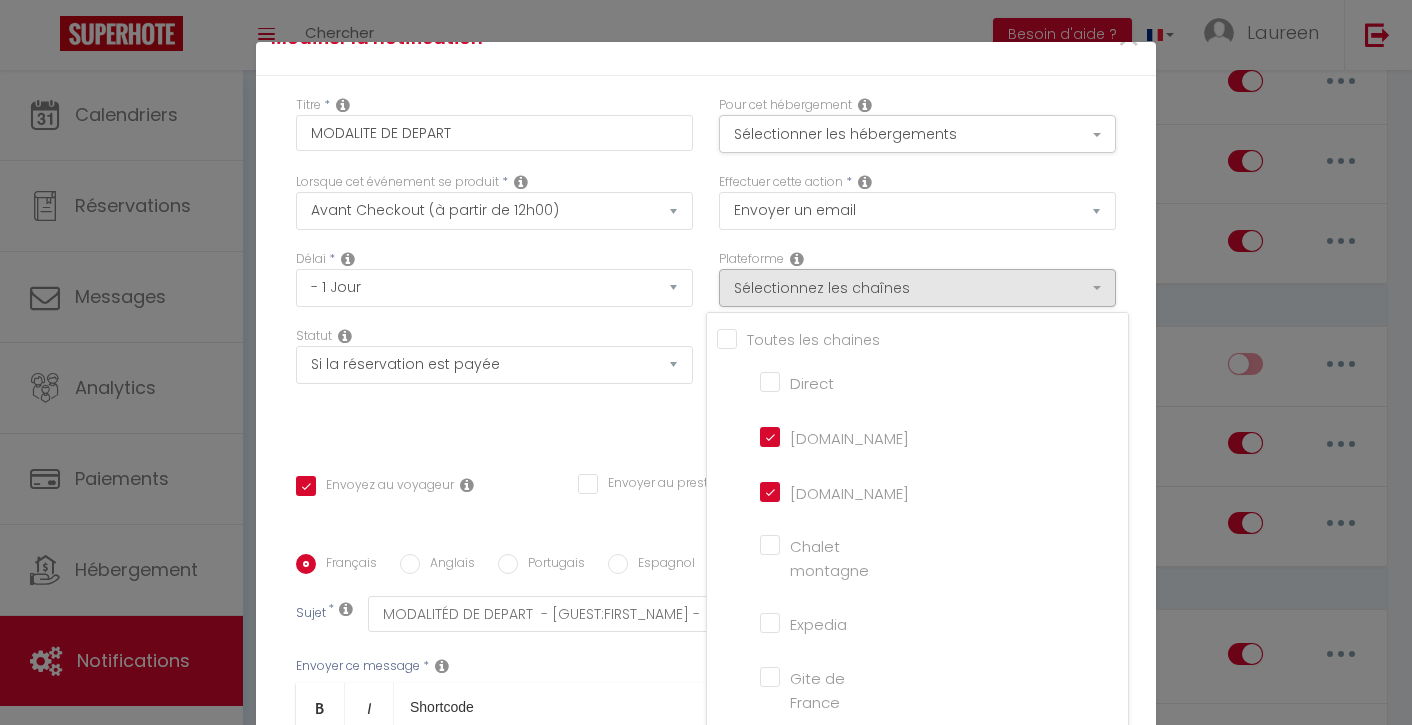 click on "Titre   *     MODALITE DE DEPART   Pour cet hébergement
Sélectionner les hébergements
Tous les apparts
Autres
Le Songe D'Or – Maison familiale, jardin et calme
Maison familiale – L’[GEOGRAPHIC_DATA] avec piscine
Le Rêve Bleu : Joli [MEDICAL_DATA] avec balcon-parking gratuit
Lorsque cet événement se produit   *      Après la réservation   Avant Checkin (à partir de 12h00)   Après Checkin (à partir de 12h00)   Avant Checkout (à partir de 12h00)   Après Checkout (à partir de 12h00)   Température   Co2   [MEDICAL_DATA] sonore   Après visualisation lien paiement   Après Paiement Lien KO   Après Caution Lien KO      *" at bounding box center [706, 554] 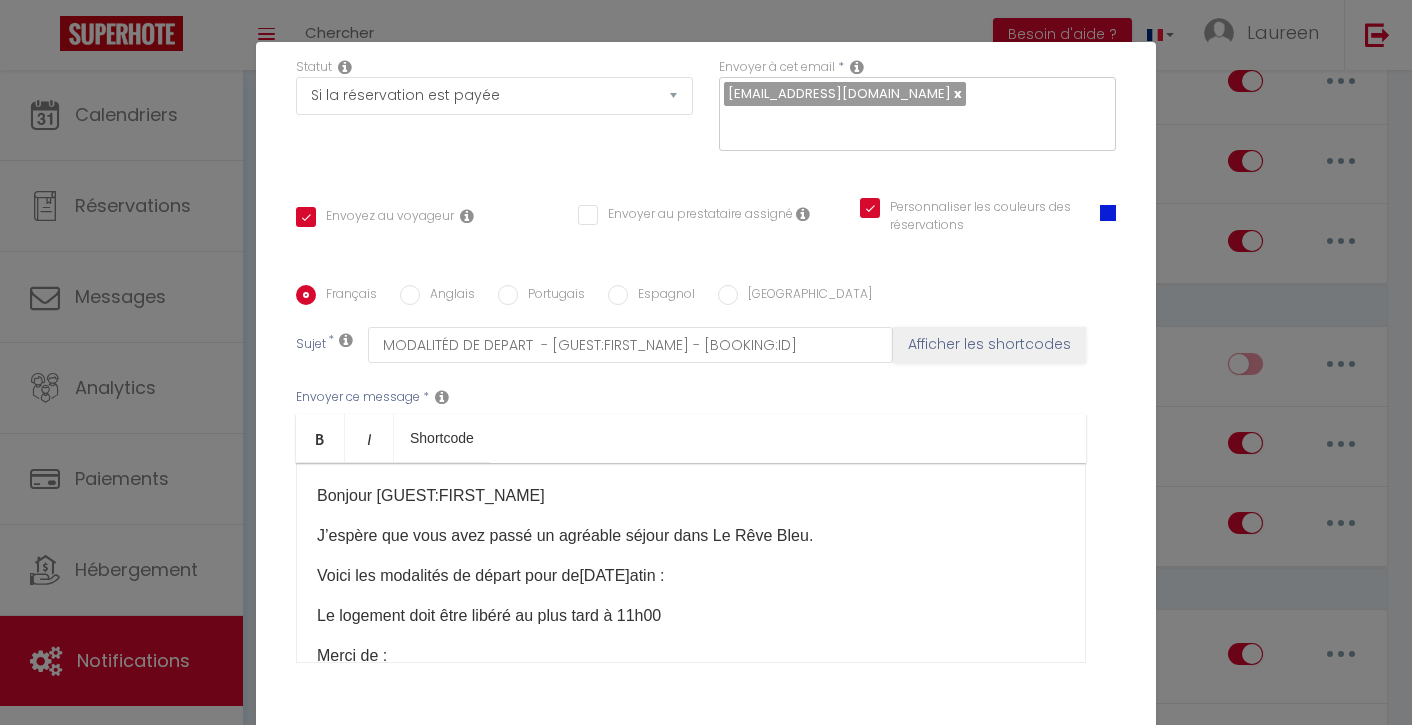 scroll, scrollTop: 325, scrollLeft: 0, axis: vertical 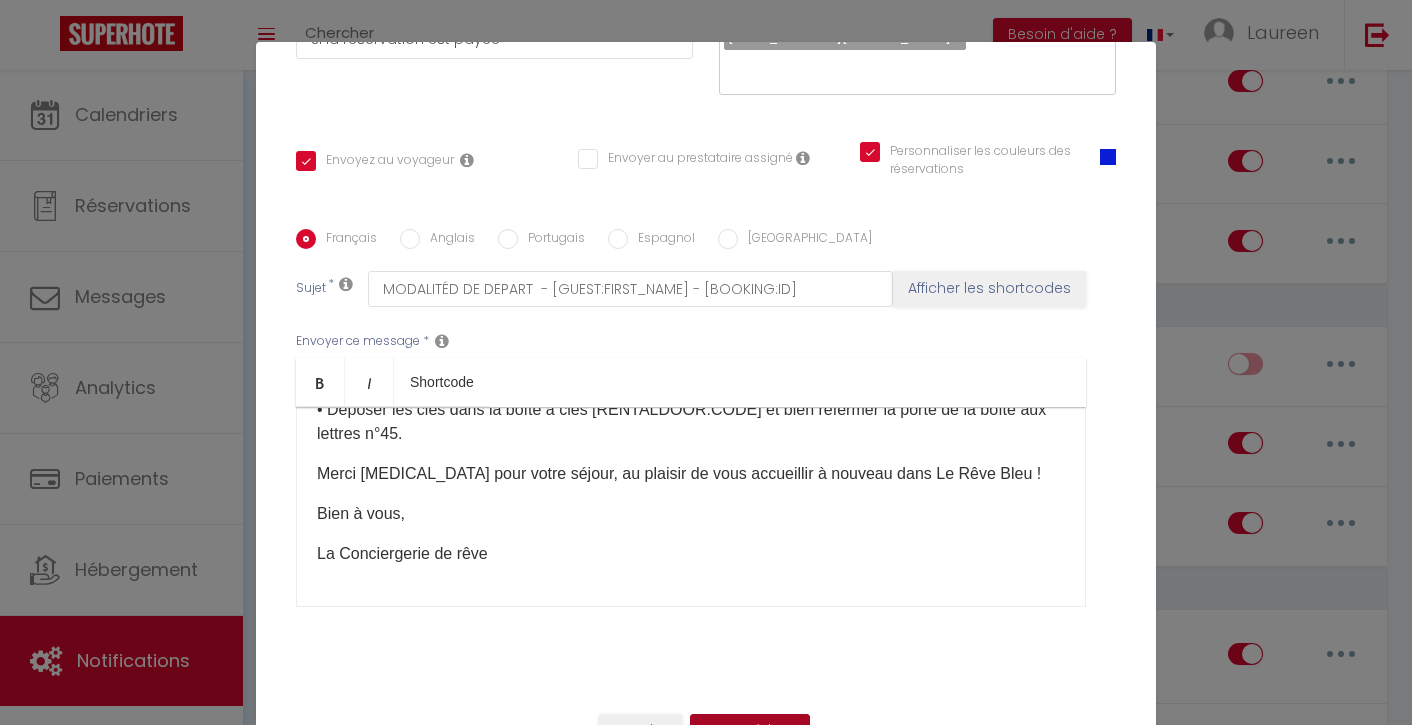 click on "Mettre à jour" at bounding box center (750, 731) 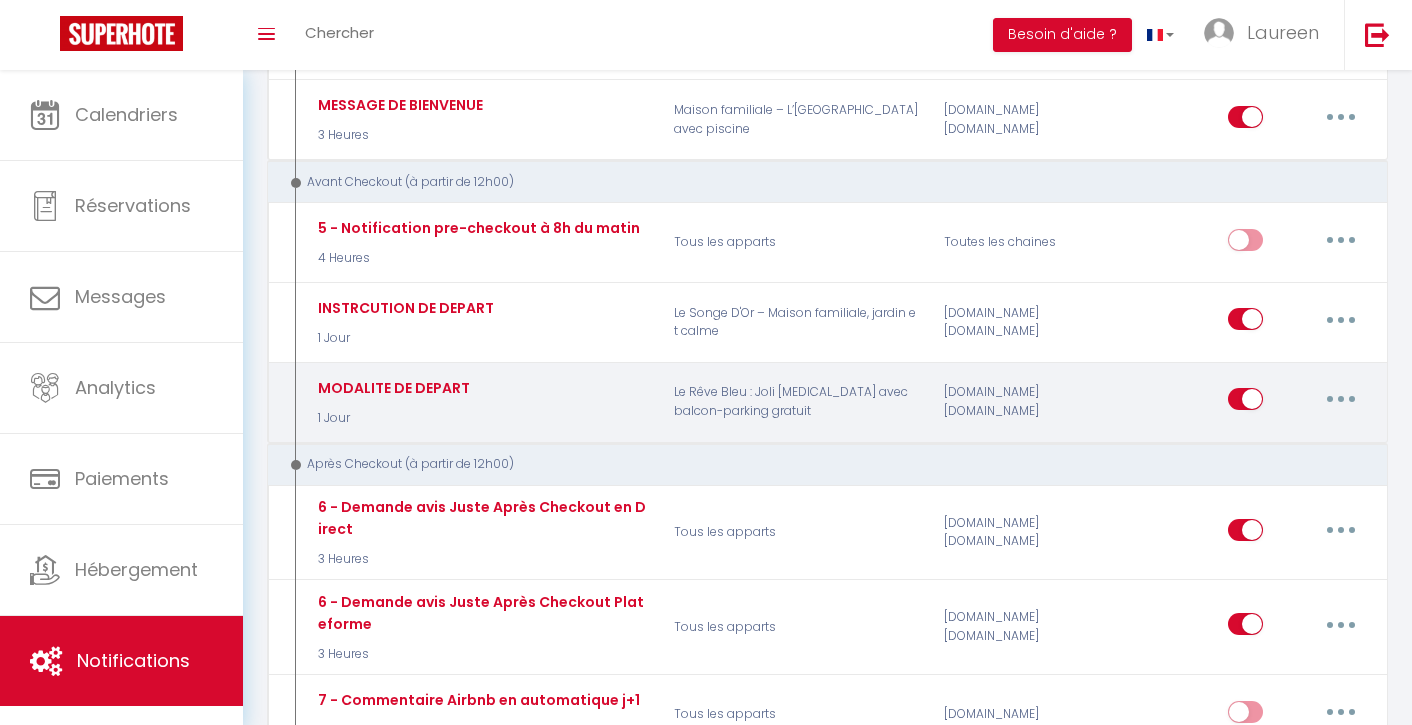 scroll, scrollTop: 865, scrollLeft: 0, axis: vertical 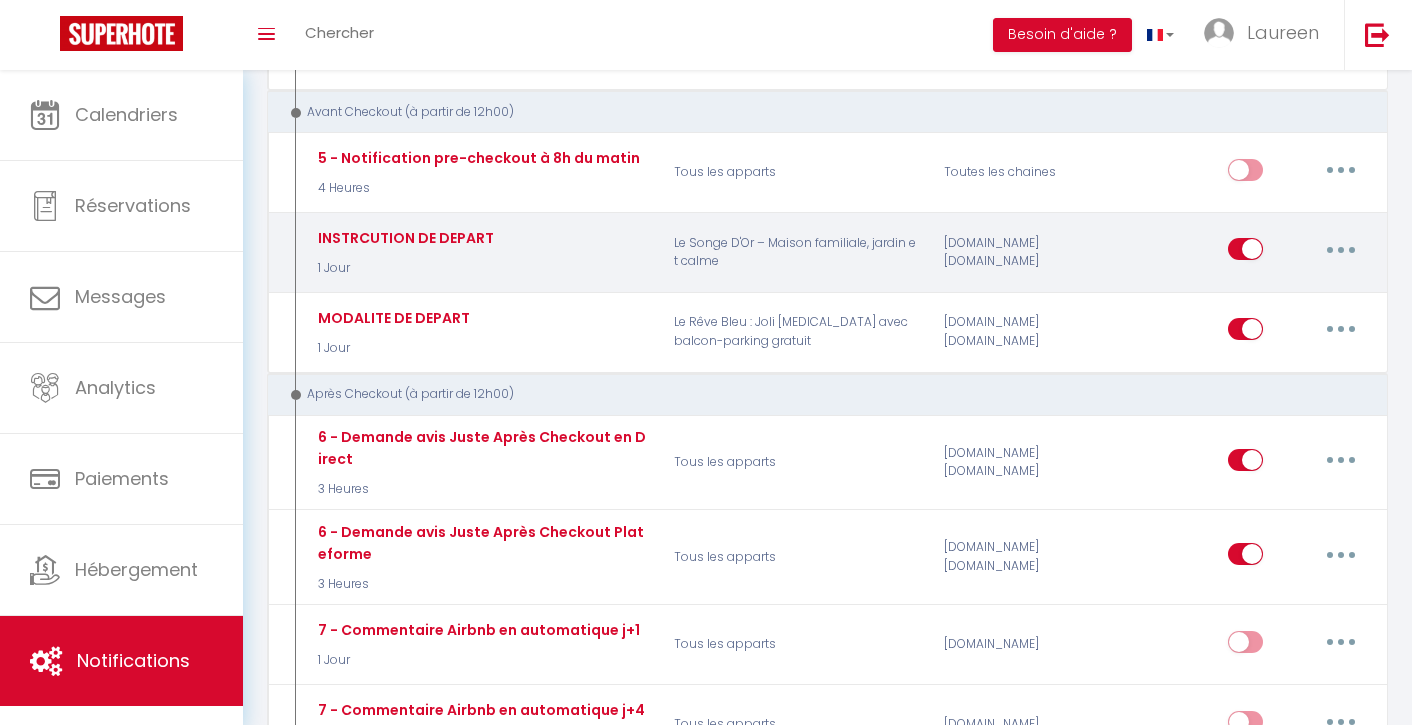 click at bounding box center [1341, 250] 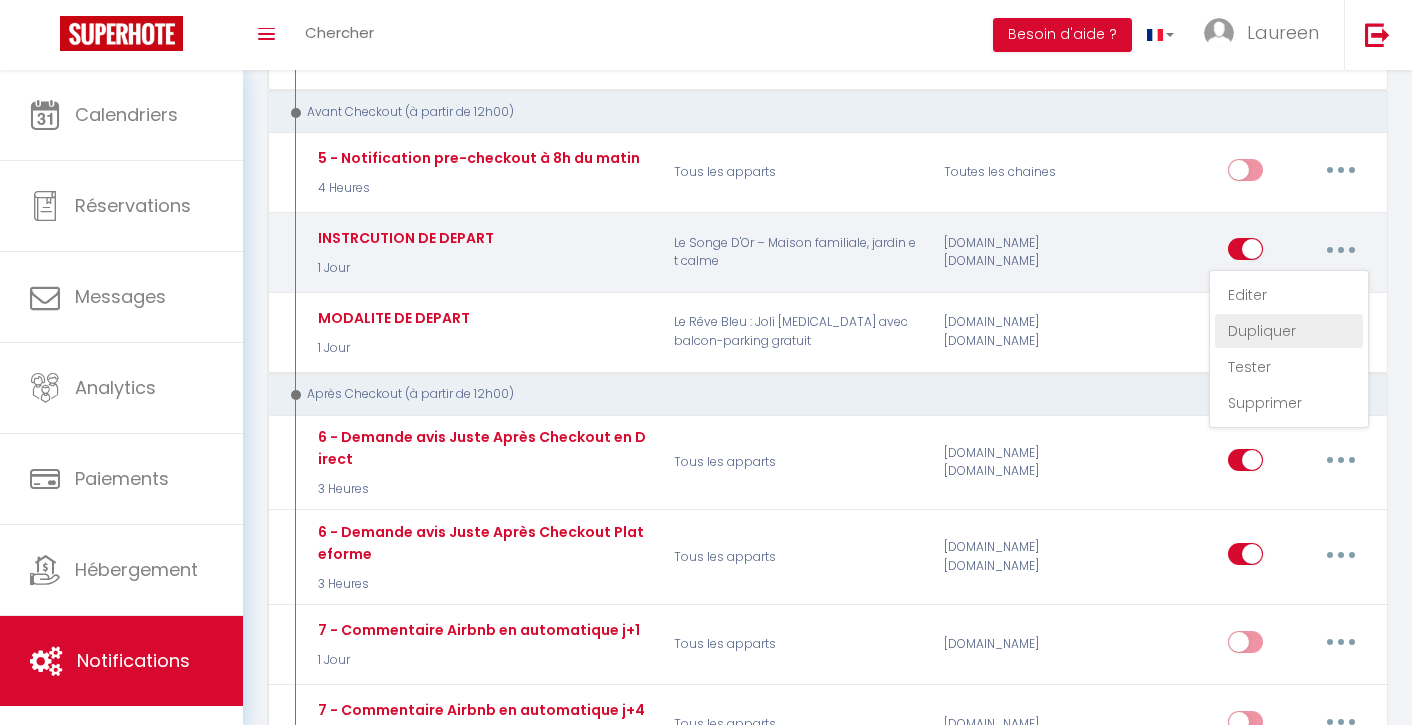 click on "Dupliquer" at bounding box center [1289, 331] 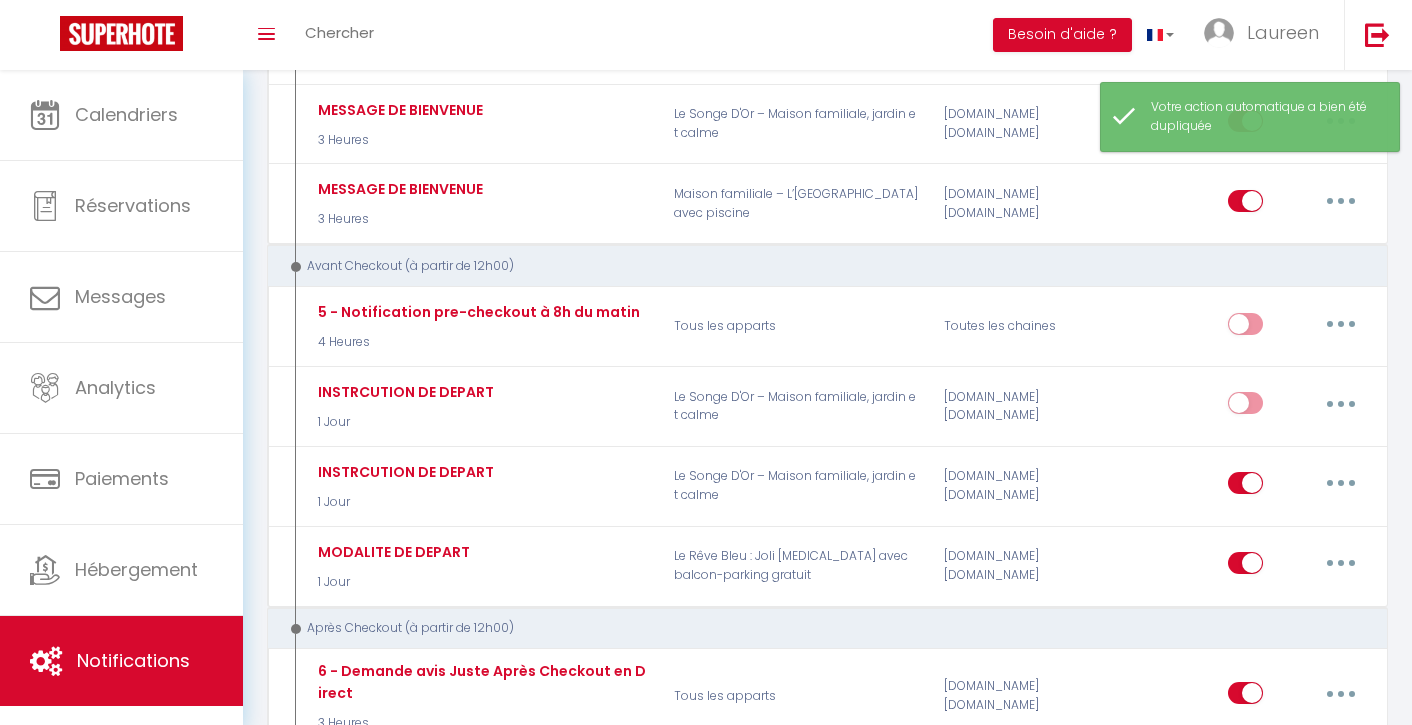 scroll, scrollTop: 718, scrollLeft: 0, axis: vertical 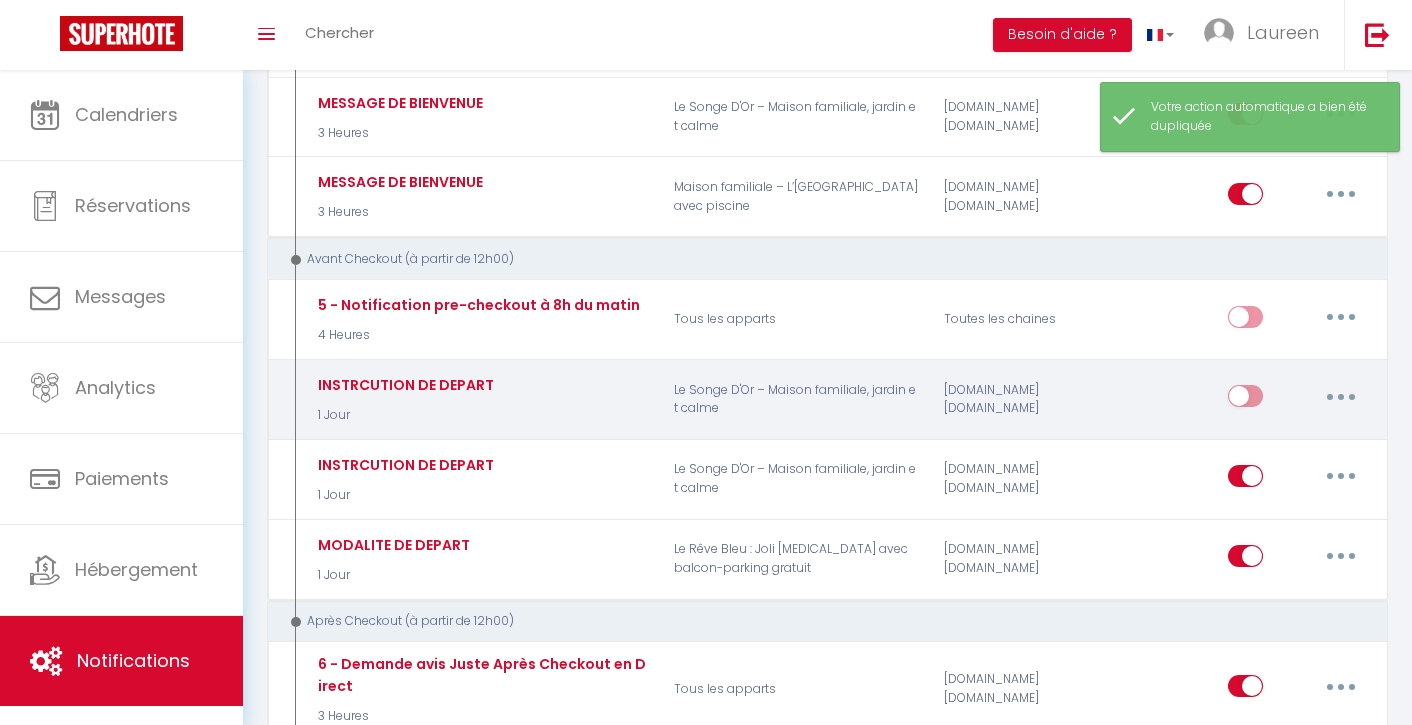 click at bounding box center (1341, 396) 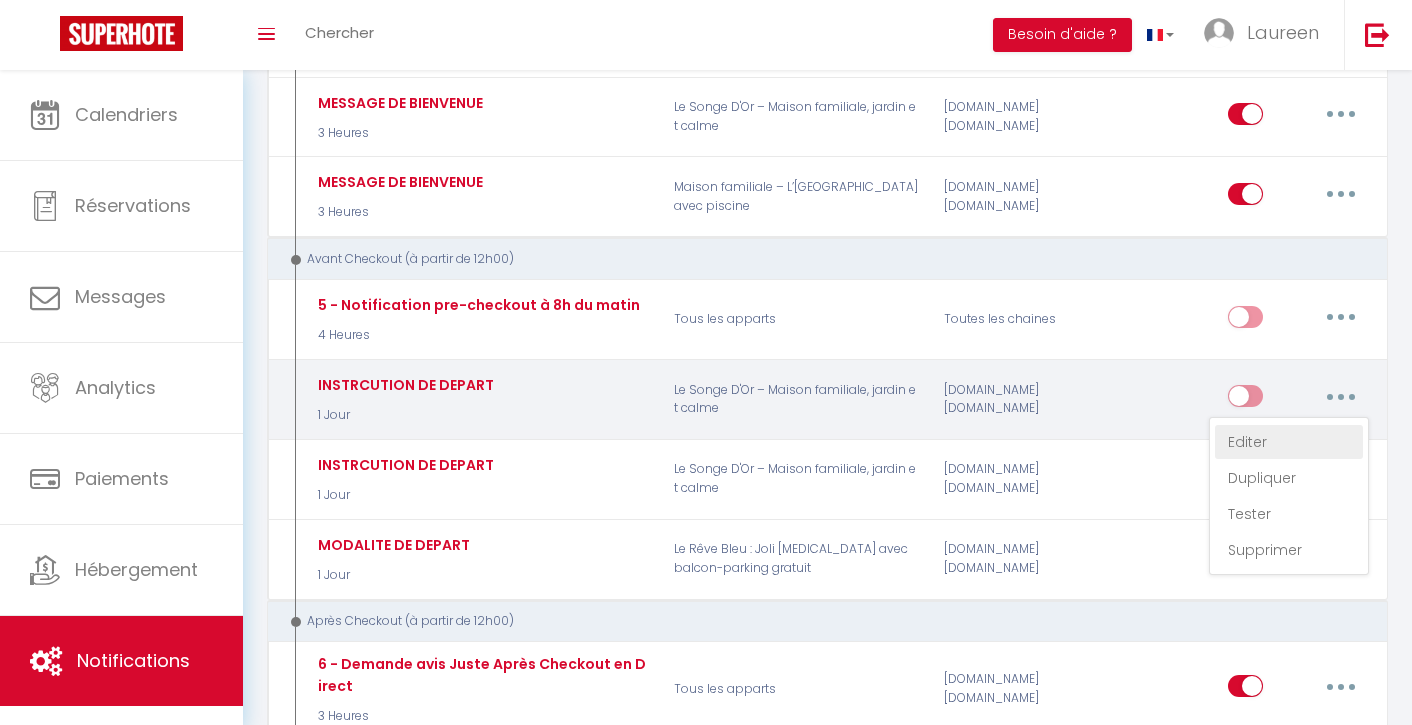 click on "Editer" at bounding box center (1289, 442) 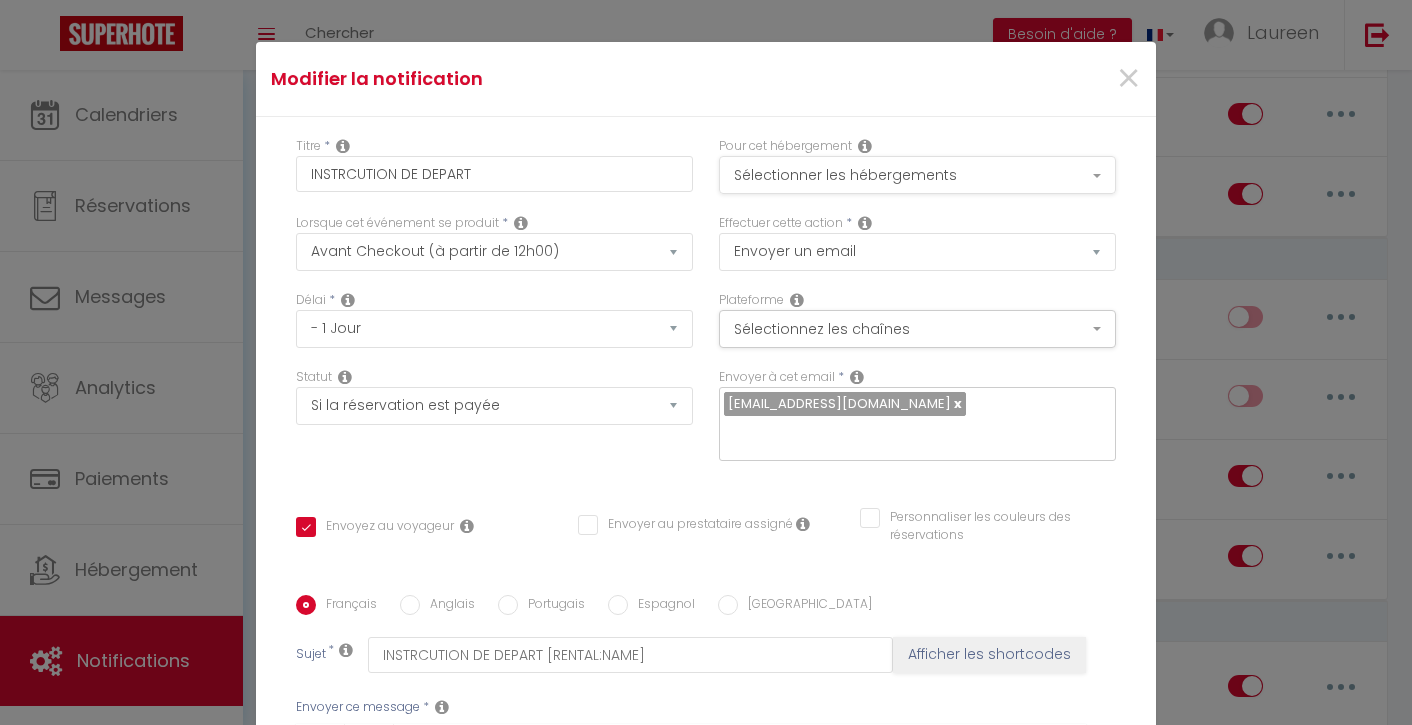 click on "Sélectionner les hébergements" at bounding box center (917, 175) 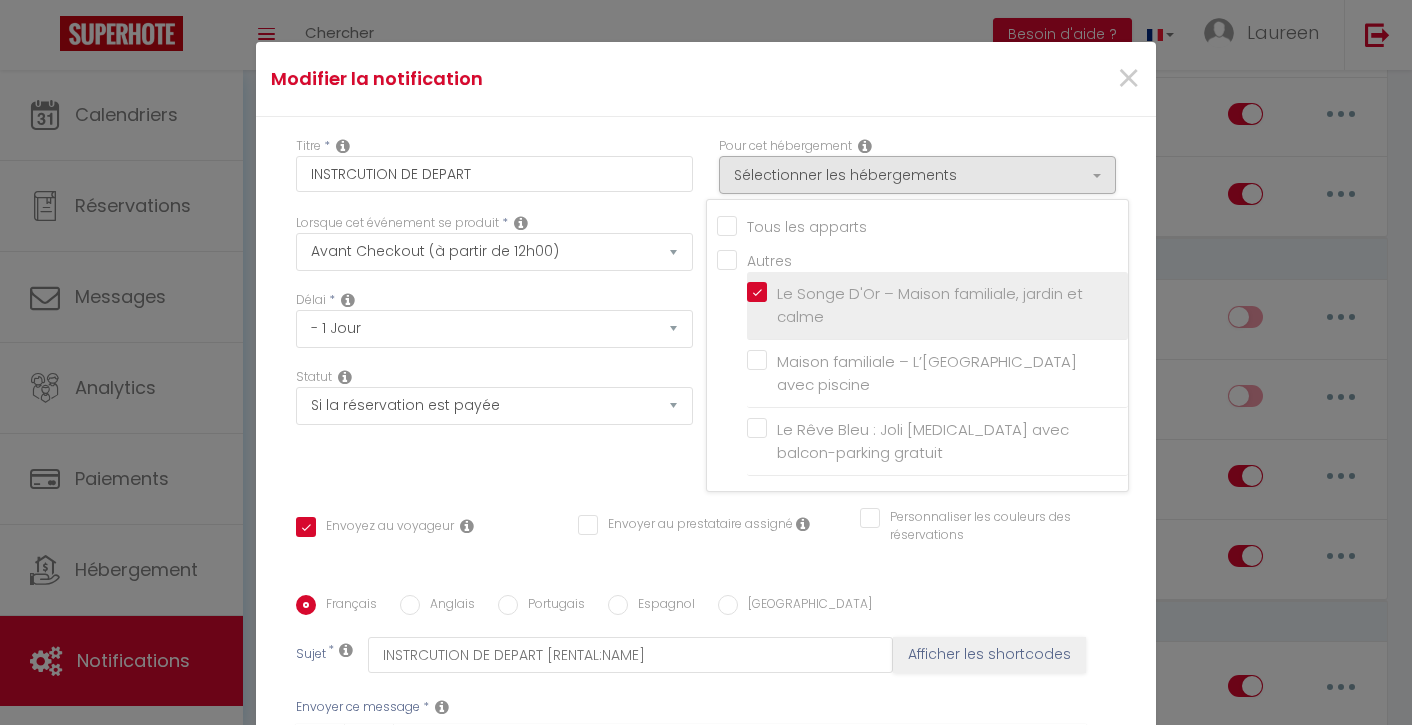 click on "Le Songe D'Or – Maison familiale, jardin et calme" at bounding box center (941, 305) 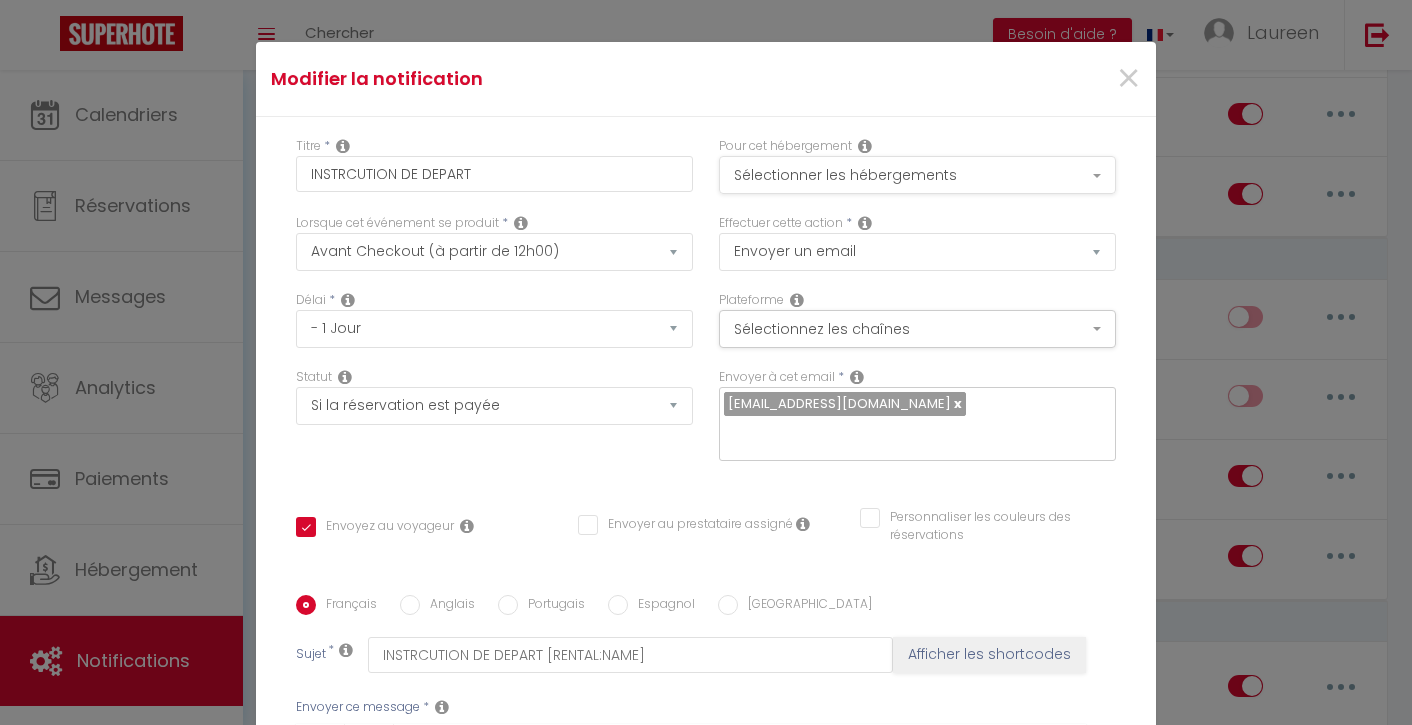 click on "Sélectionner les hébergements" at bounding box center [917, 175] 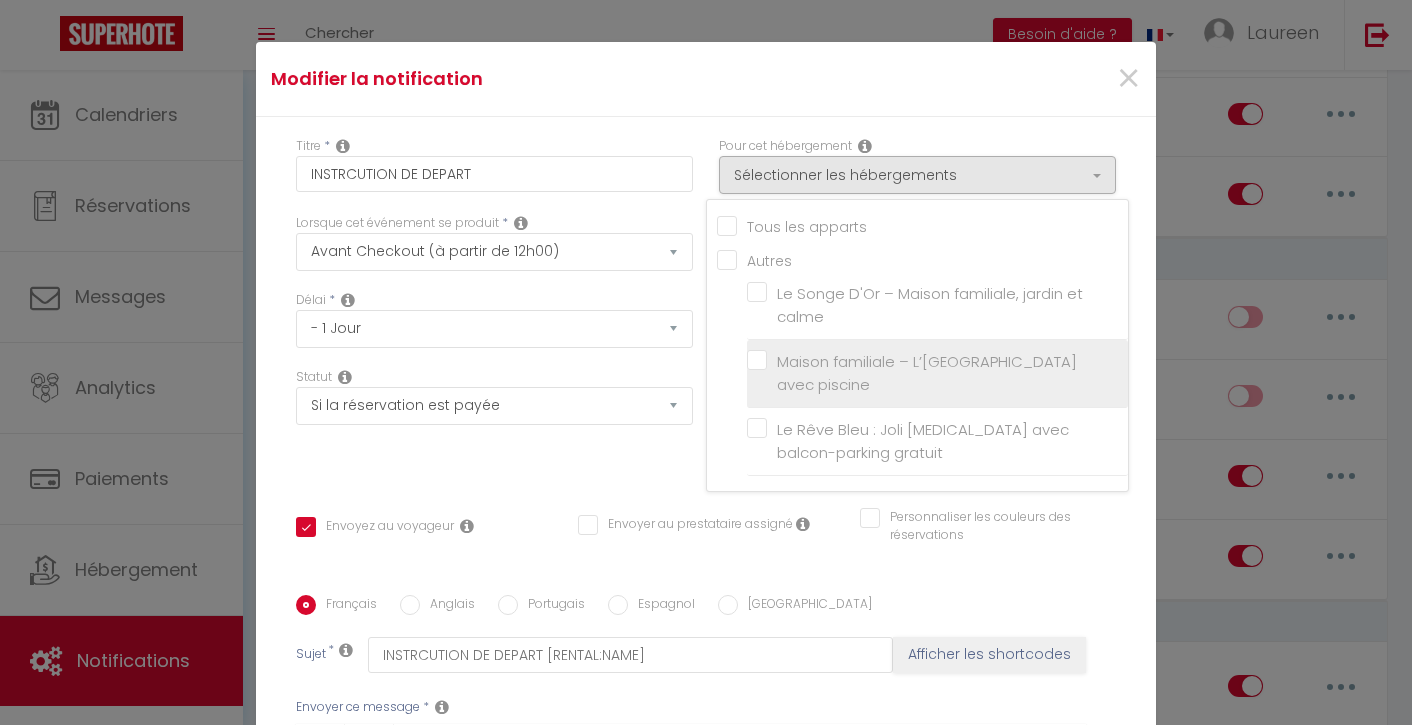 click on "Maison familiale – L’[GEOGRAPHIC_DATA] avec piscine" at bounding box center (941, 373) 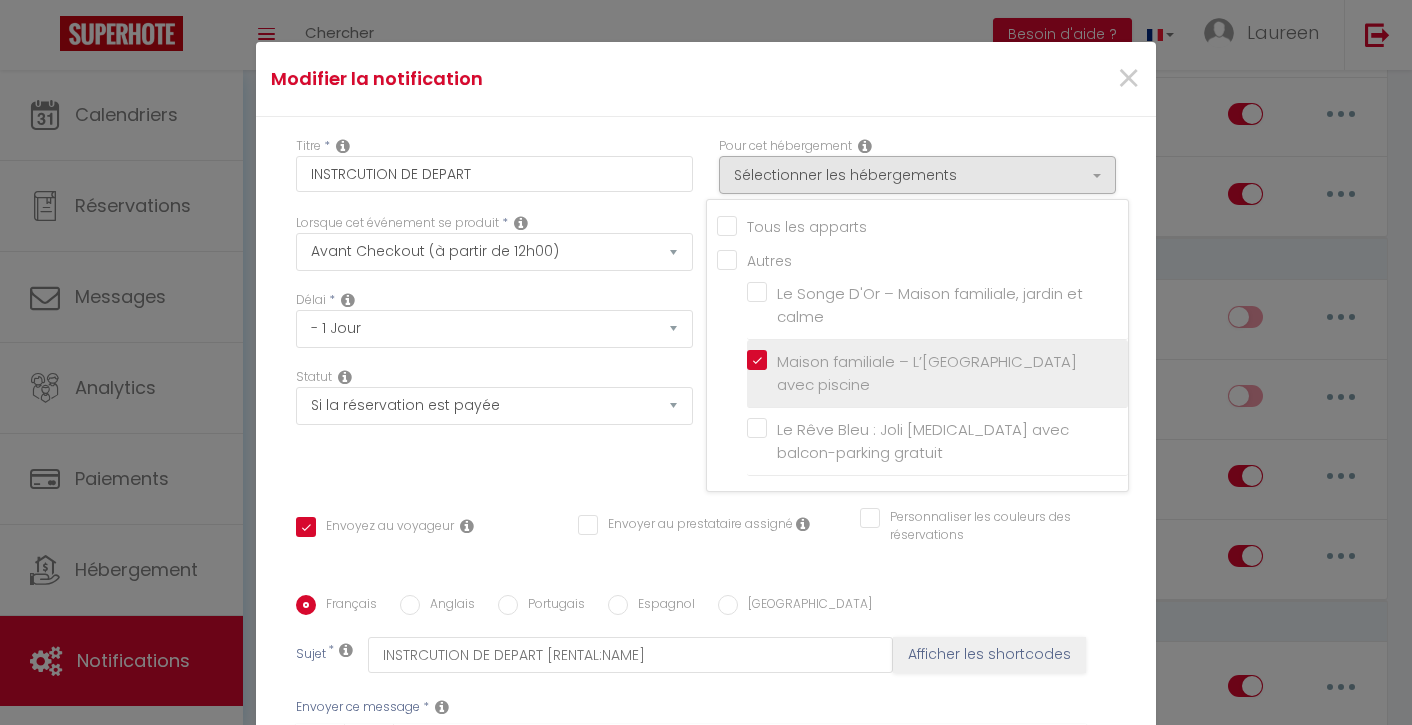 checkbox on "true" 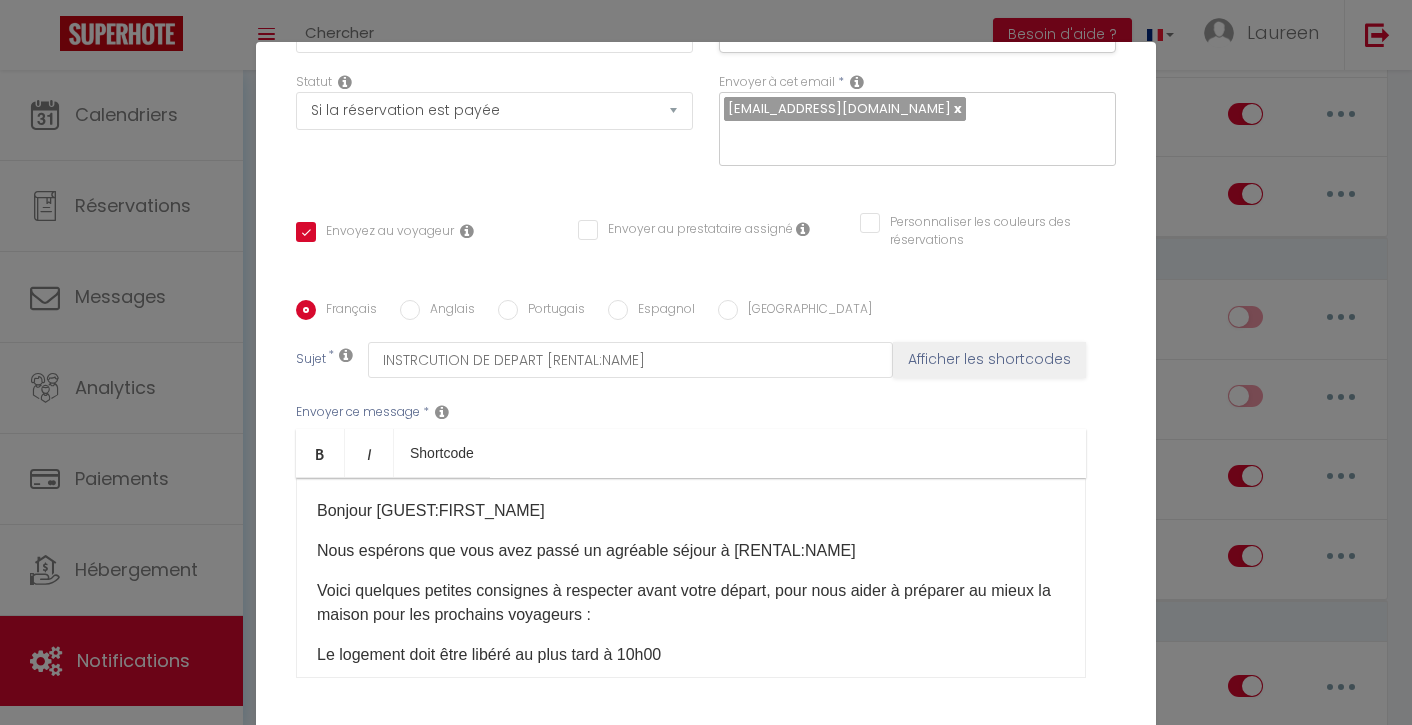 scroll, scrollTop: 335, scrollLeft: 0, axis: vertical 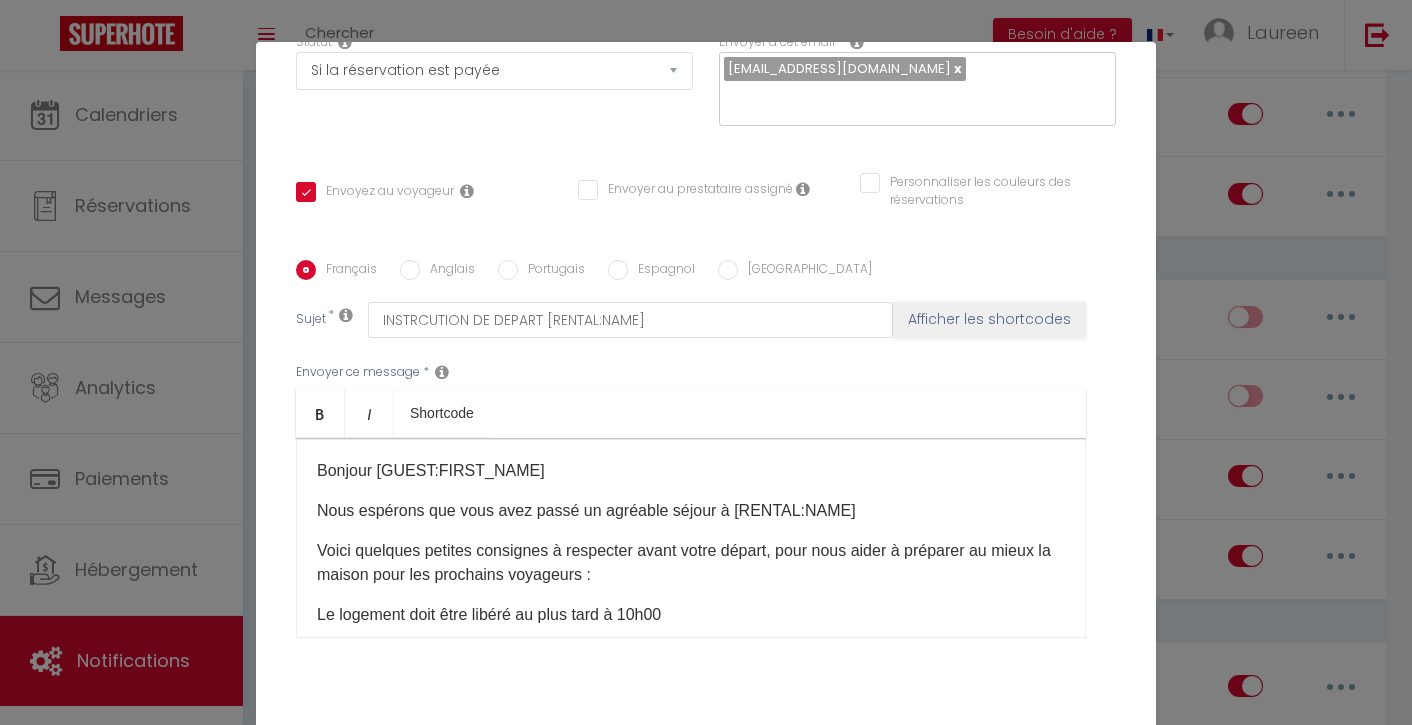 click on "Bonjour [GUEST:FIRST_NAME]​" at bounding box center (691, 471) 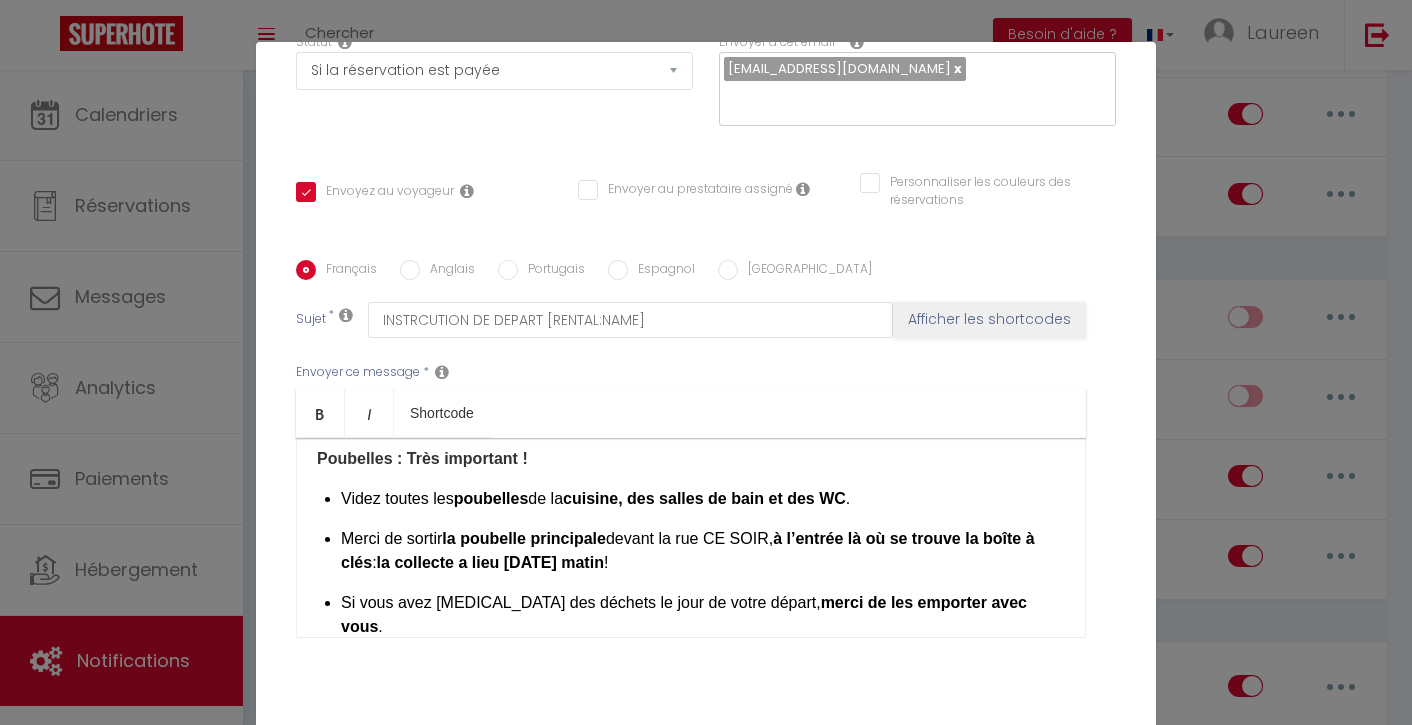 scroll, scrollTop: 363, scrollLeft: 0, axis: vertical 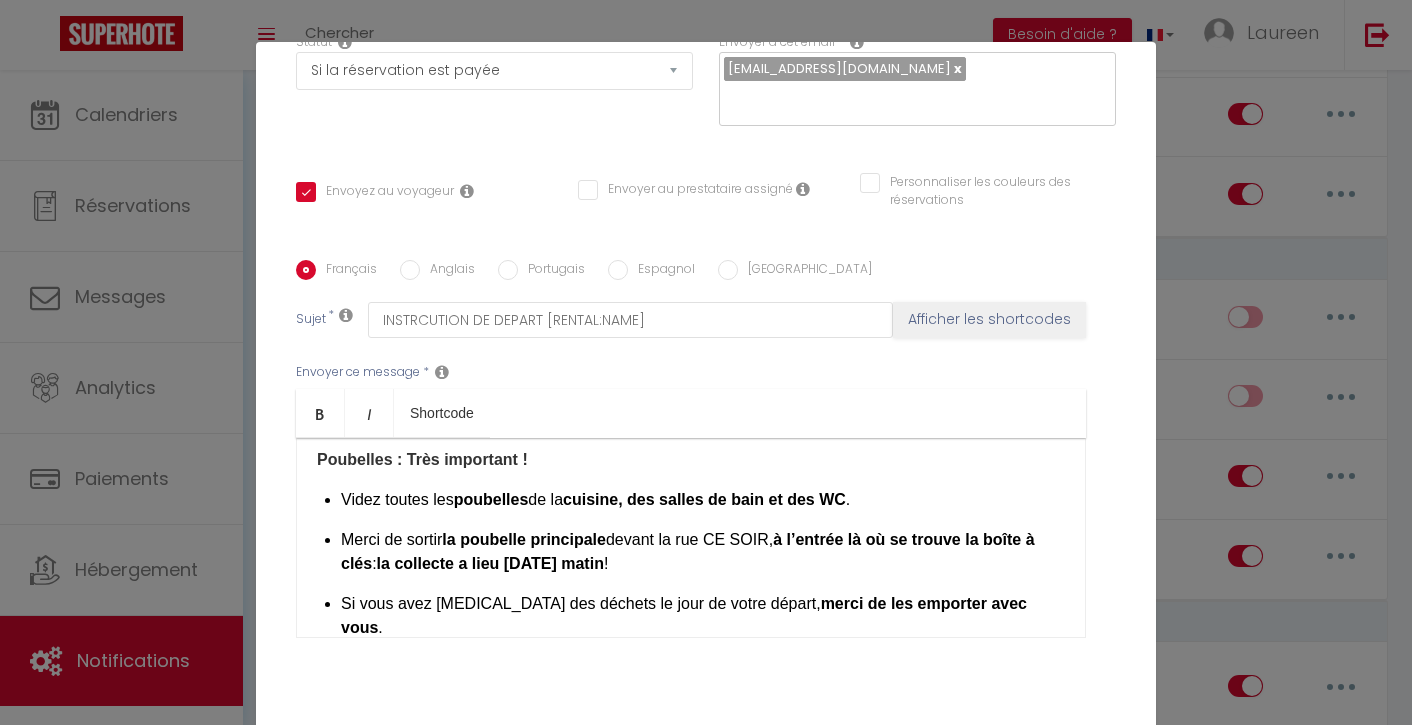 drag, startPoint x: 660, startPoint y: 571, endPoint x: 326, endPoint y: 541, distance: 335.3446 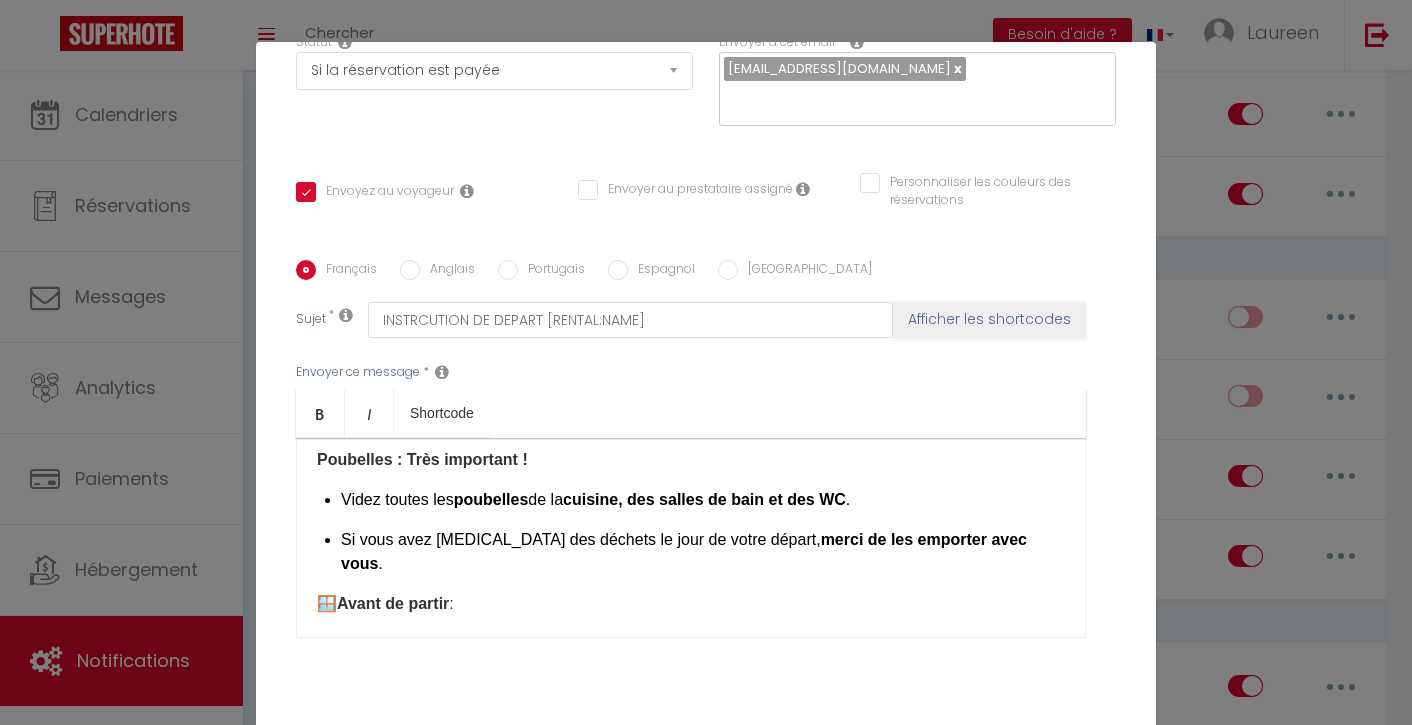 click on "Bonjour [GUEST:FIRST_NAME]​
Nous espérons que vous avez passé un agréable séjour à [RENTAL:NAME]​
Voici quelques petites consignes à respecter avant votre départ, pour nous aider à préparer au mieux la maison pour les prochains voyageurs : Le logement doit être libéré au plus tard à 10h00​
Linge de bain  : Merci de bien vouloir rassembler toutes les serviettes utilisées et de les déposer  au sol dans une seule salle de bain .
Vaisselle  : Merci de  vider le lave-vaisselle  et également à  nettoyer la vaisselle utilisée .
Produits de toilette  : Merci de  reprendre vos savons, shampoings et affaires personnelles , ou de jeter ce qui est vide ou inutile.
Poubelles : Très important !
Videz toutes les  poubelles  de la  cuisine, des salles de bain et des WC .
Si vous avez encore des déchets le jour de votre départ,  merci de les emporter avec vous .
🪟  Avant de partir  :
Fermez  toutes les fenêtres, les stores  et" at bounding box center (691, 538) 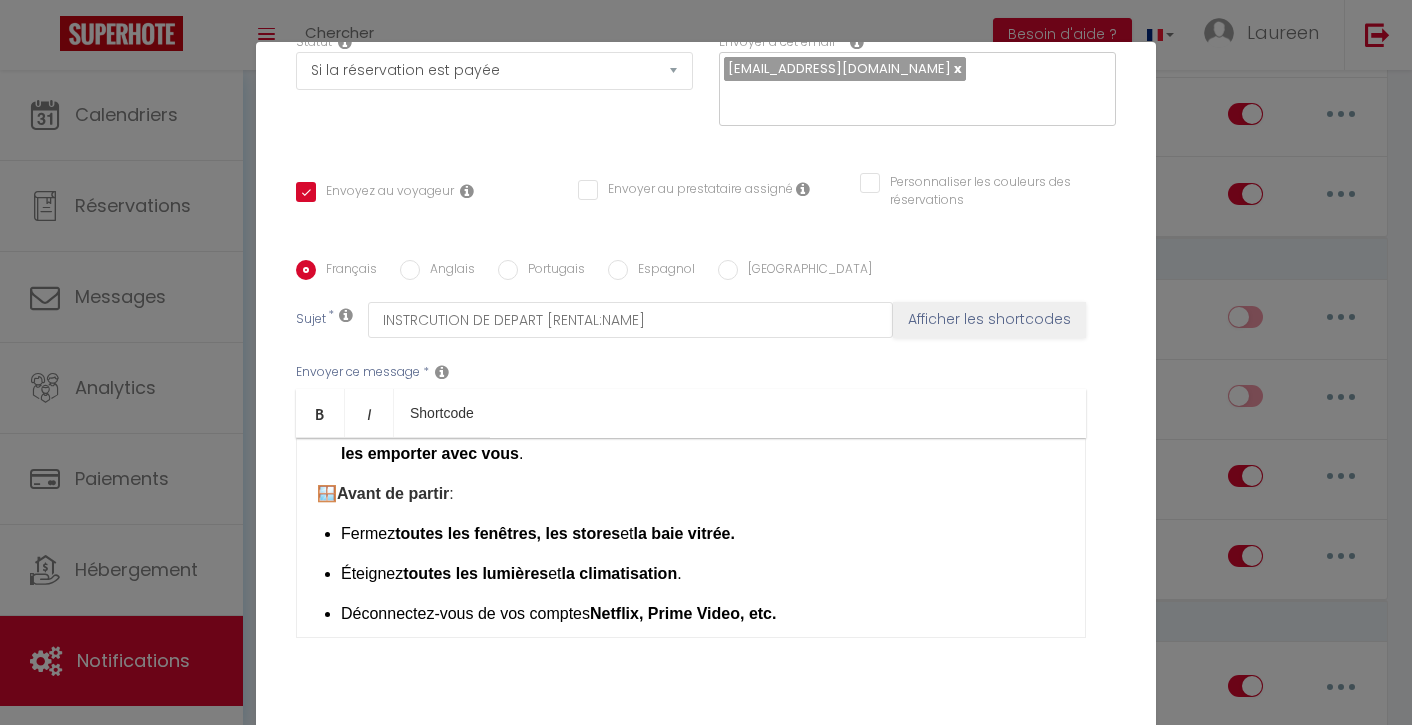 scroll, scrollTop: 477, scrollLeft: 0, axis: vertical 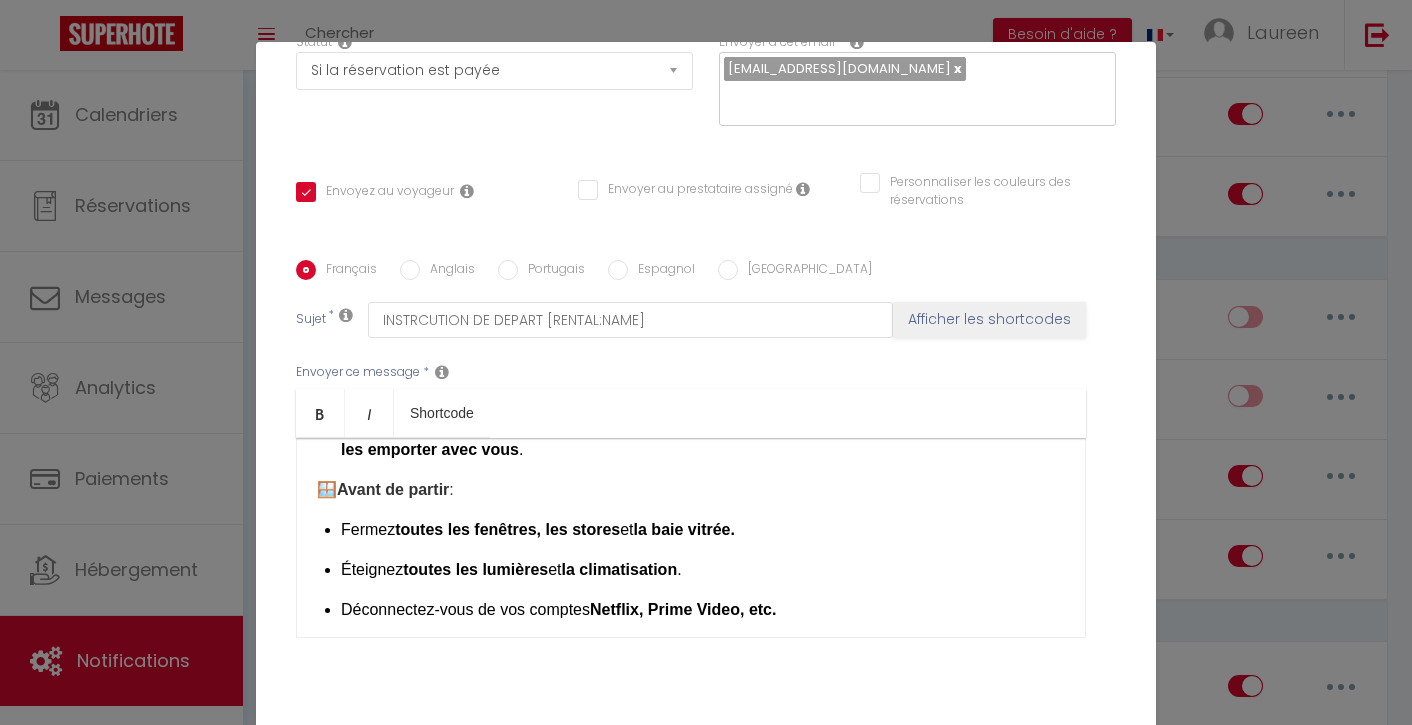 click on "la baie vitrée." at bounding box center [684, 529] 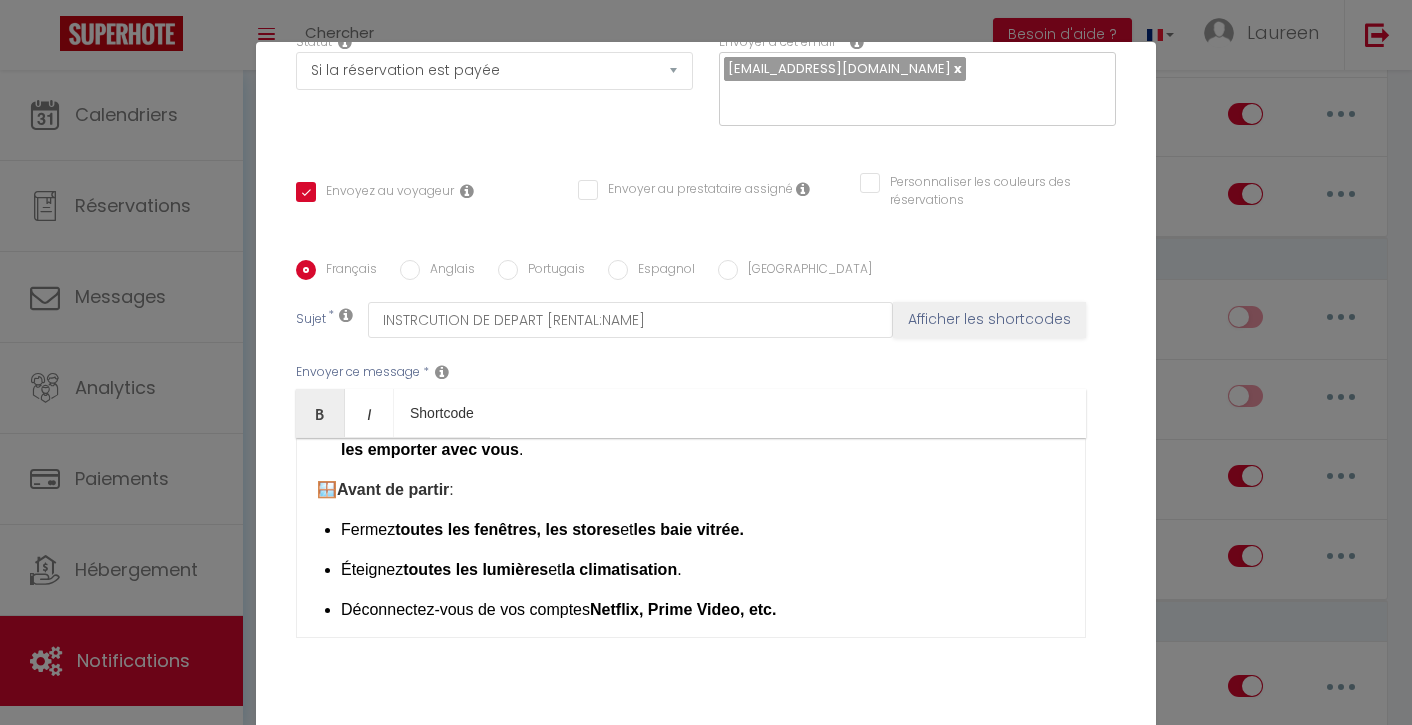 click on "les baie vitrée." at bounding box center (689, 529) 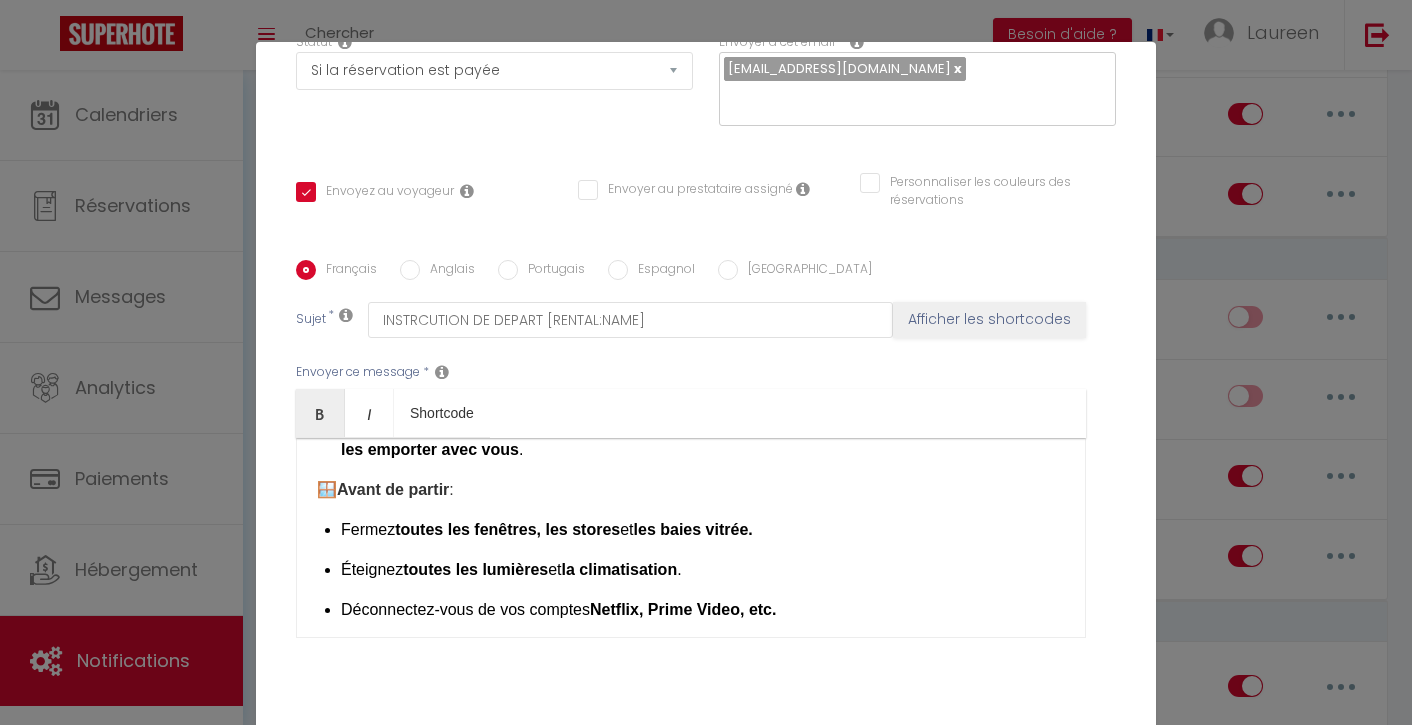 click on "toutes les fenêtres, les stores" at bounding box center (507, 529) 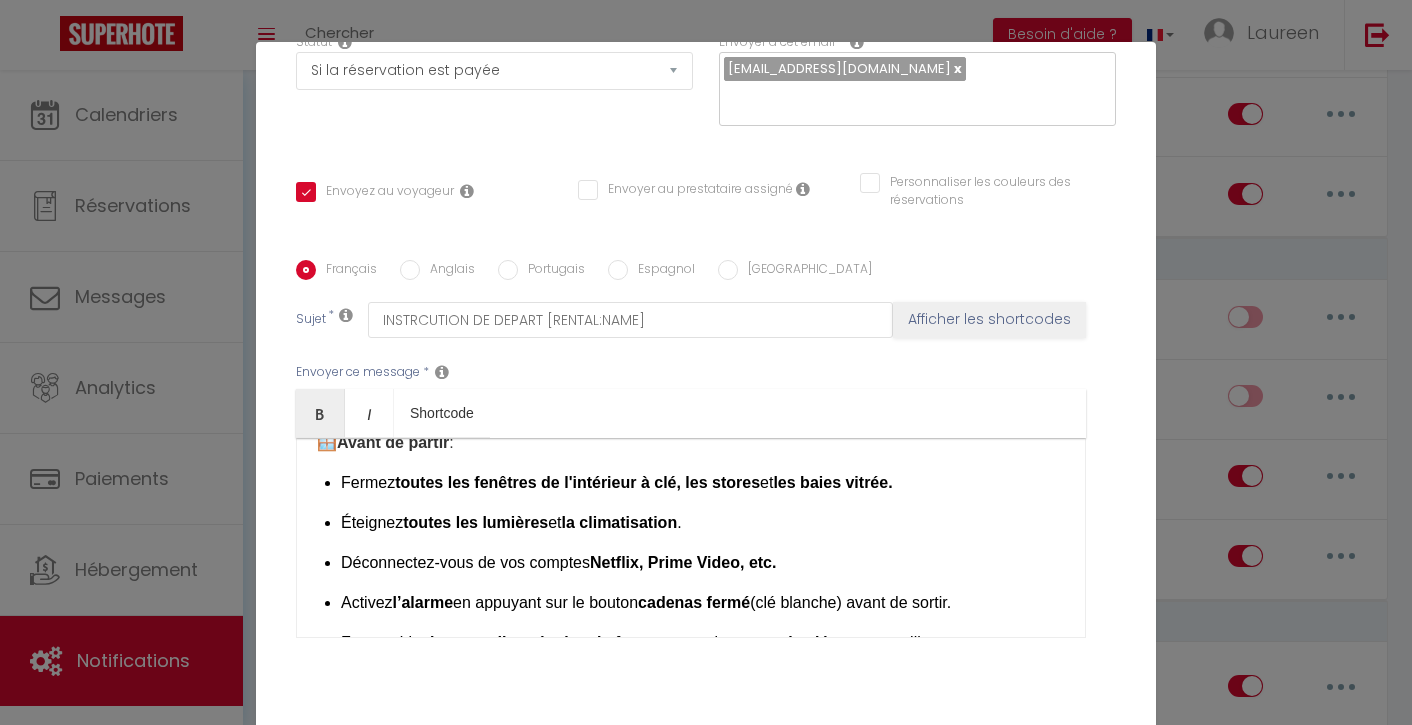 scroll, scrollTop: 526, scrollLeft: 0, axis: vertical 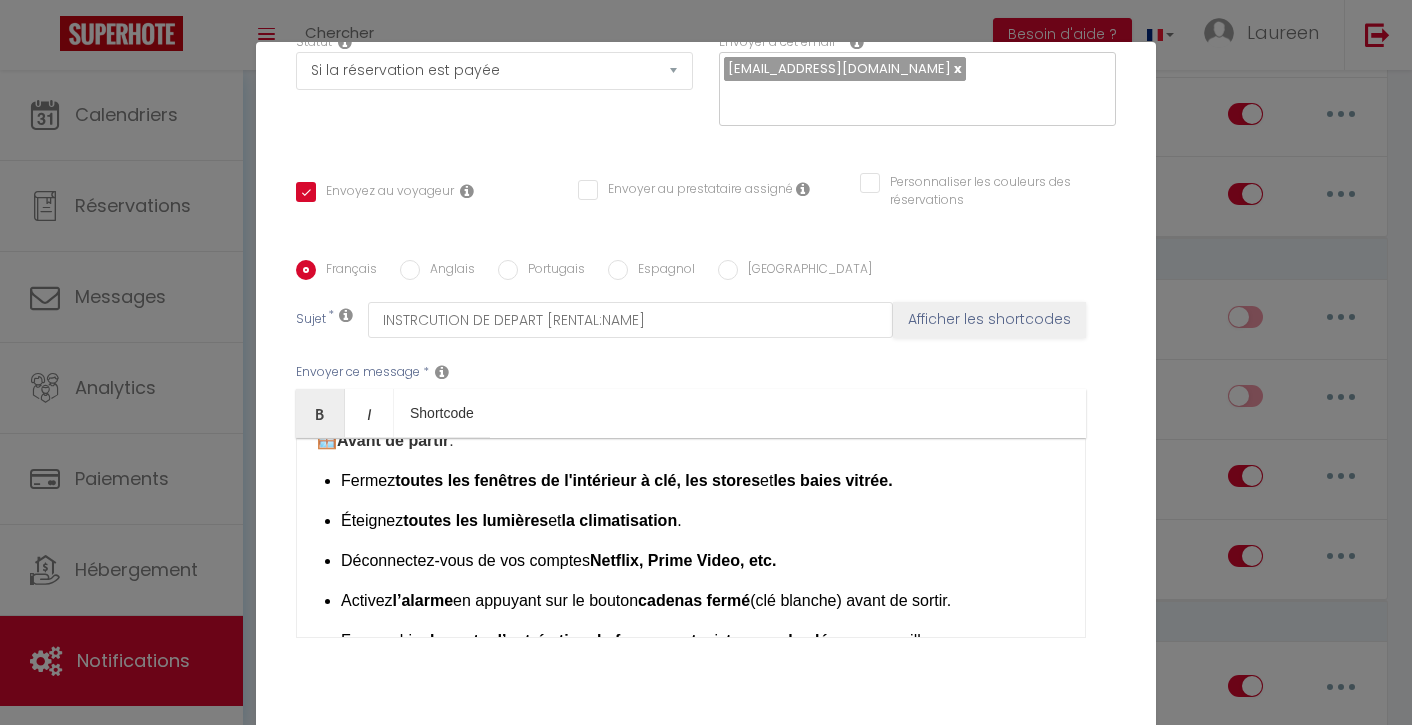click on "Éteignez  toutes les lumières  et  la climatisation ." at bounding box center (703, 521) 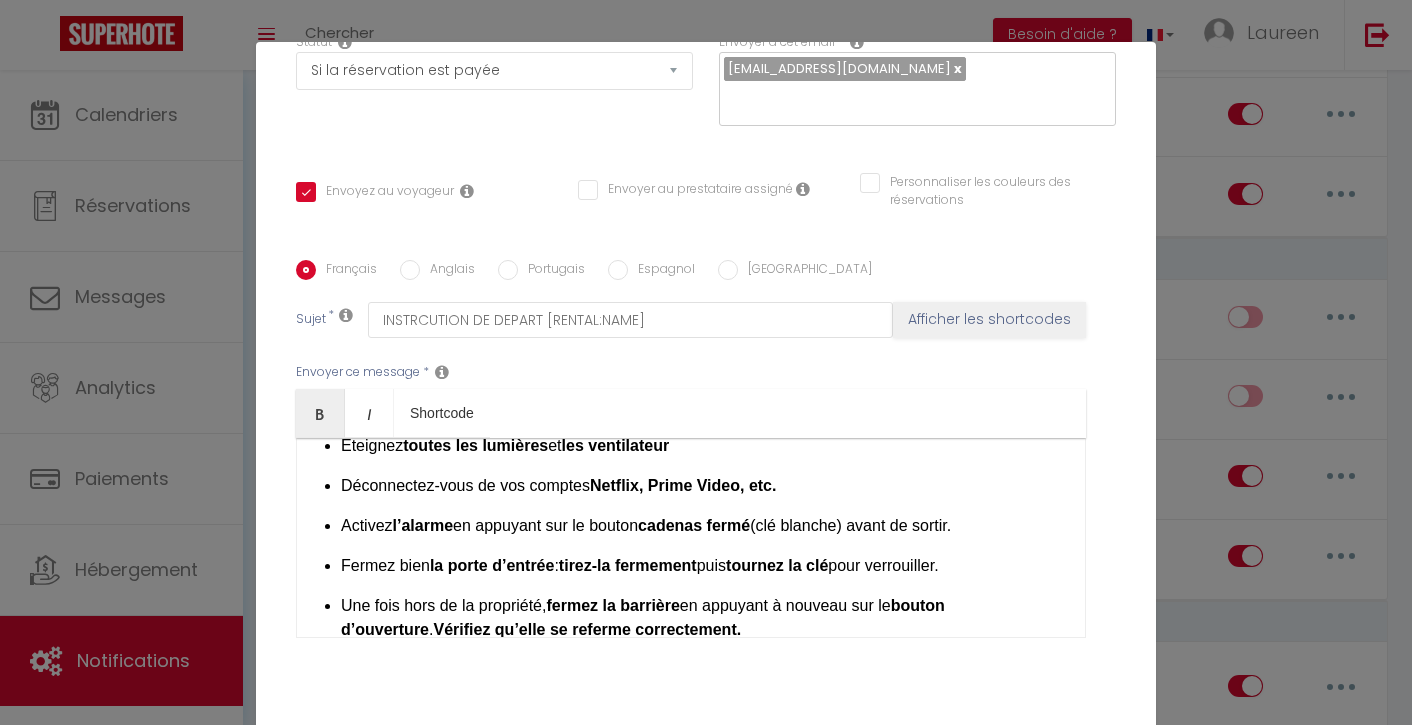 scroll, scrollTop: 609, scrollLeft: 0, axis: vertical 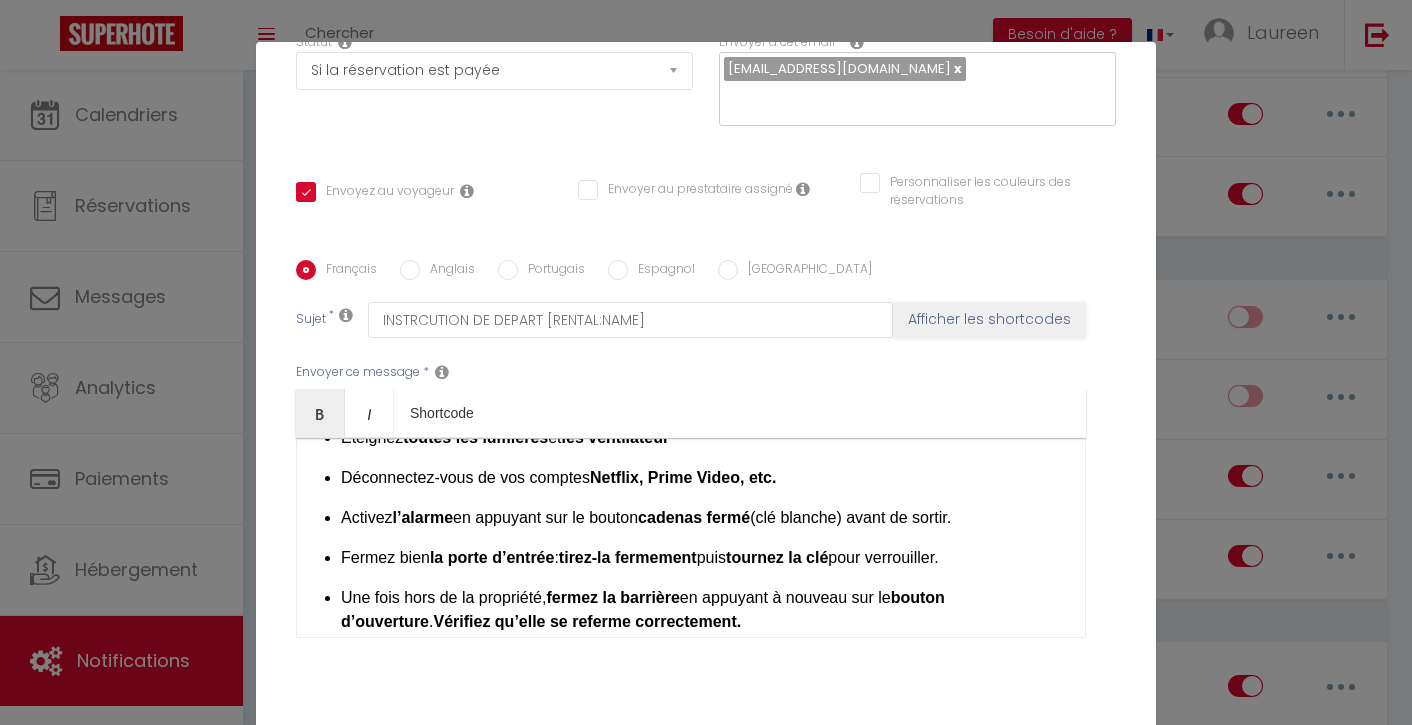 click on "Activez  l’alarme  en appuyant sur le bouton  cadenas fermé  (clé blanche) avant de sortir." at bounding box center [703, 518] 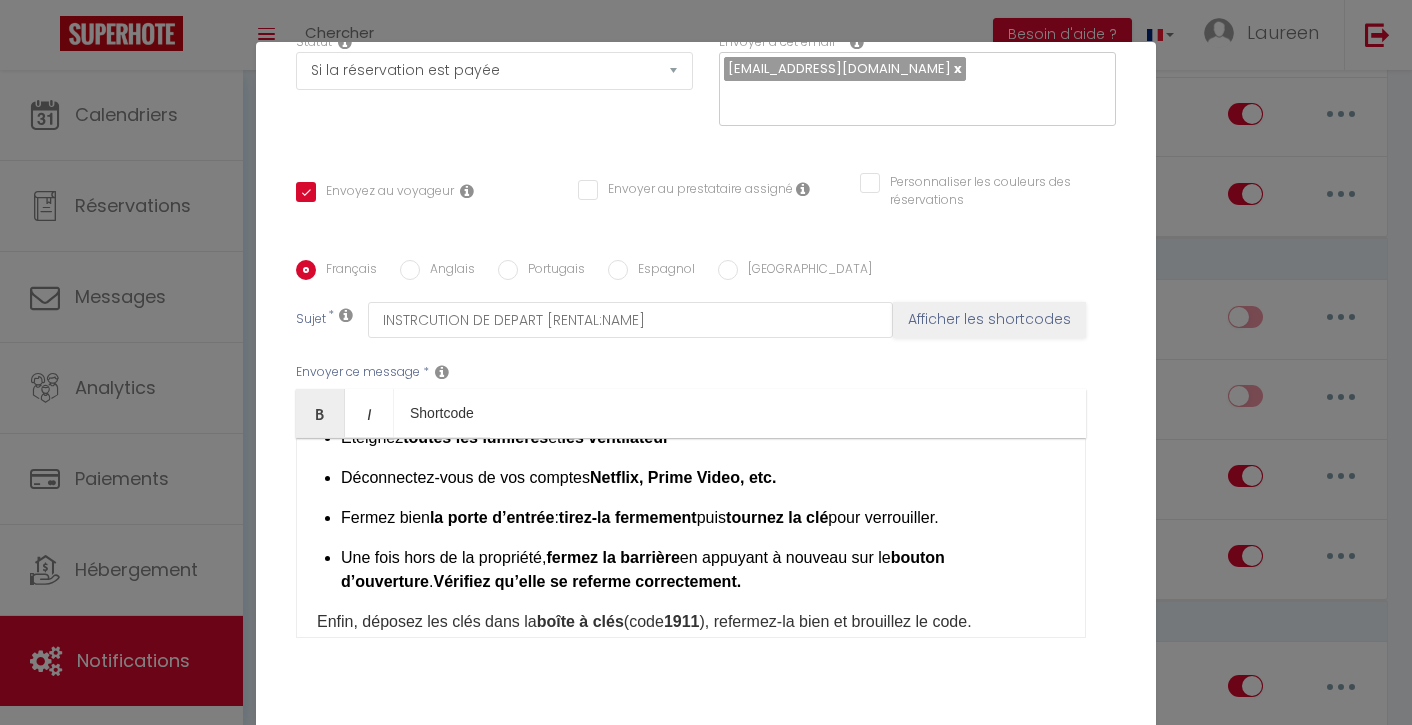 click on "Fermez bien  la porte d’entrée  :  tirez-la fermement  puis  tournez la clé  pour verrouiller." at bounding box center (703, 518) 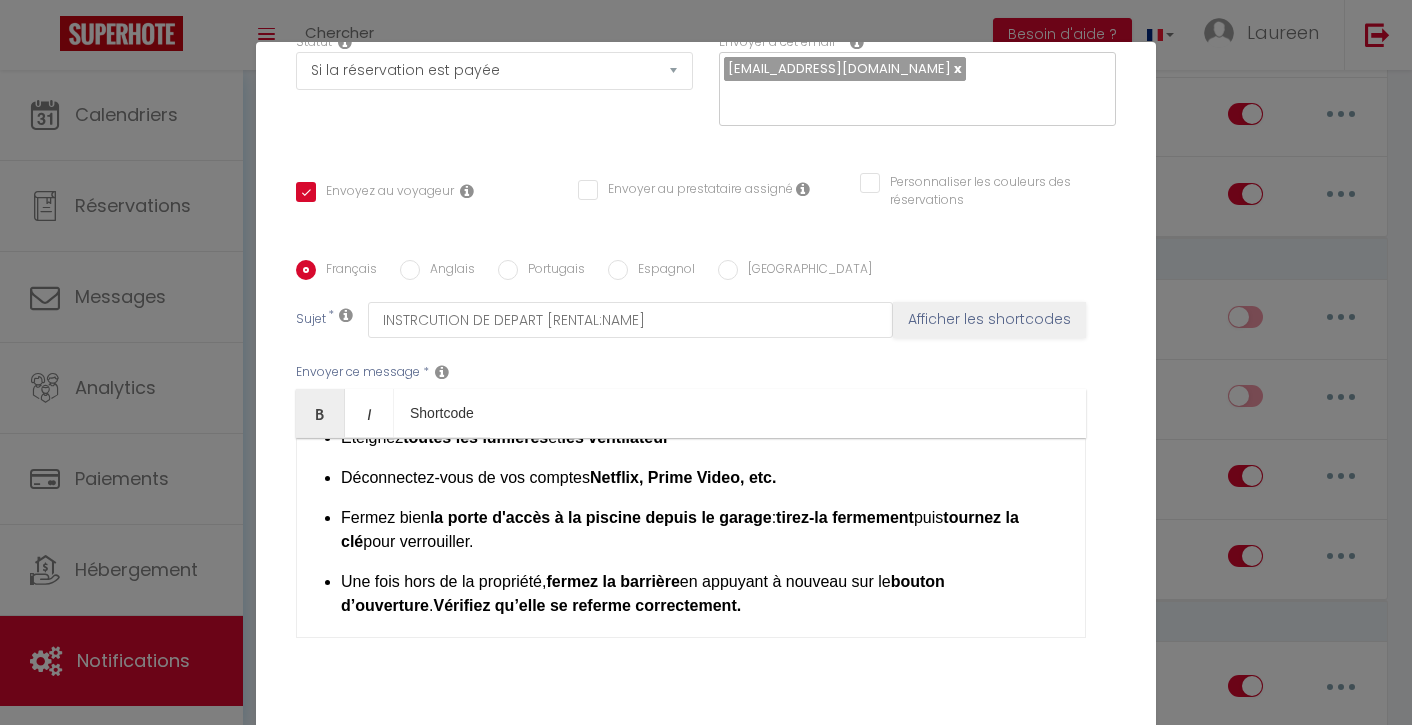 click on "Fermez bien  la porte d'accès à la piscine depuis le garage :  tirez-la fermement  puis  tournez la clé  pour verrouiller." at bounding box center (703, 530) 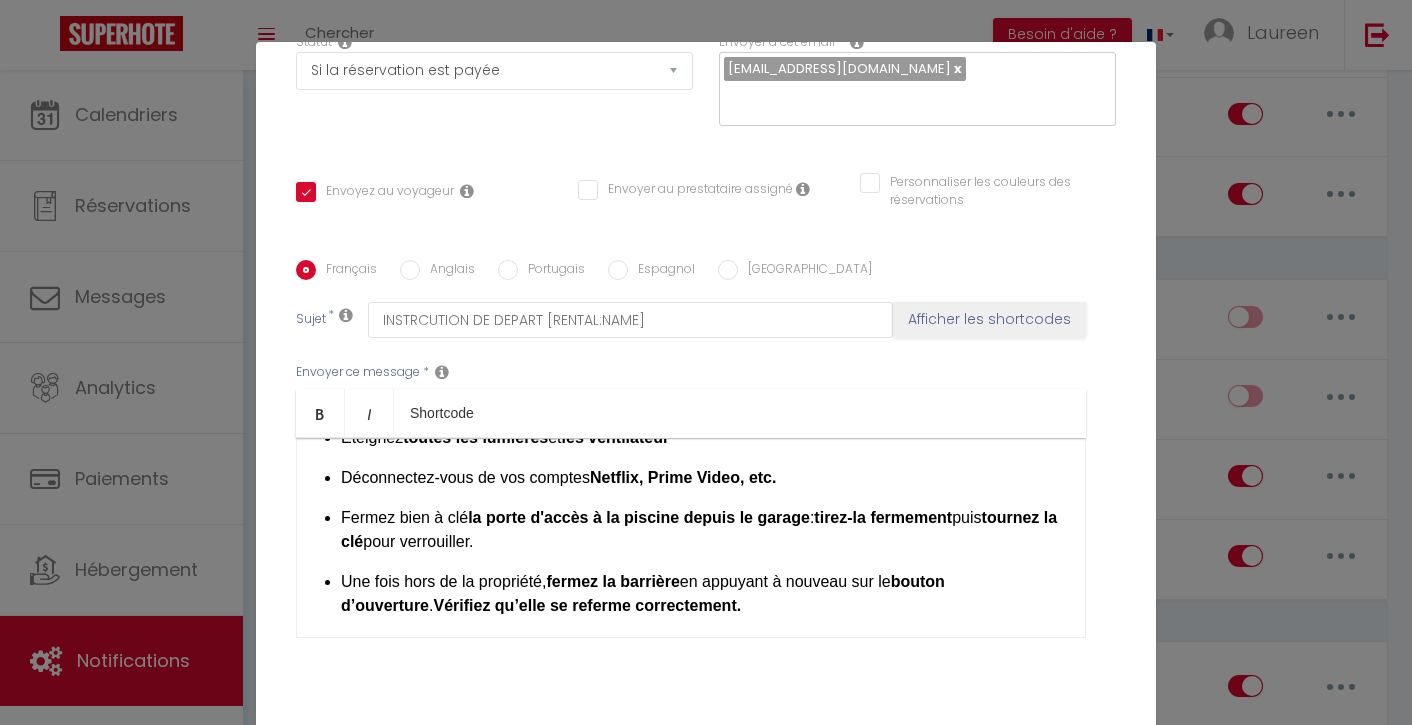drag, startPoint x: 816, startPoint y: 517, endPoint x: 826, endPoint y: 542, distance: 26.925823 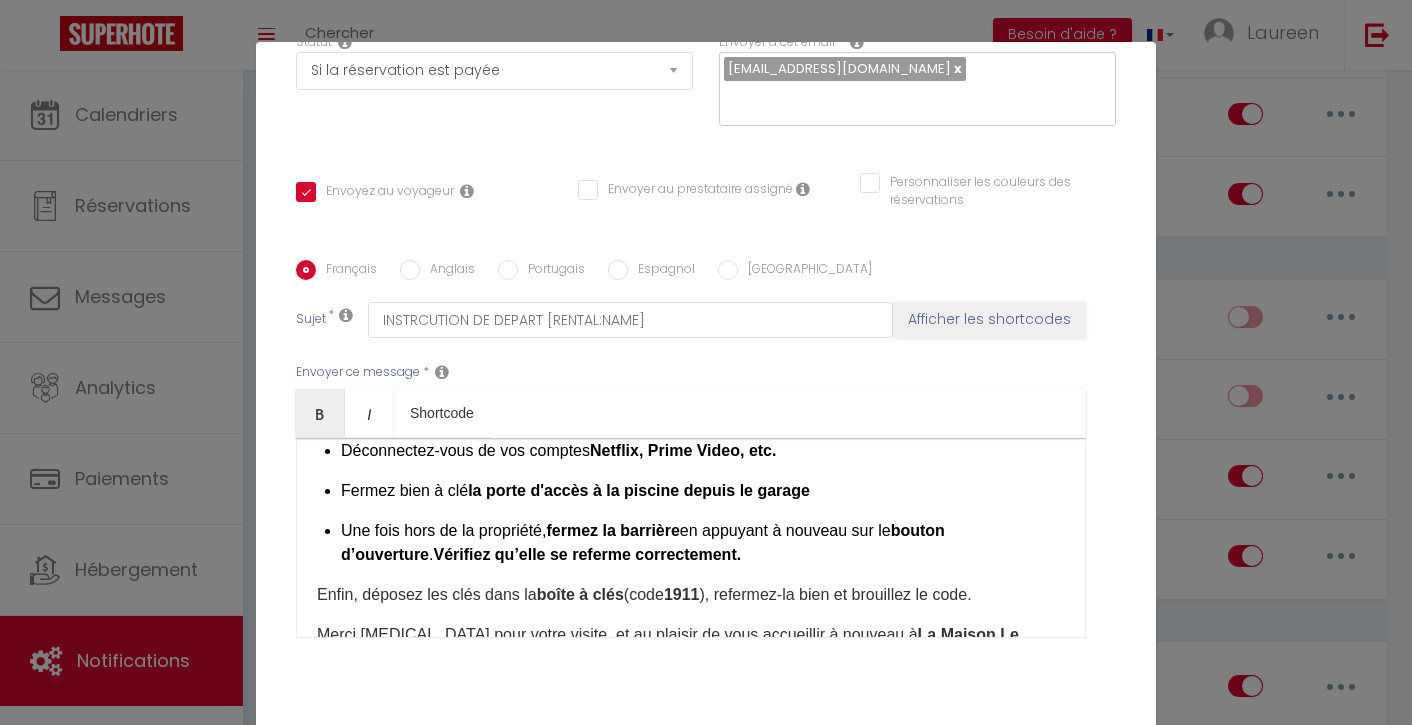 scroll, scrollTop: 648, scrollLeft: 0, axis: vertical 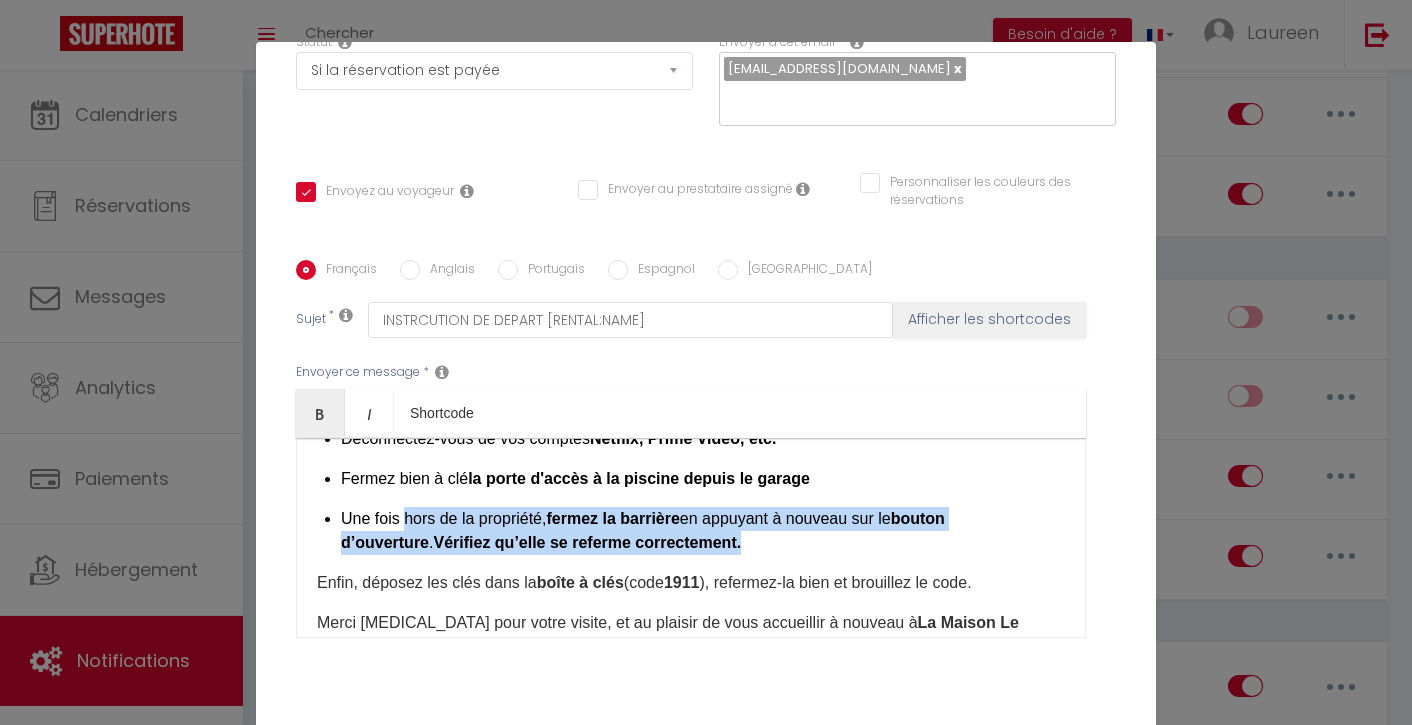 drag, startPoint x: 794, startPoint y: 544, endPoint x: 403, endPoint y: 518, distance: 391.8635 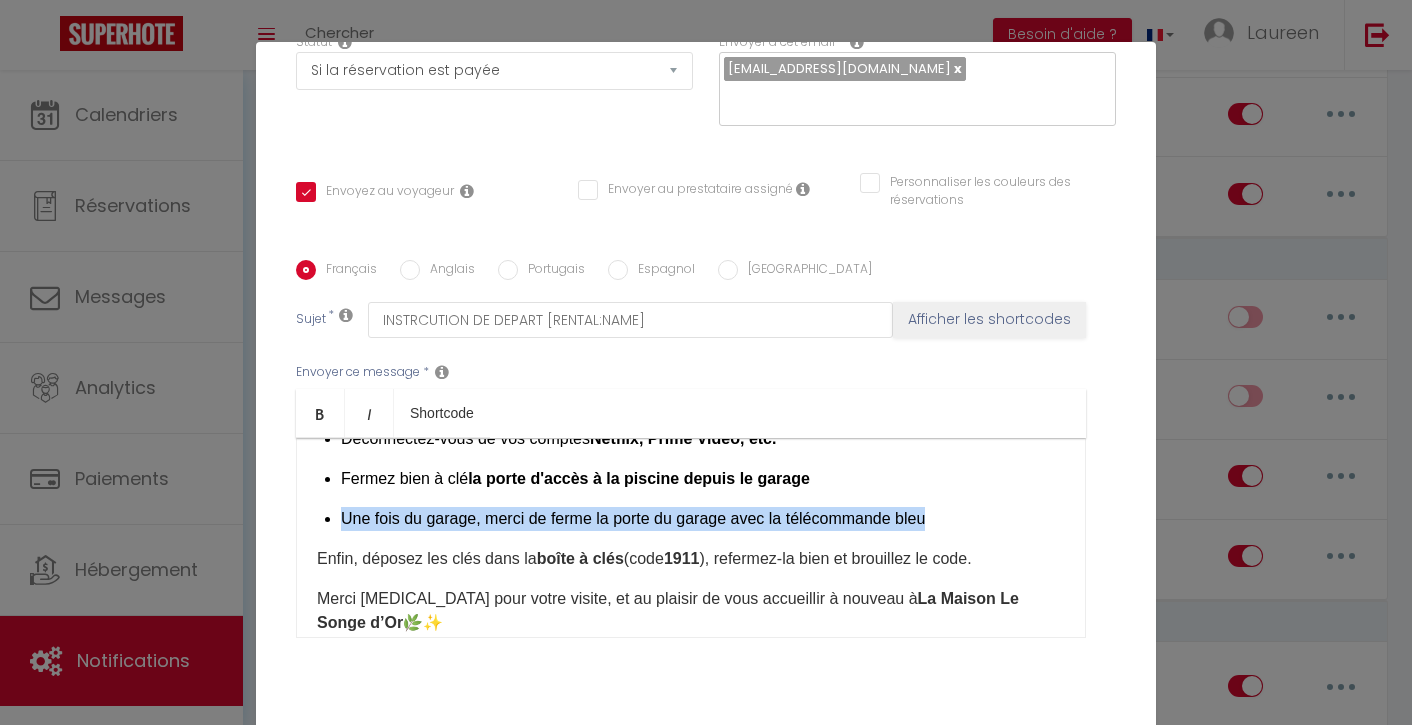 drag, startPoint x: 960, startPoint y: 523, endPoint x: 328, endPoint y: 517, distance: 632.0285 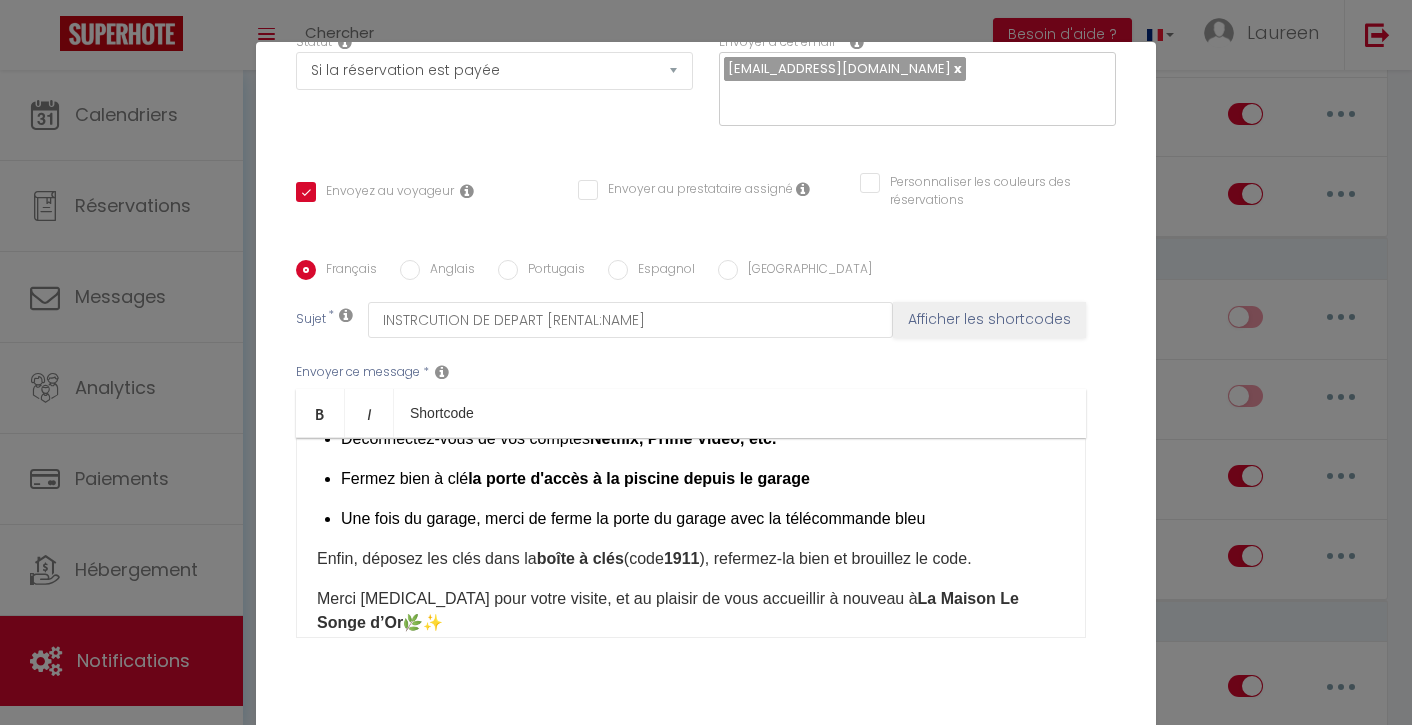 click on "Une fois du garage, merci de ferme la porte du garage avec la télécommande bleu" at bounding box center [703, 519] 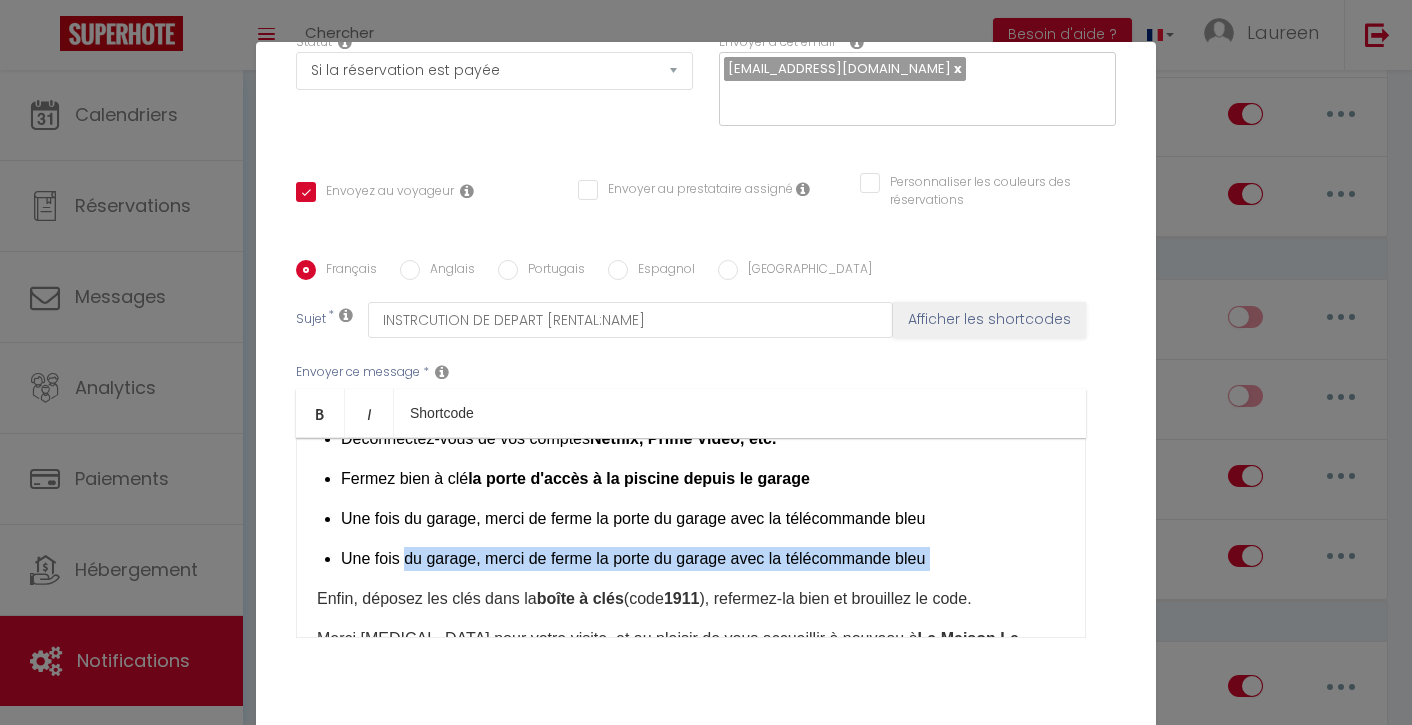 drag, startPoint x: 949, startPoint y: 562, endPoint x: 403, endPoint y: 558, distance: 546.01465 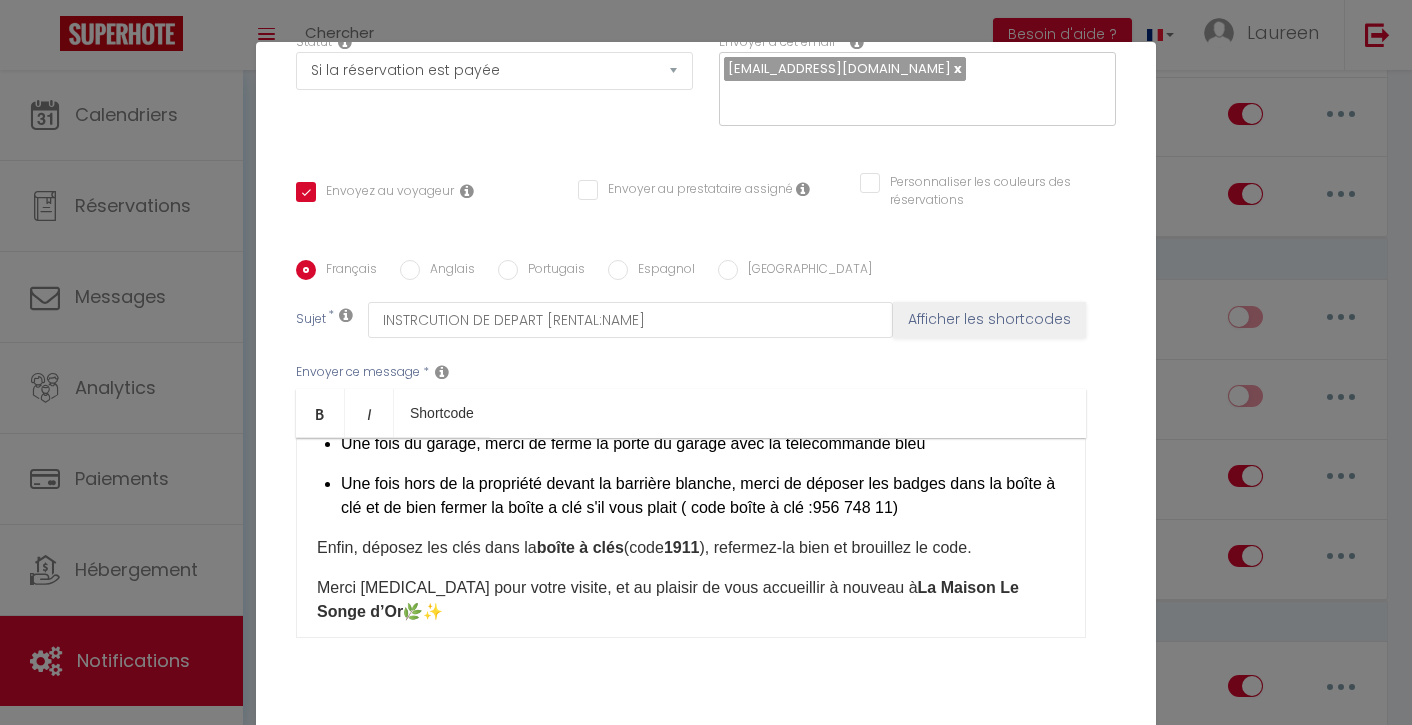 scroll, scrollTop: 729, scrollLeft: 0, axis: vertical 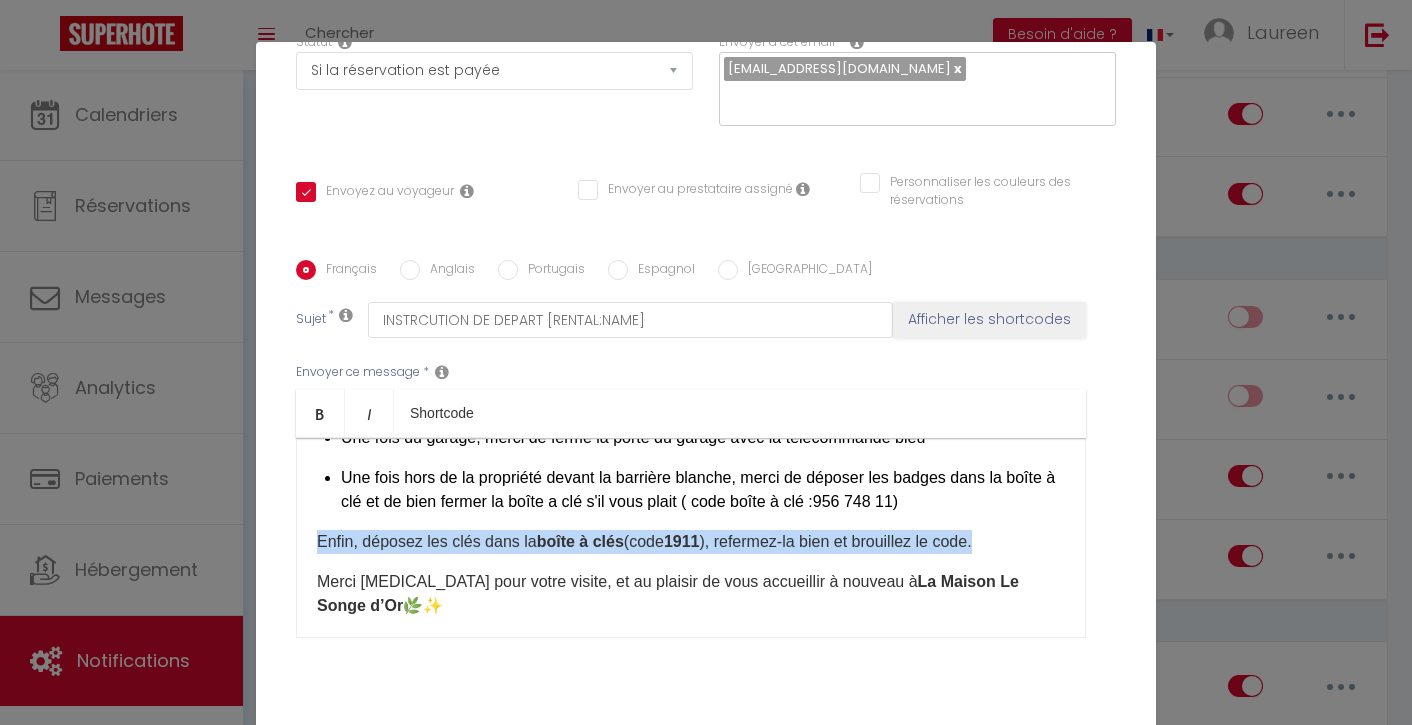 drag, startPoint x: 1011, startPoint y: 536, endPoint x: 311, endPoint y: 534, distance: 700.00287 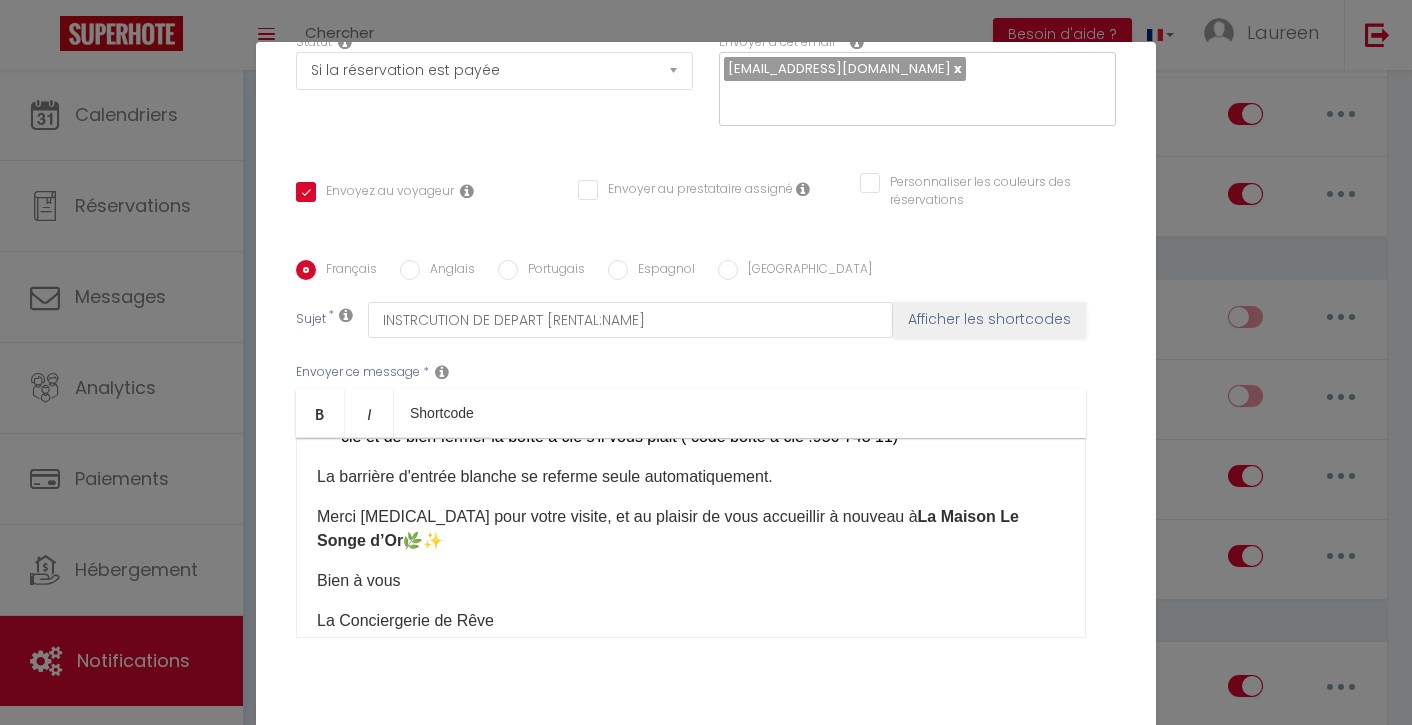 scroll, scrollTop: 799, scrollLeft: 0, axis: vertical 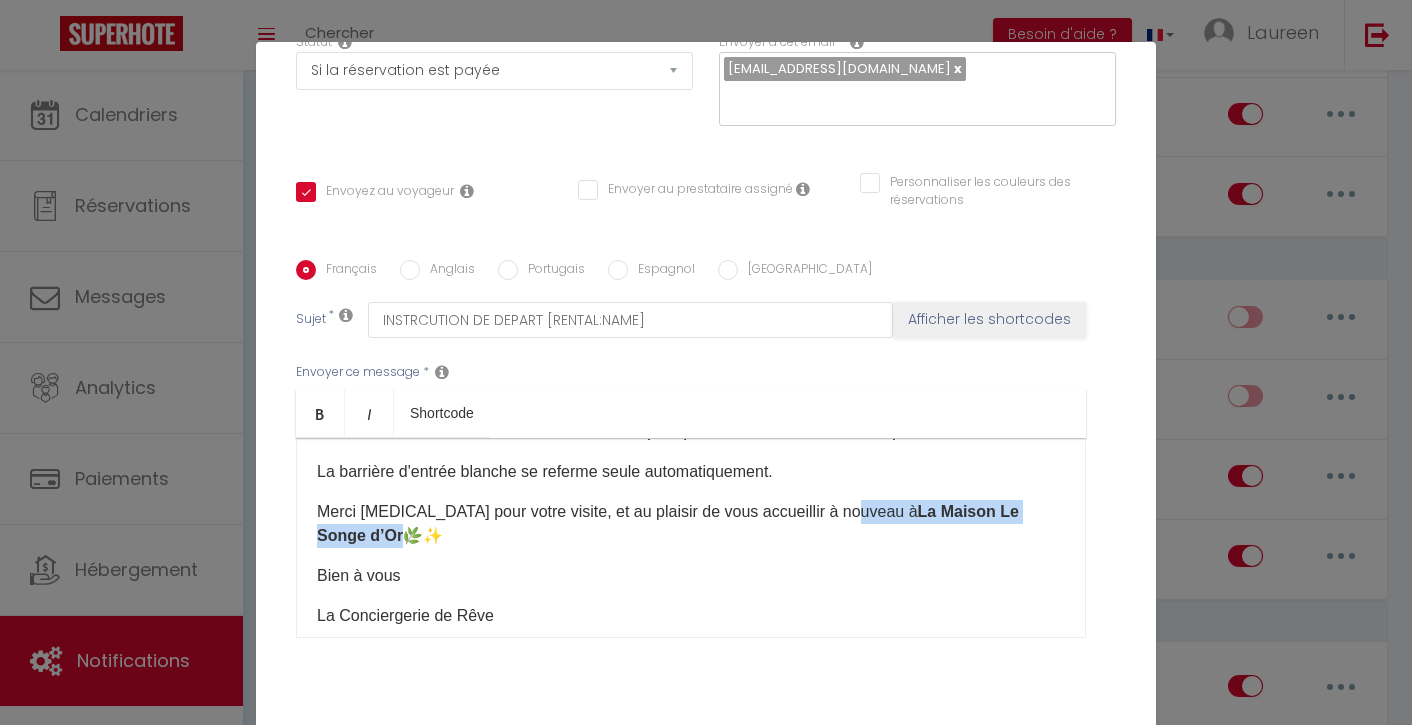 drag, startPoint x: 857, startPoint y: 511, endPoint x: 1037, endPoint y: 510, distance: 180.00278 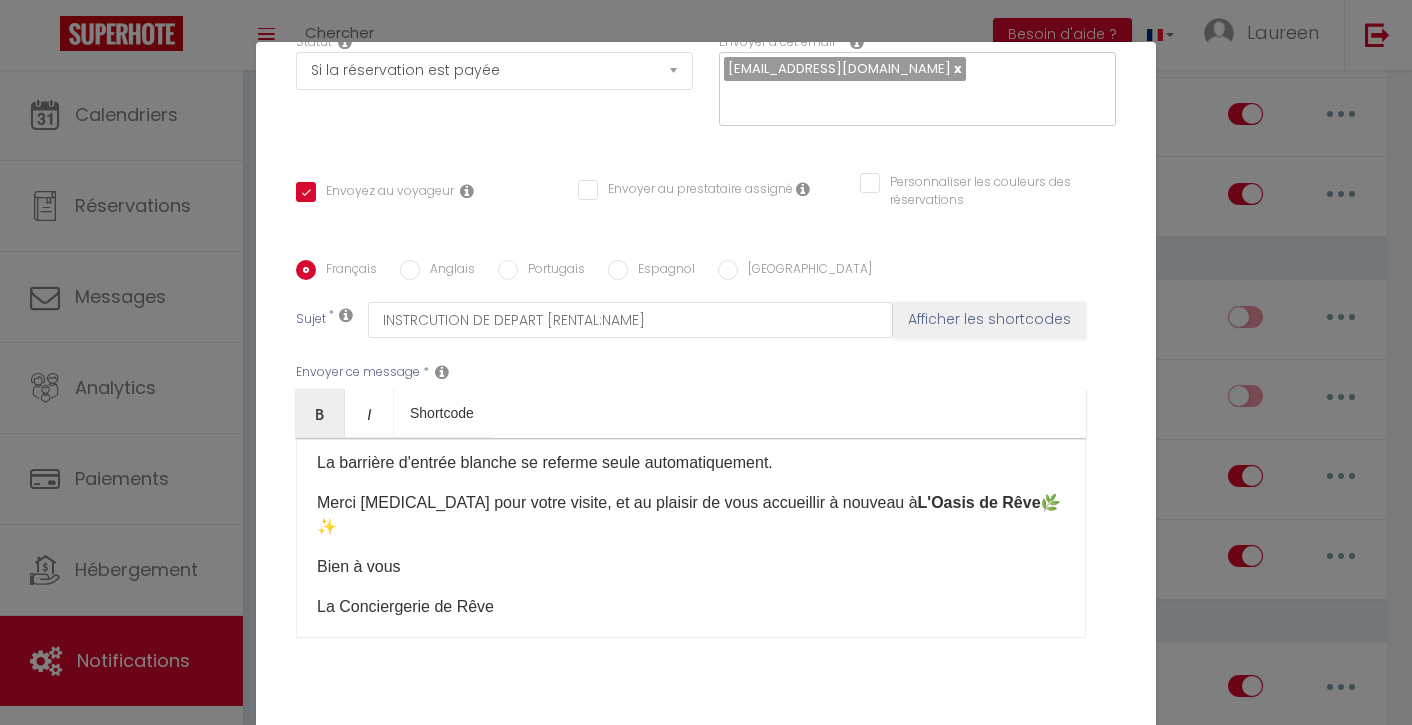 scroll, scrollTop: 806, scrollLeft: 0, axis: vertical 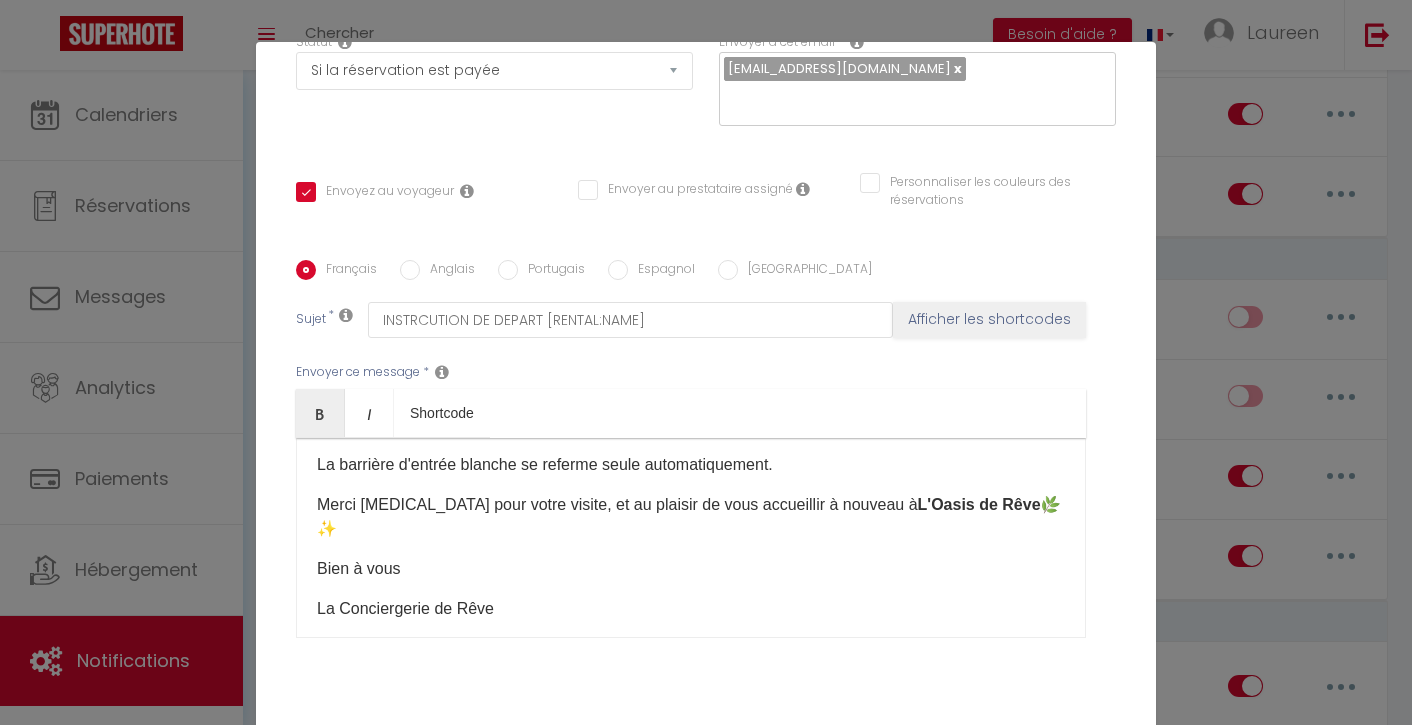 click on "Bonjour [GUEST:FIRST_NAME]​
Nous espérons que vous avez passé un agréable séjour à [RENTAL:NAME]​
Voici quelques petites consignes à respecter avant votre départ, pour nous aider à préparer au mieux la maison pour les prochains voyageurs : Le logement doit être libéré au plus tard à 10h00​
Linge de bain  : Merci de bien vouloir rassembler toutes les serviettes utilisées et de les déposer  au sol dans une seule salle de bain .
Vaisselle  : Merci de  vider le lave-vaisselle  et également à  nettoyer la vaisselle utilisée .
Produits de toilette  : Merci de  reprendre vos savons, shampoings et affaires personnelles , ou de jeter ce qui est vide ou inutile.
Poubelles : Très important !
Videz toutes les  poubelles  de la  cuisine, des salles de bain et des WC .
Merci de partir avec vos déchets. Si vous avez [MEDICAL_DATA] des déchets le jour de votre départ,  merci de les emporter avec vous .
🪟  Avant de partir  :
[GEOGRAPHIC_DATA]   et" at bounding box center (691, 538) 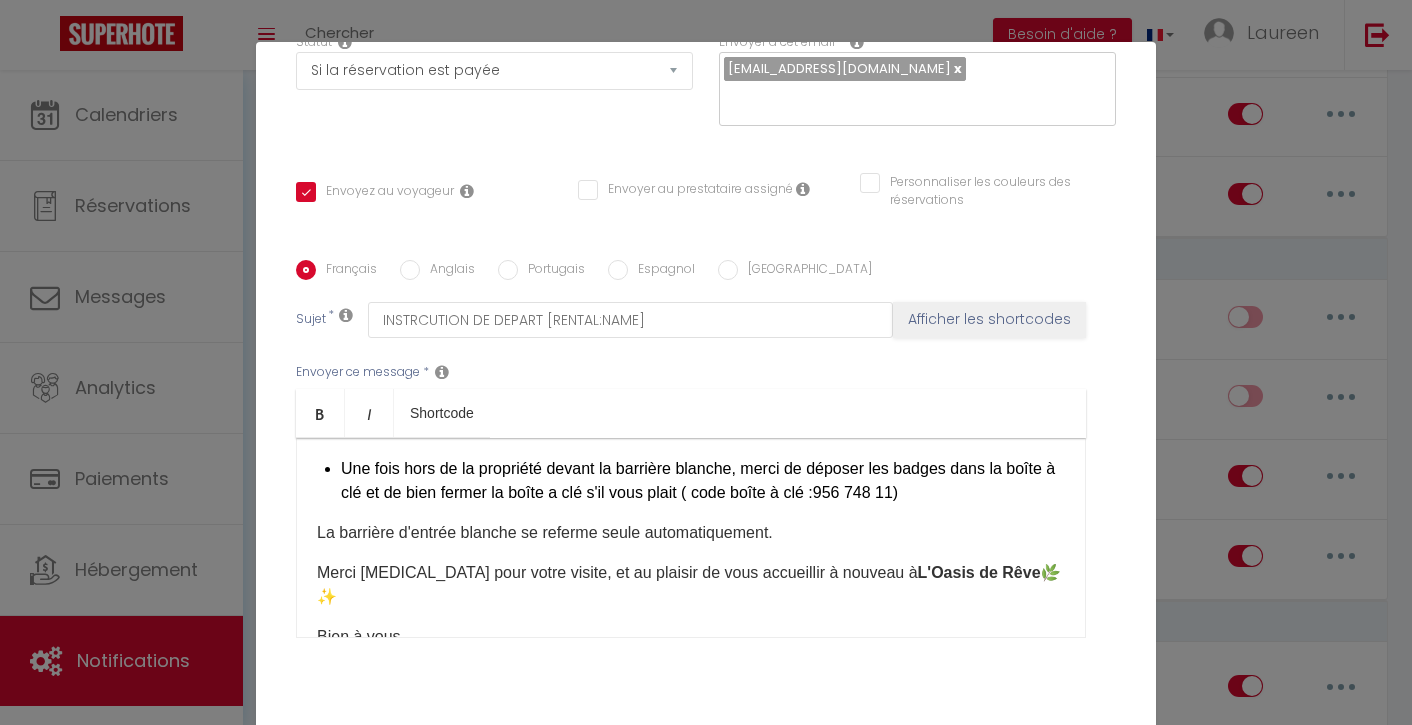 scroll, scrollTop: 743, scrollLeft: 0, axis: vertical 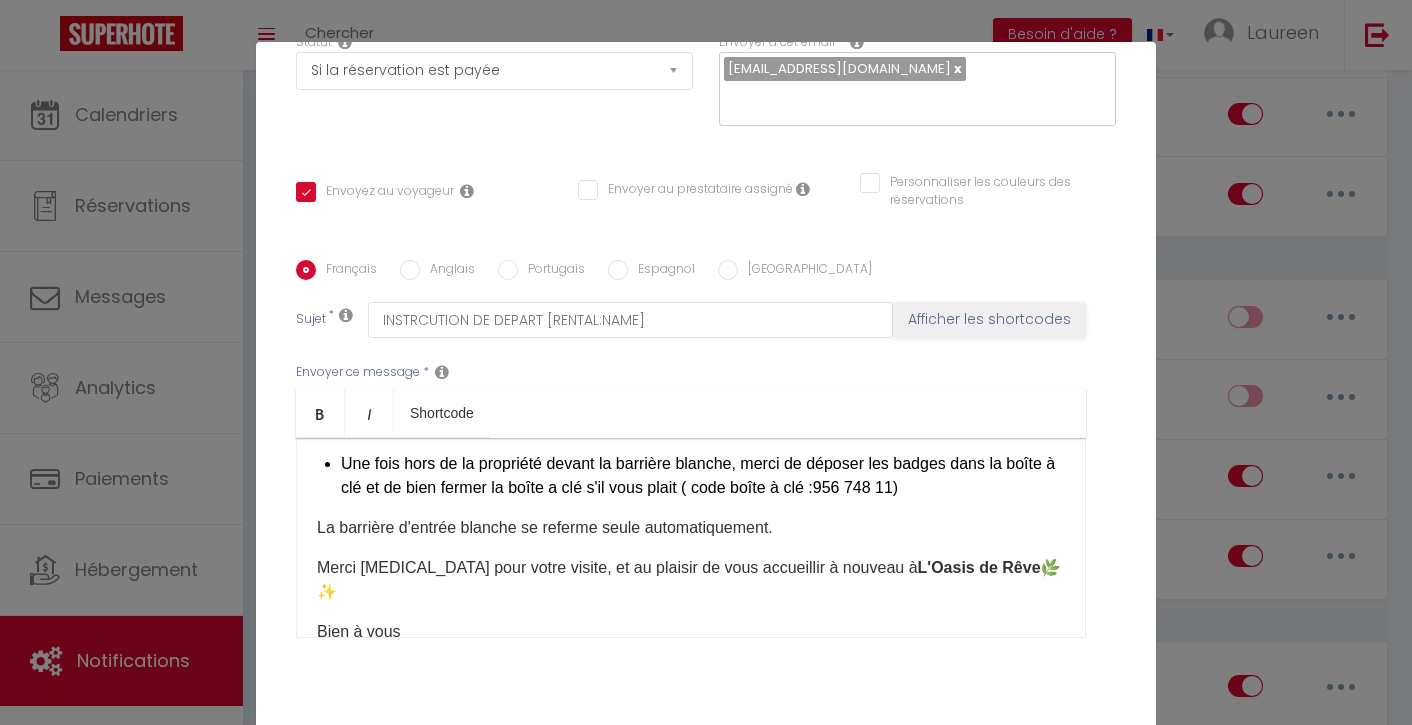 click on "Bonjour [GUEST:FIRST_NAME]​
Nous espérons que vous avez passé un agréable séjour à [RENTAL:NAME]​
Voici quelques petites consignes à respecter avant votre départ, pour nous aider à préparer au mieux la maison pour les prochains voyageurs : Le logement doit être libéré au plus tard à 10h00​
Linge de bain  : Merci de bien vouloir rassembler toutes les serviettes utilisées et de les déposer  au sol dans une seule salle de bain .
Vaisselle  : Merci de  vider le lave-vaisselle  et également à  nettoyer la vaisselle utilisée .
Produits de toilette  : Merci de  reprendre vos savons, shampoings et affaires personnelles , ou de jeter ce qui est vide ou inutile.
Poubelles : Très important !
Videz toutes les  poubelles  de la  cuisine, des salles de bain et des WC .
Merci de partir avec vos déchets. Si vous avez [MEDICAL_DATA] des déchets le jour de votre départ,  merci de les emporter avec vous .
🪟  Avant de partir  :
[GEOGRAPHIC_DATA]   et" at bounding box center [691, 538] 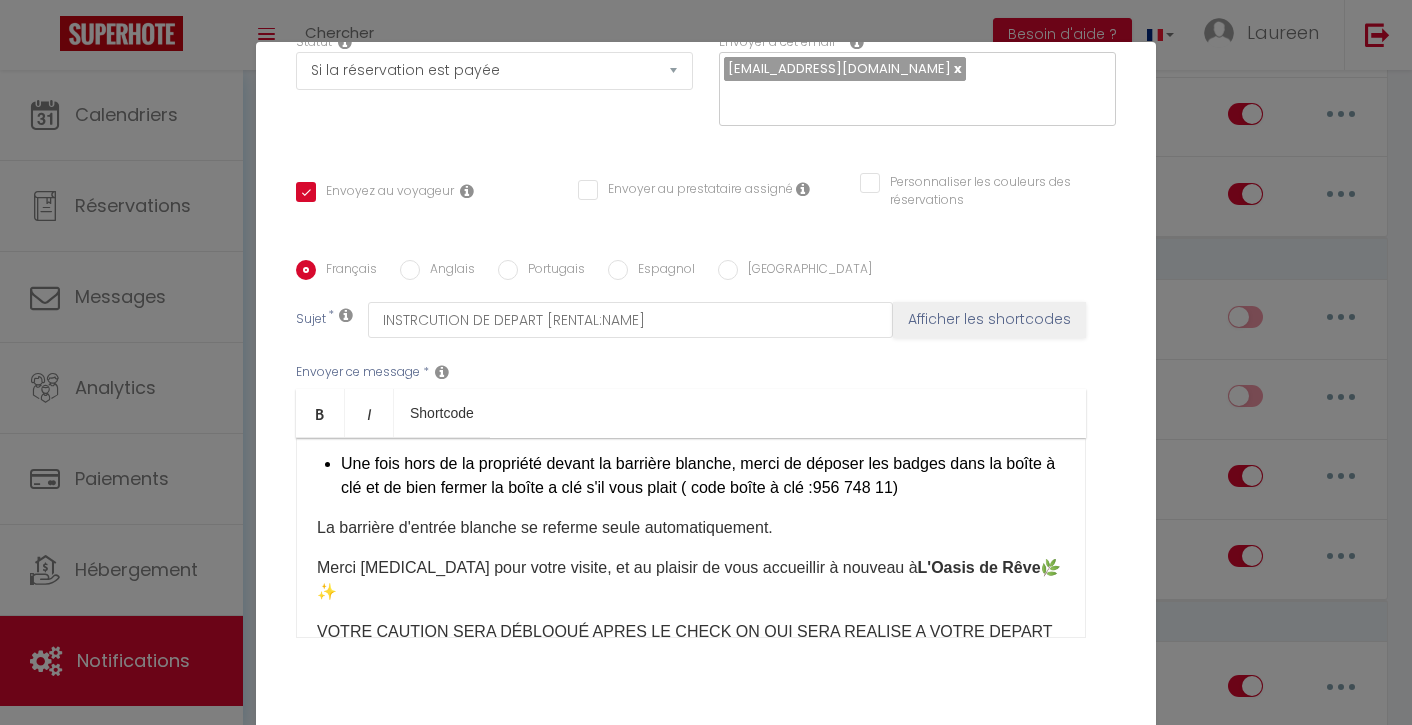 scroll, scrollTop: 748, scrollLeft: 0, axis: vertical 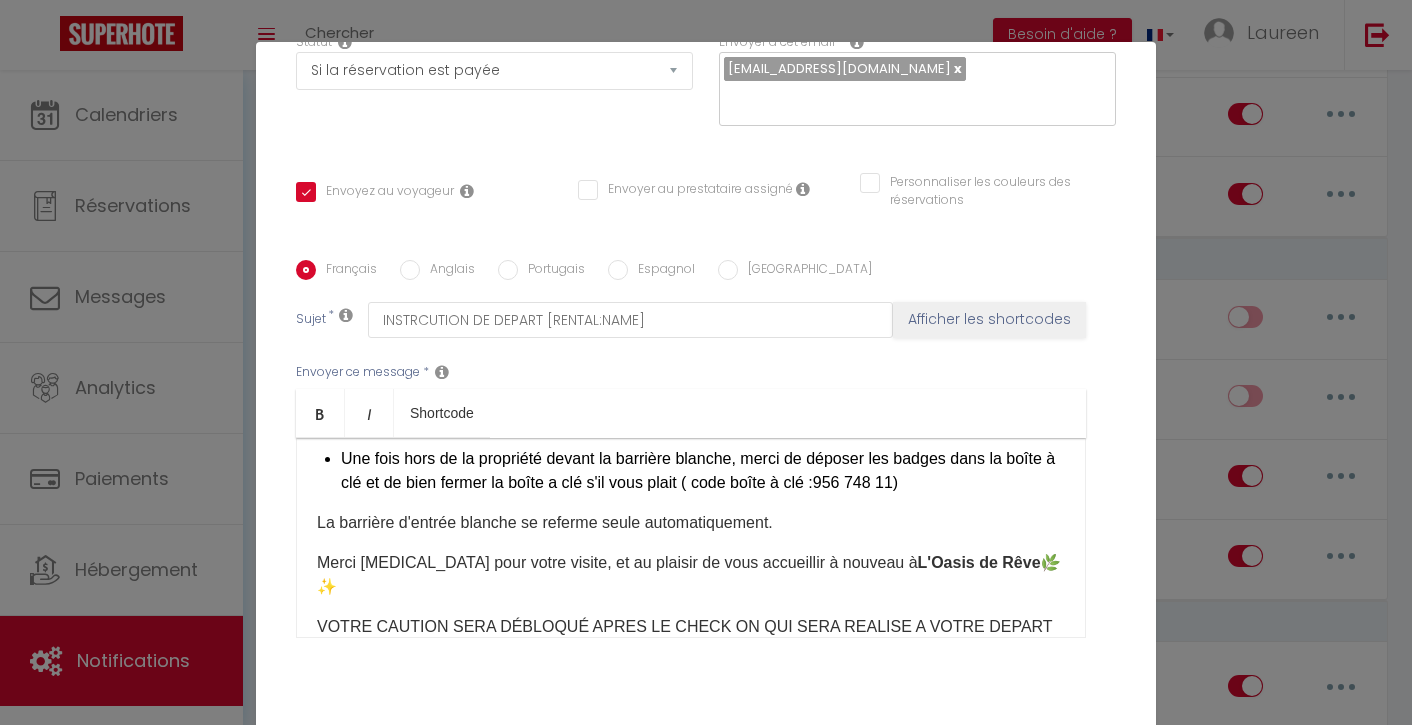 click on "VOTRE CAUTION SERA DÉBLOQUÉ APRES LE CHECK ON QUI SERA REALISE A VOTRE DEPART [DATE] A 10H30" at bounding box center (691, 639) 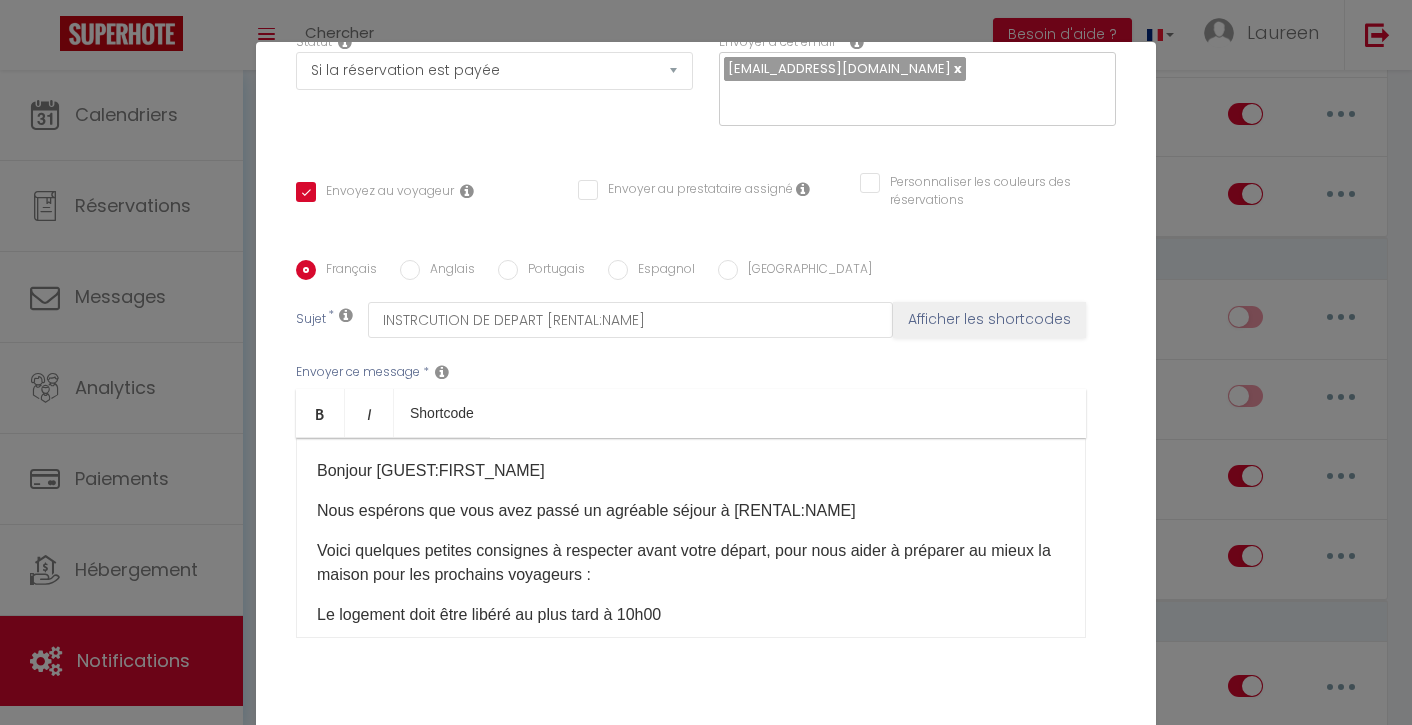 scroll, scrollTop: 0, scrollLeft: 0, axis: both 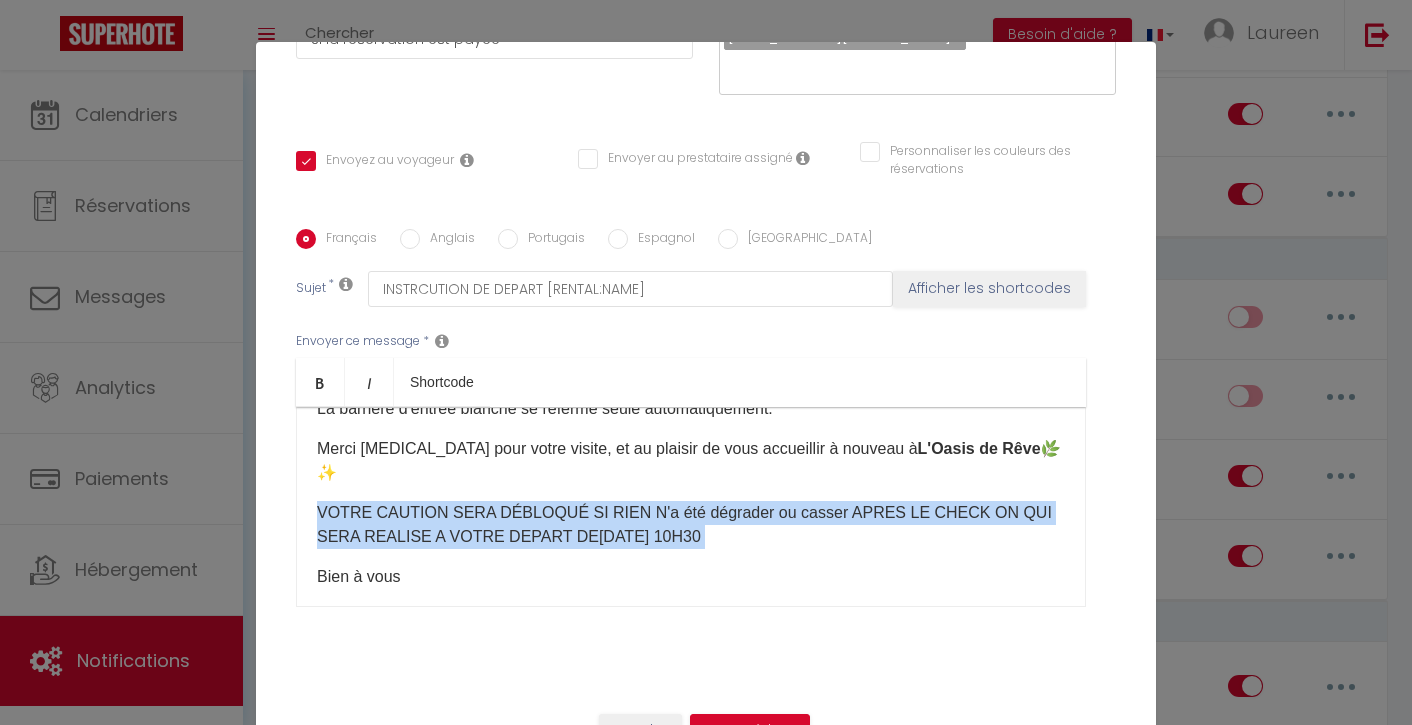 drag, startPoint x: 313, startPoint y: 483, endPoint x: 660, endPoint y: 518, distance: 348.76065 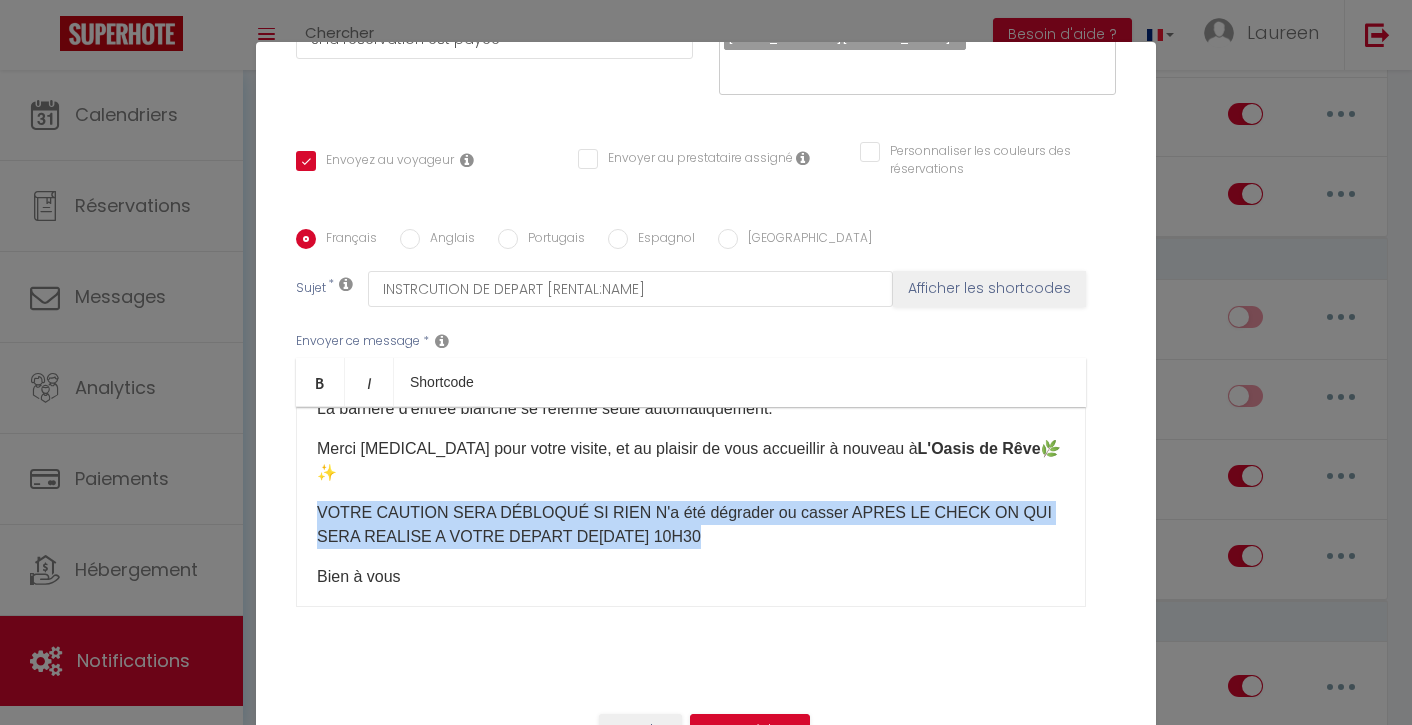 copy on "VOTRE CAUTION SERA DÉBLOQUÉ SI RIEN N'a été dégrader ou casser APRES LE CHECK ON QUI SERA REALISE A VOTRE DEPART DE[DATE] 10H30" 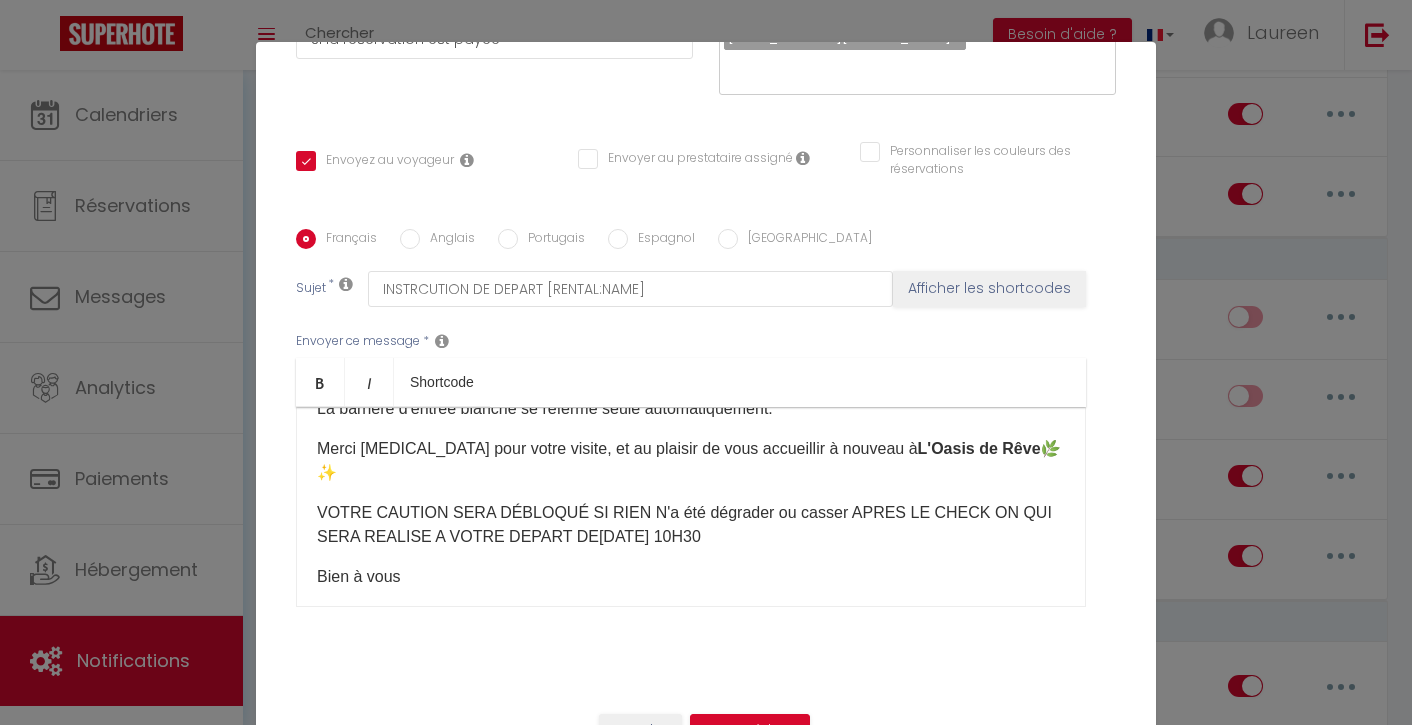 click on "VOTRE CAUTION SERA DÉBLOQUÉ SI RIEN N'a été dégrader ou casser APRES LE CHECK ON QUI SERA REALISE A VOTRE DEPART DE[DATE] 10H30" at bounding box center [691, 525] 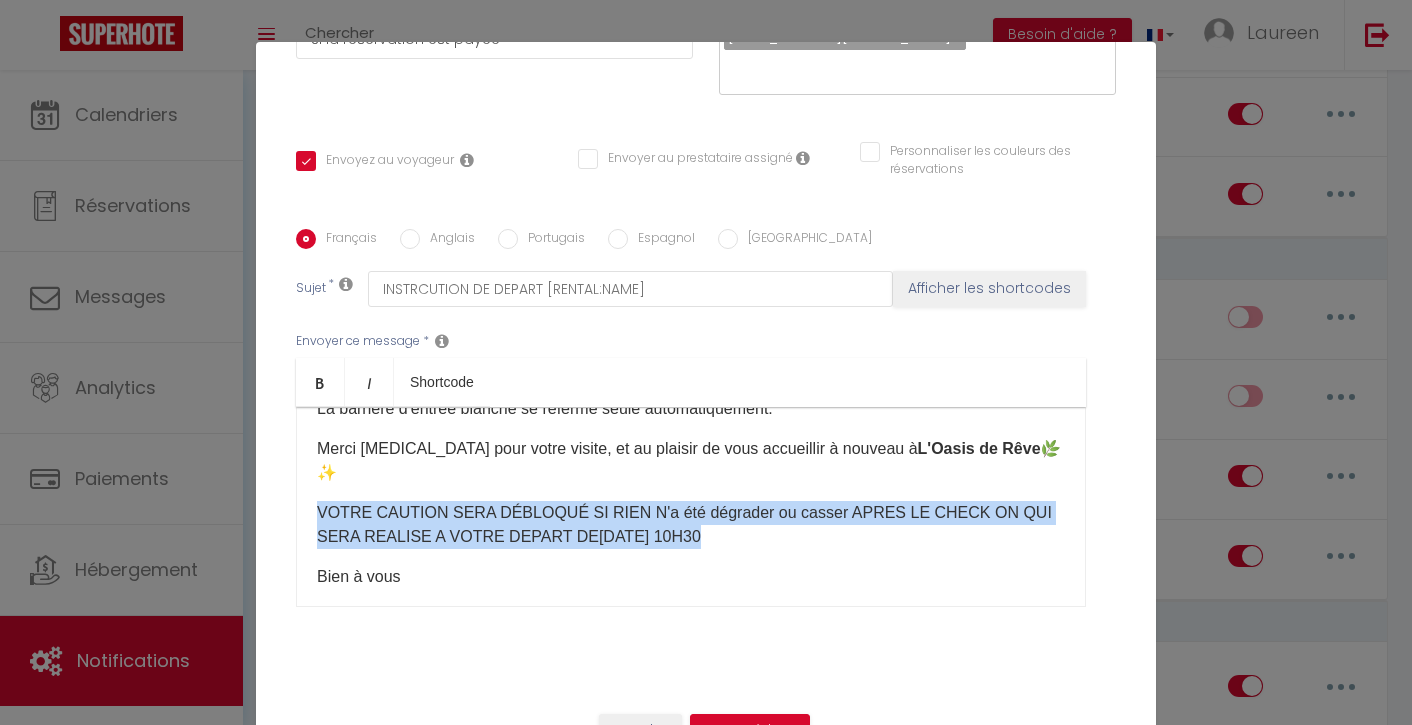 drag, startPoint x: 597, startPoint y: 513, endPoint x: 302, endPoint y: 491, distance: 295.8192 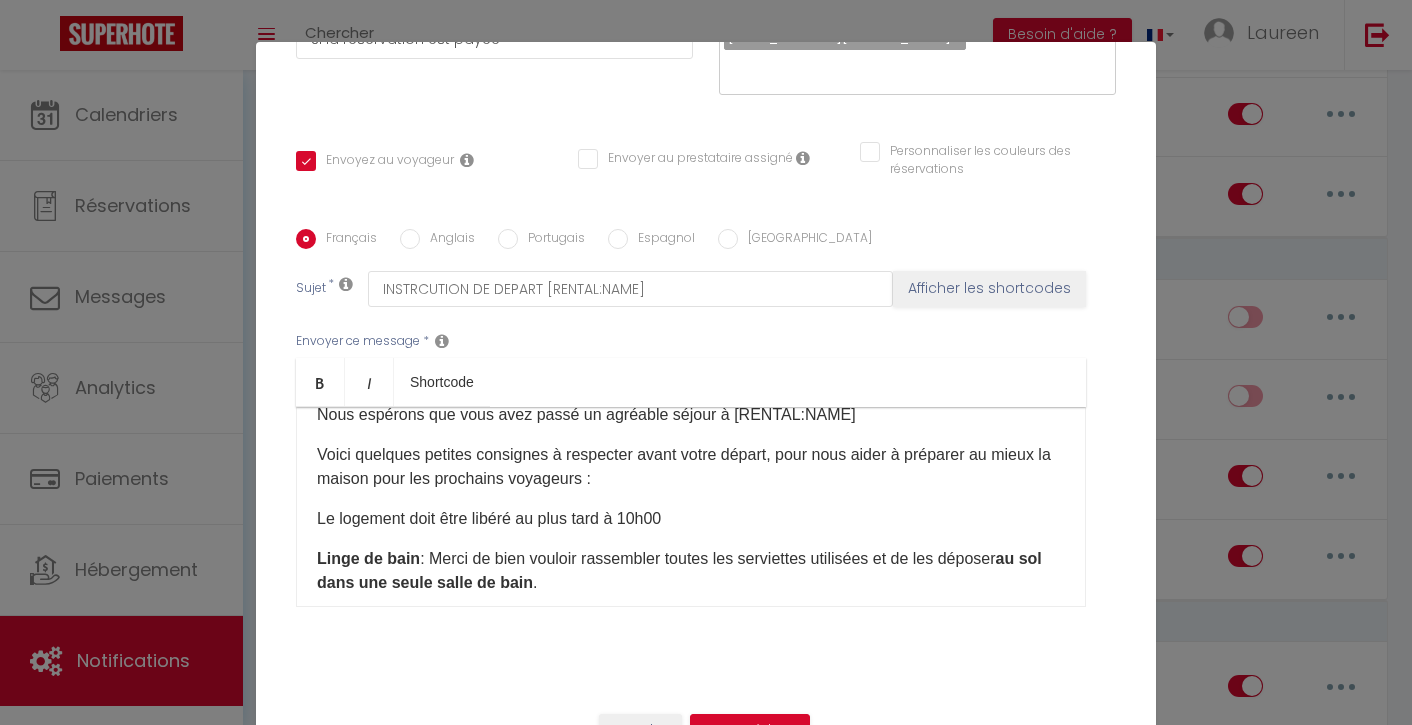 scroll, scrollTop: 15, scrollLeft: 0, axis: vertical 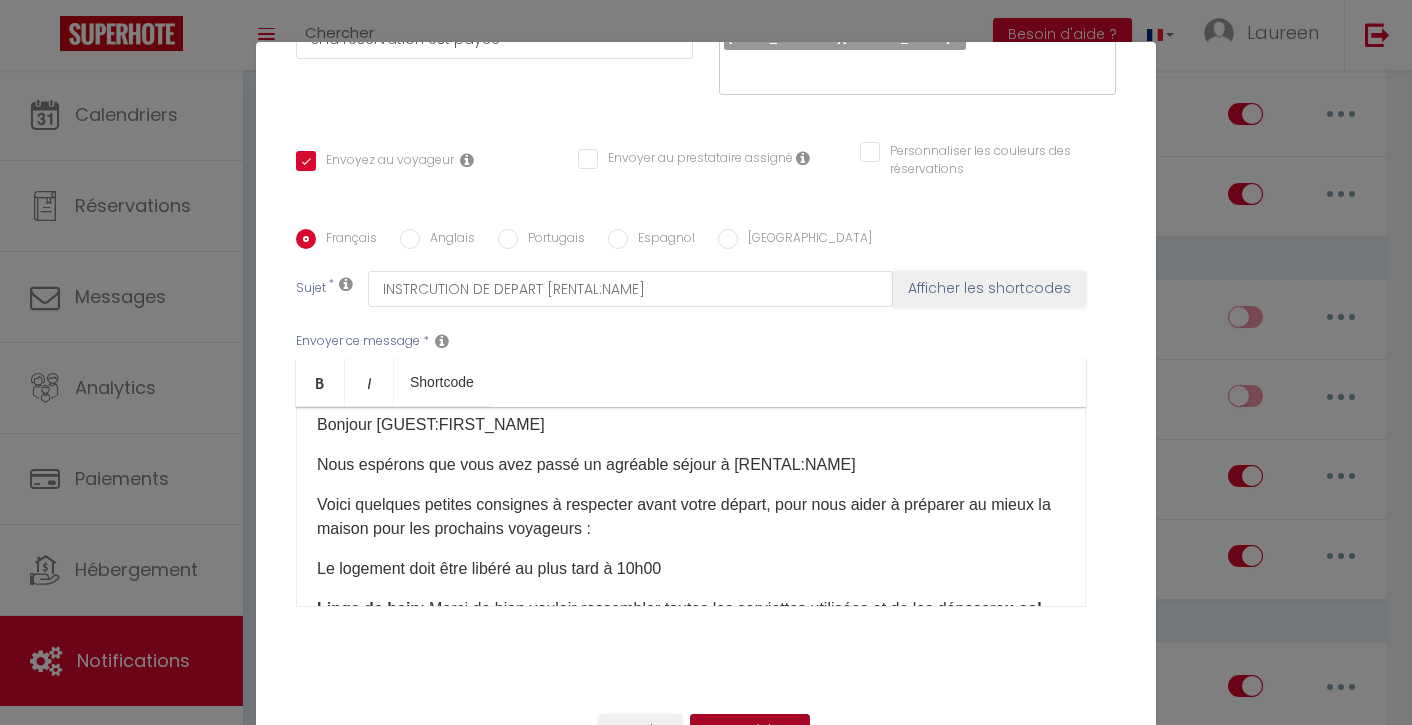 click on "Mettre à jour" at bounding box center (750, 731) 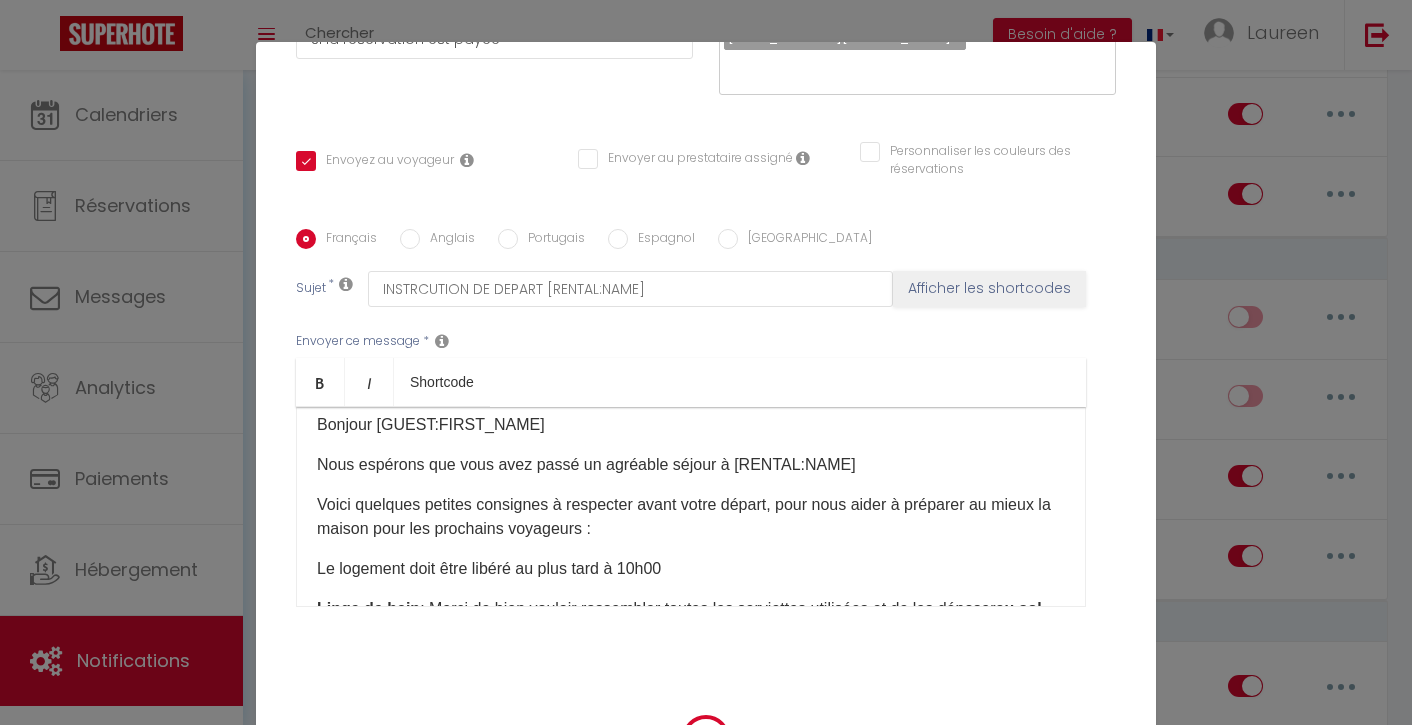 checkbox on "true" 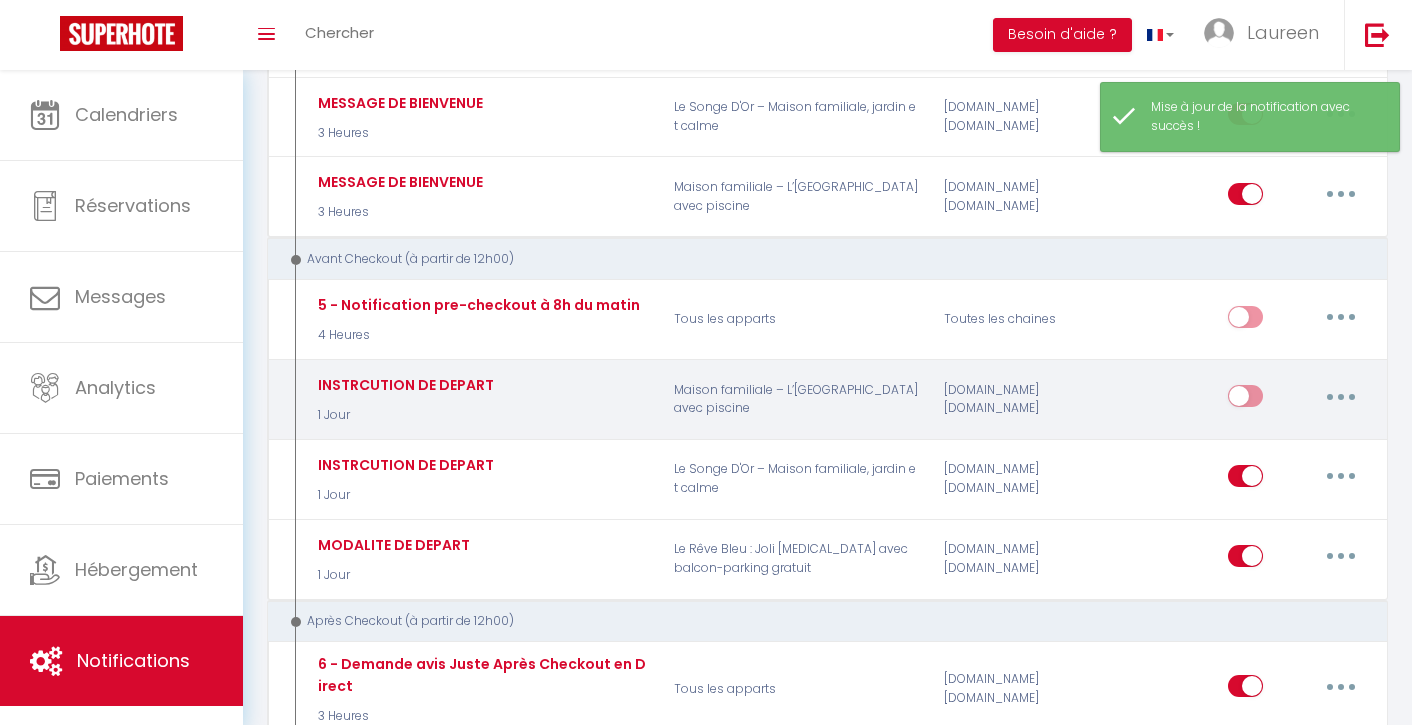 click at bounding box center [1245, 400] 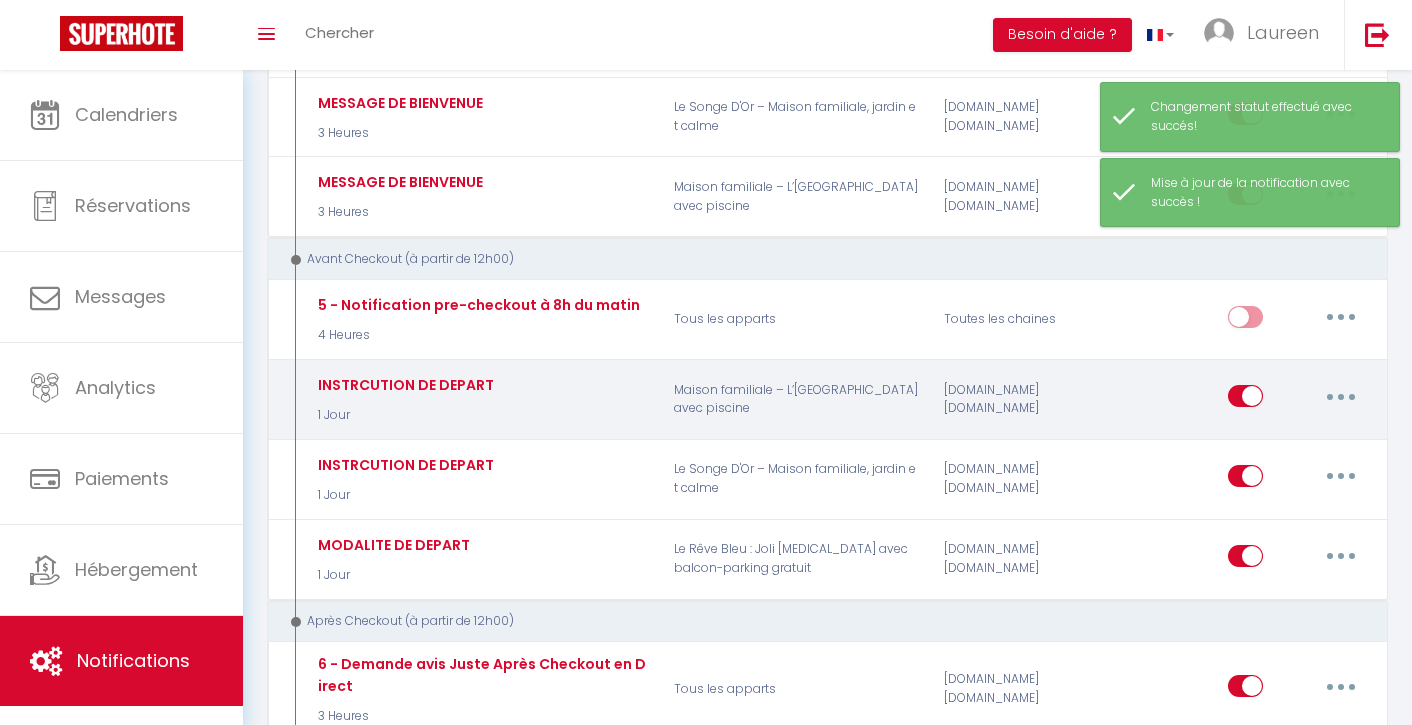 click at bounding box center (1341, 396) 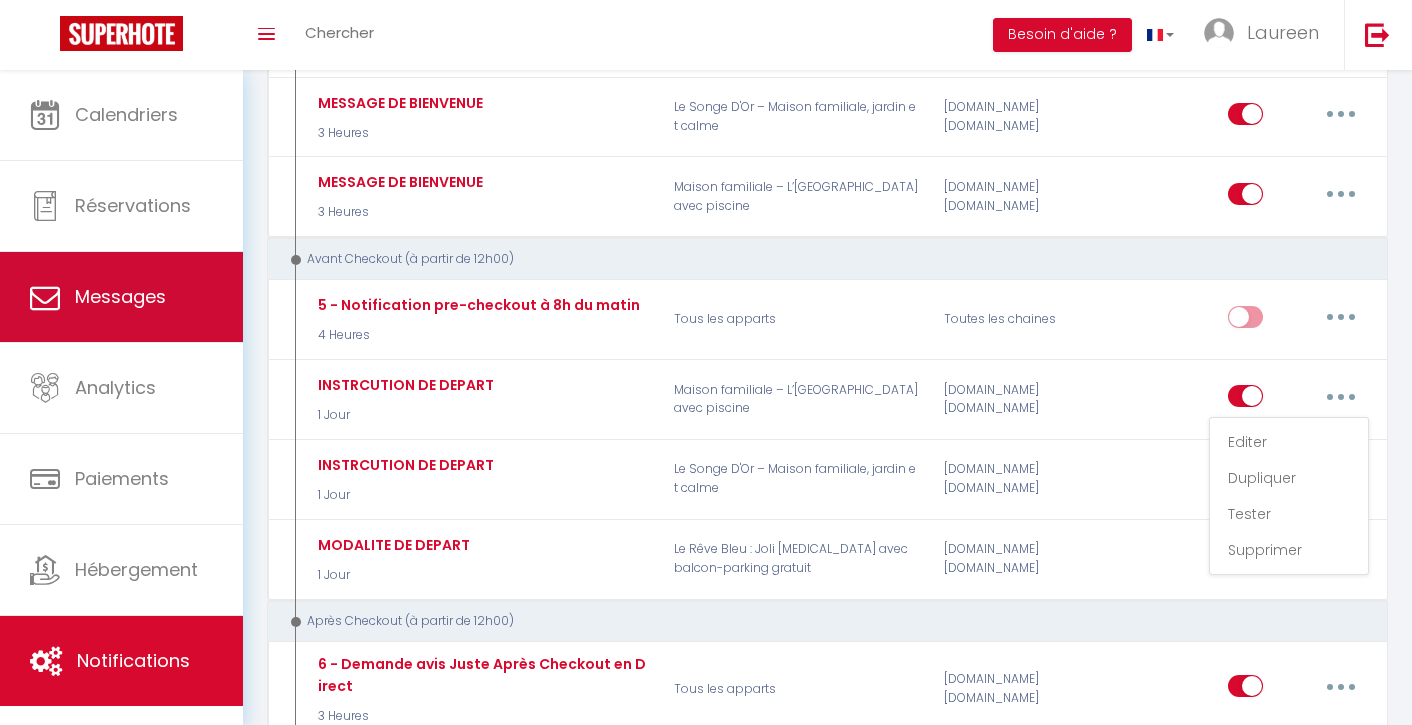 click on "Messages" at bounding box center [121, 297] 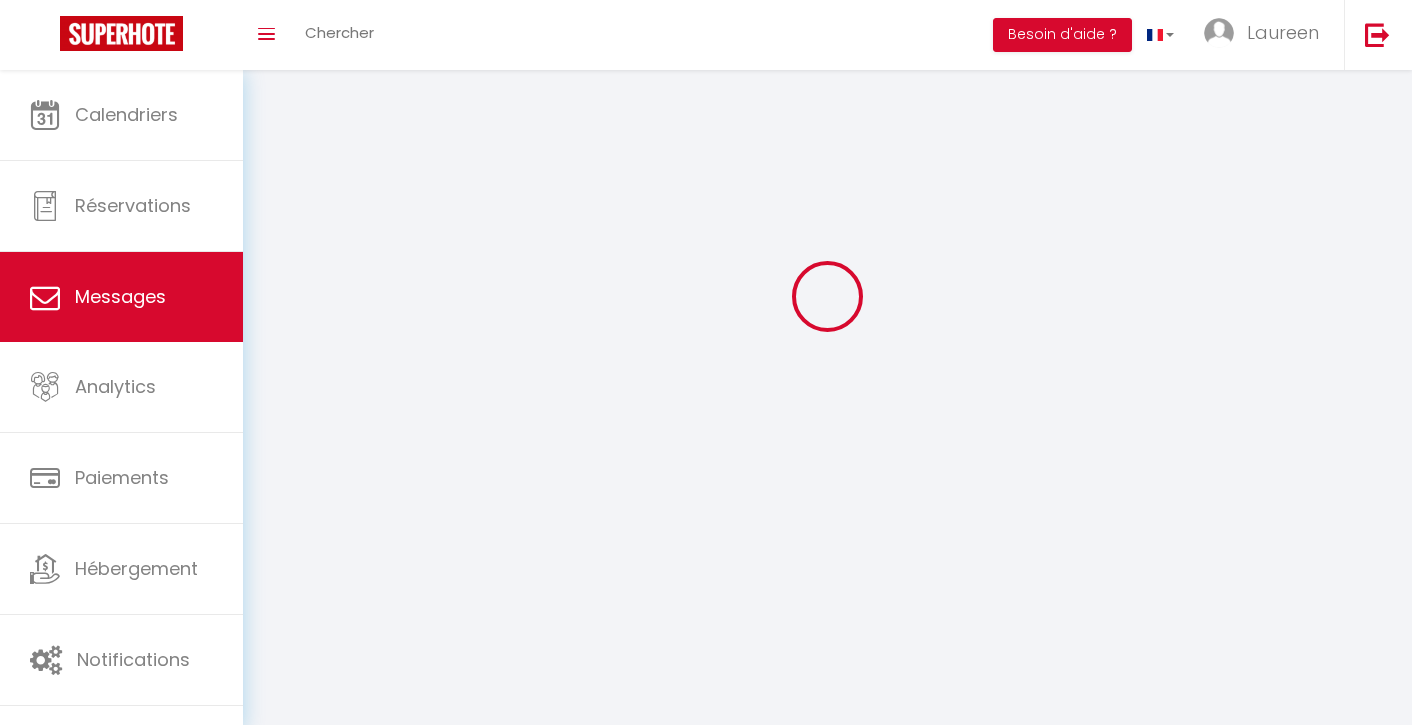scroll, scrollTop: 0, scrollLeft: 0, axis: both 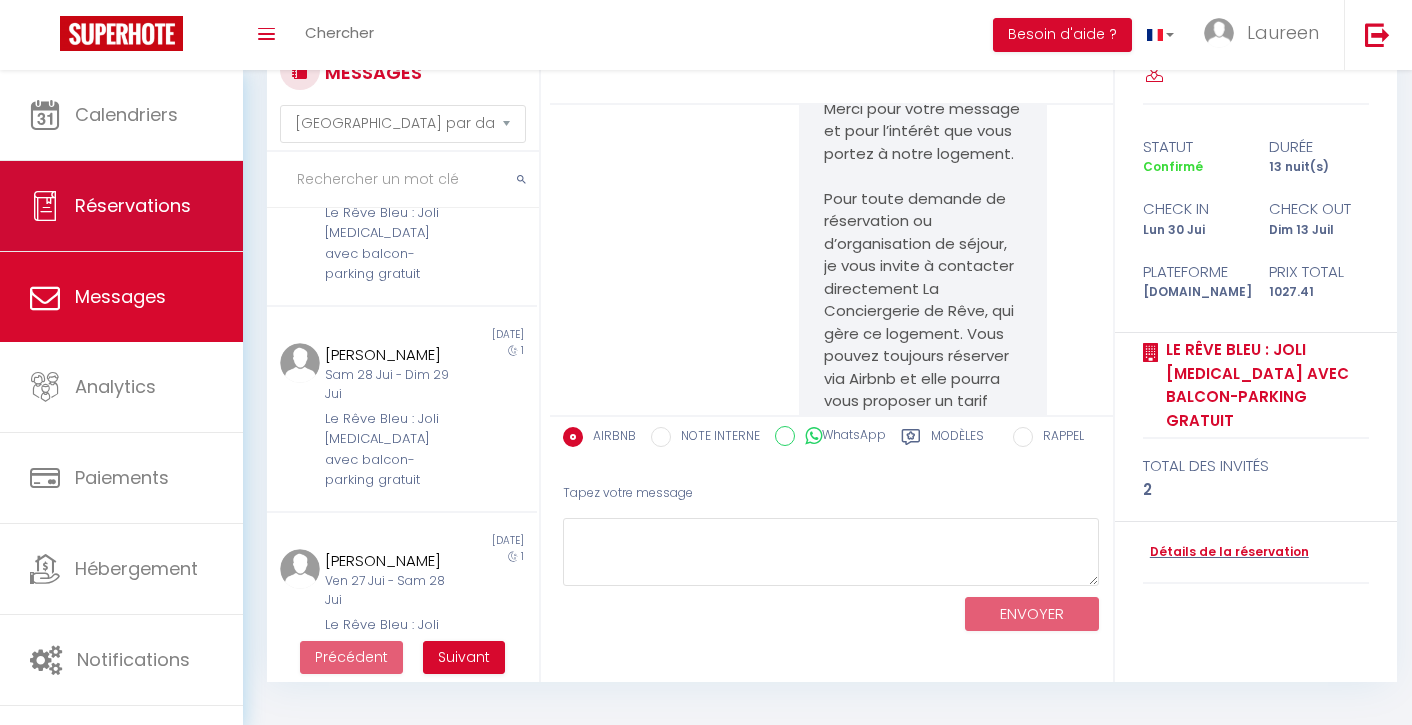 click on "Réservations" at bounding box center [121, 206] 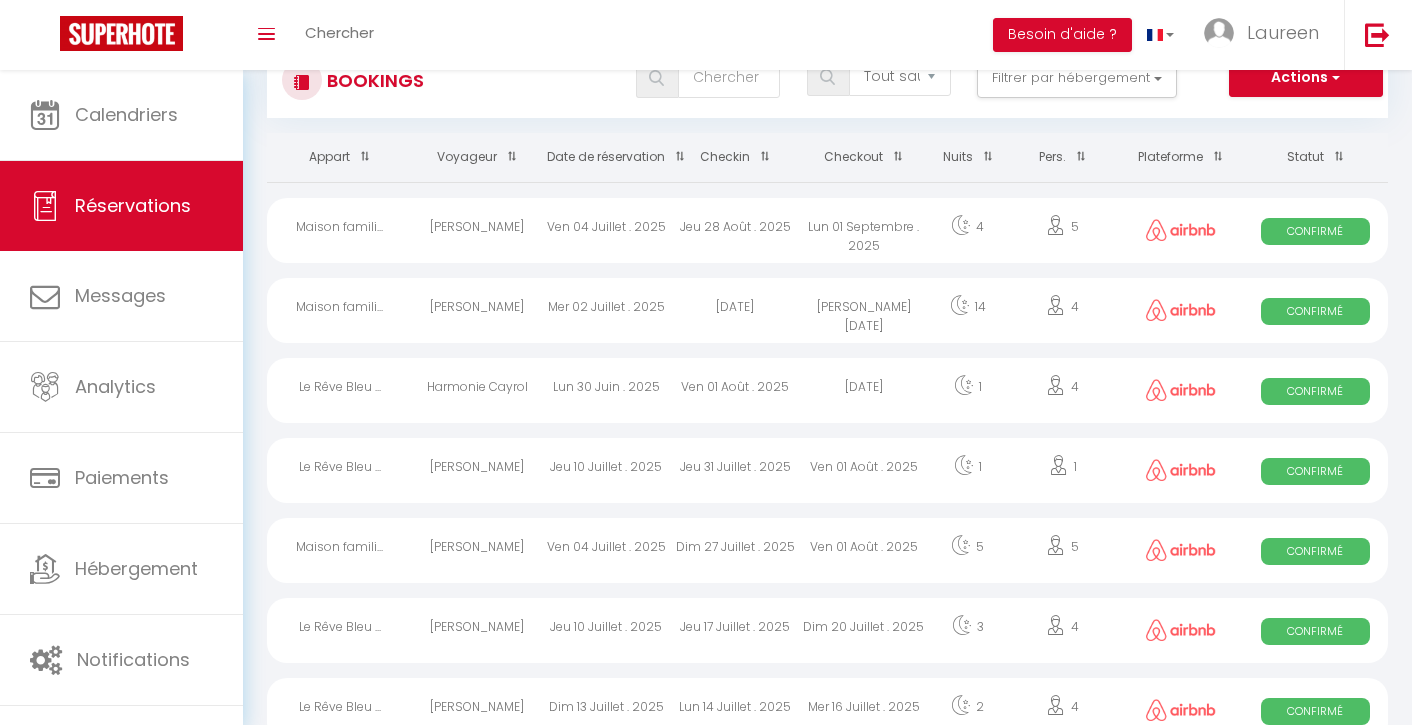 scroll, scrollTop: 0, scrollLeft: 0, axis: both 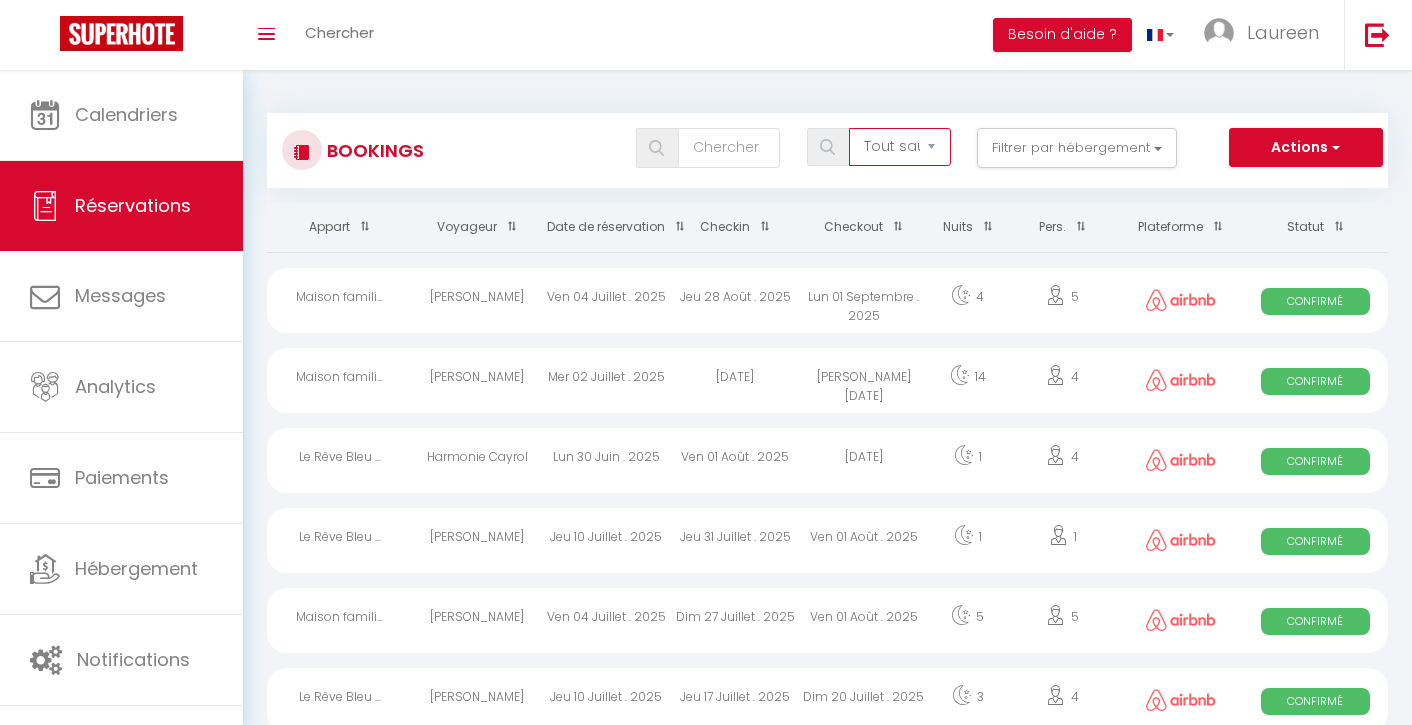 select on "confirmed" 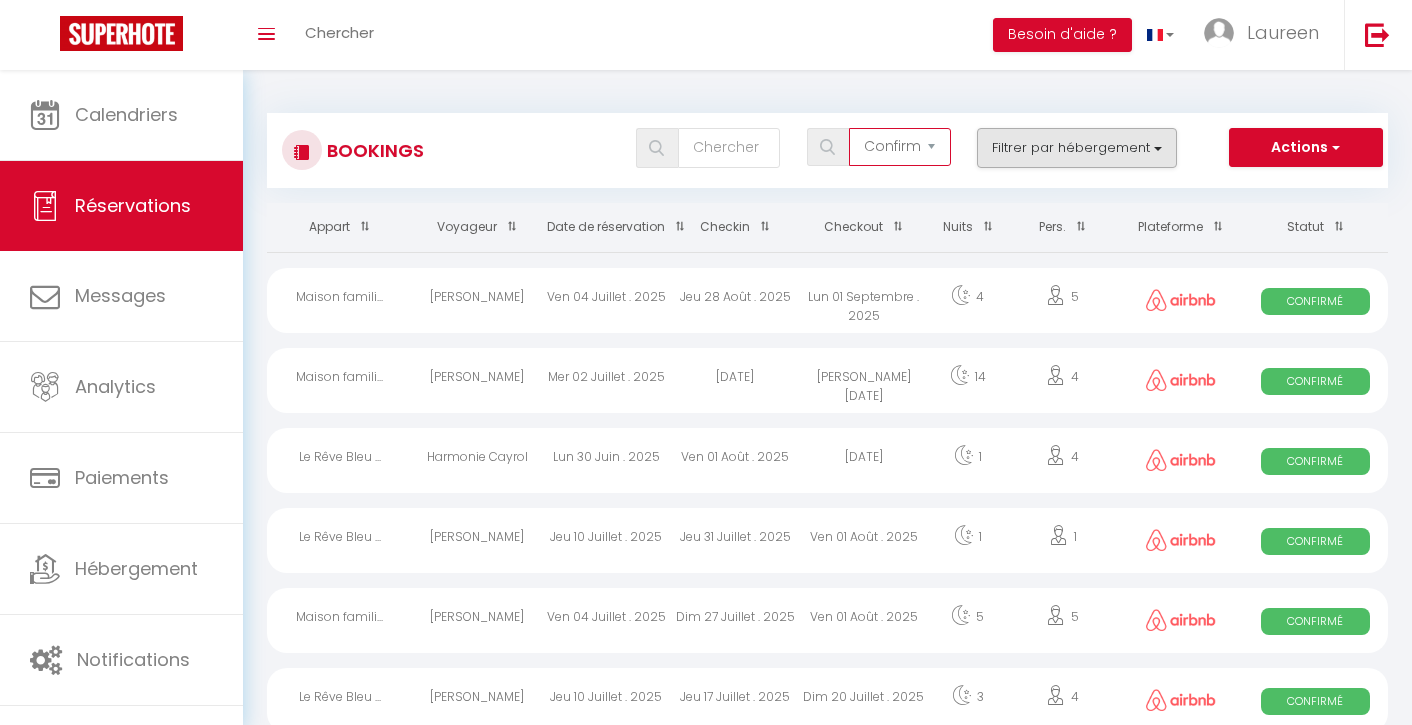 scroll, scrollTop: 0, scrollLeft: 0, axis: both 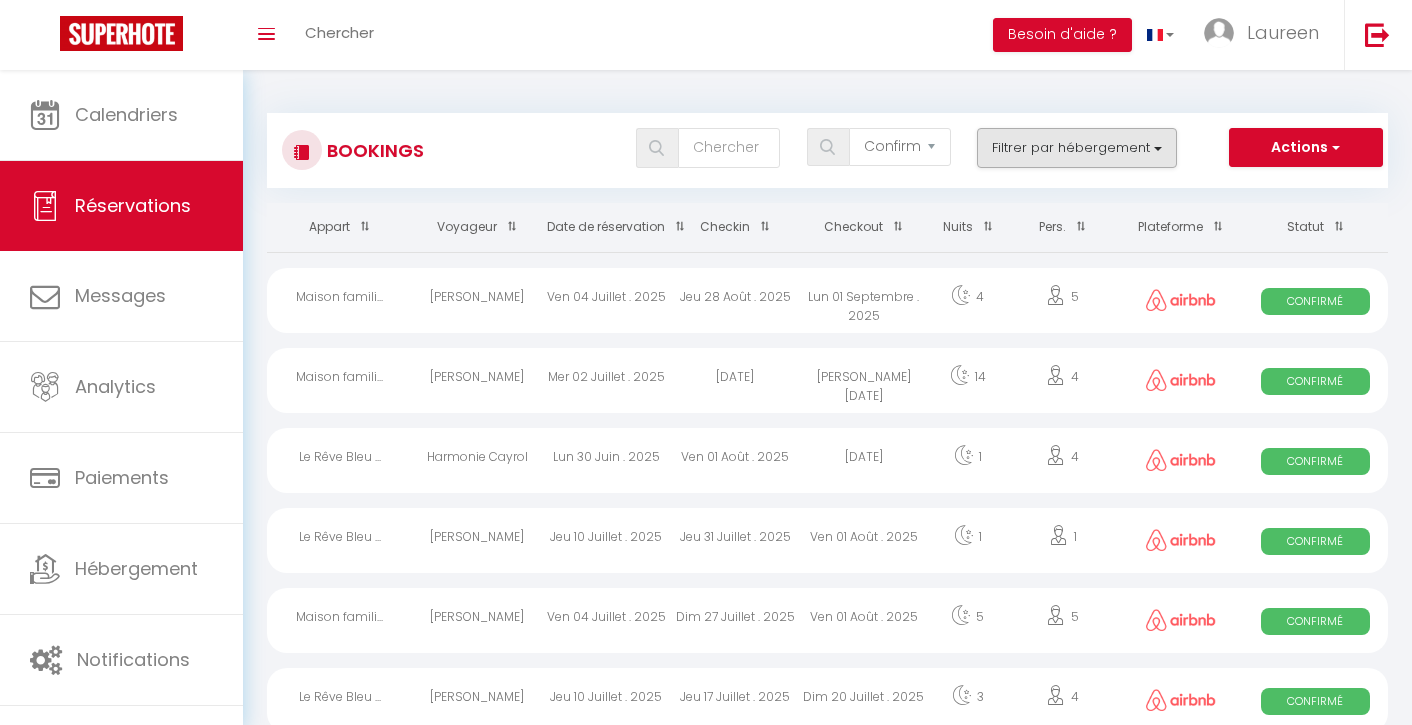 click on "Filtrer par hébergement" at bounding box center (1077, 148) 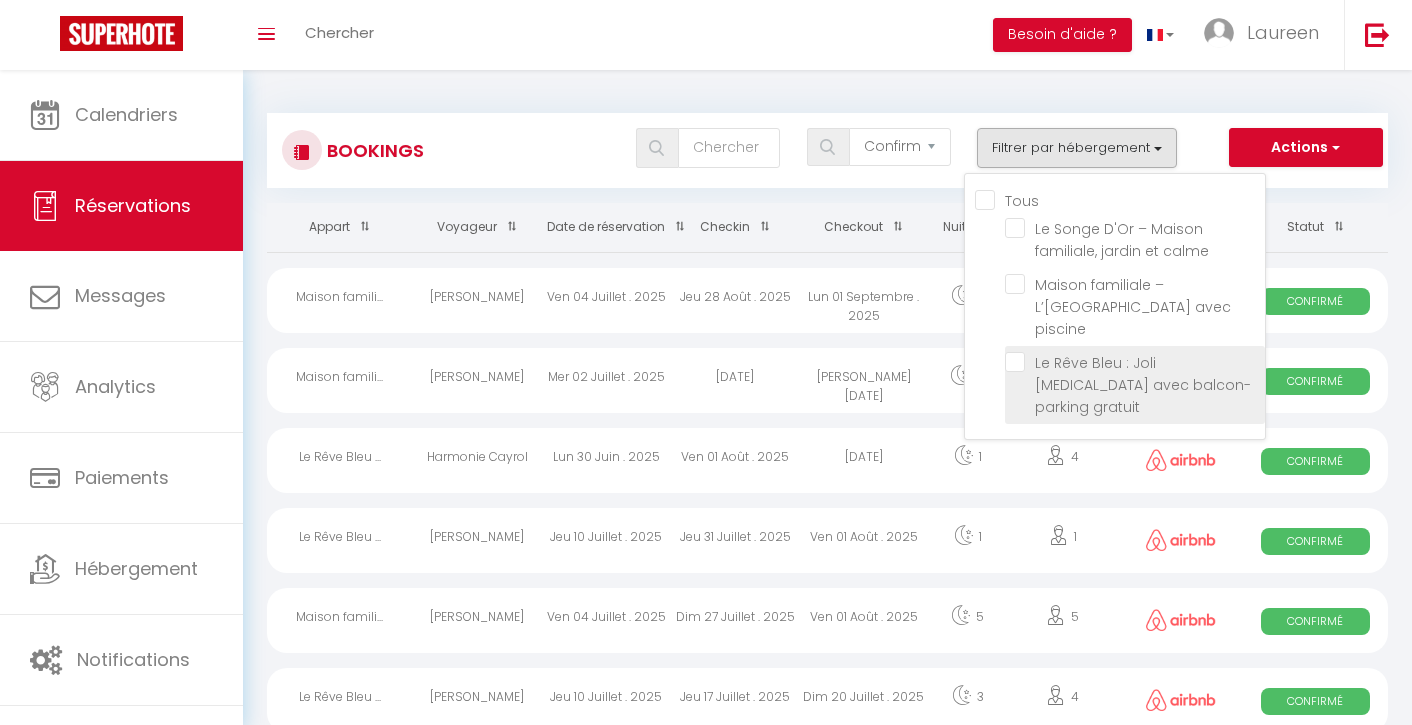 click on "Le Rêve Bleu : Joli [MEDICAL_DATA] avec balcon-parking gratuit" at bounding box center [1135, 362] 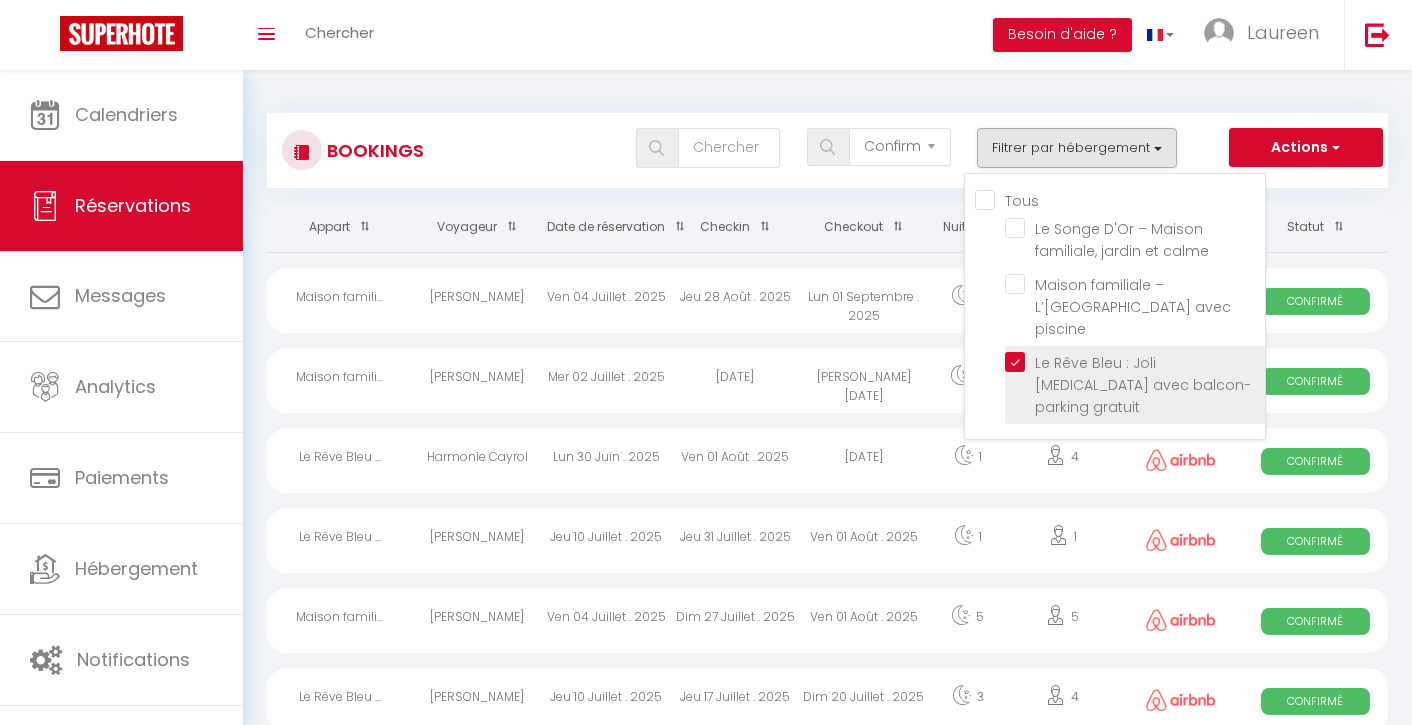 checkbox on "false" 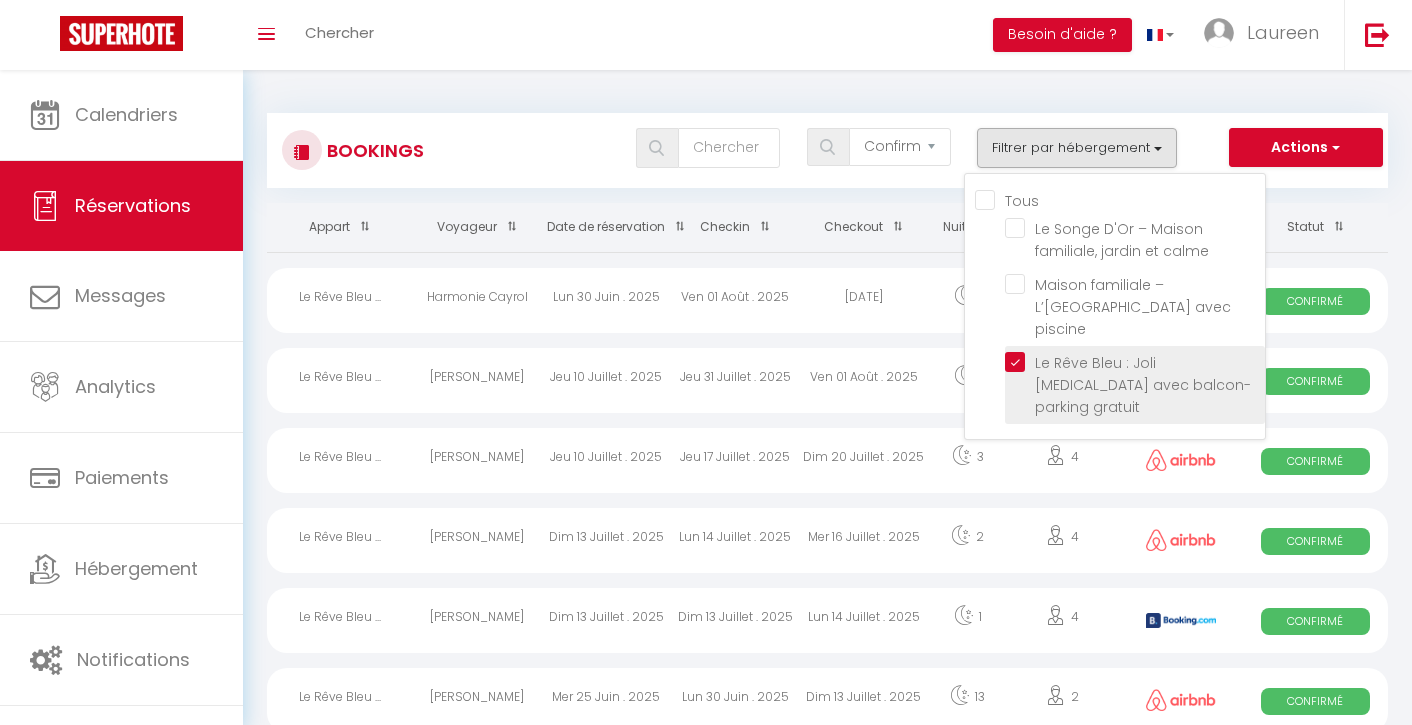 checkbox on "false" 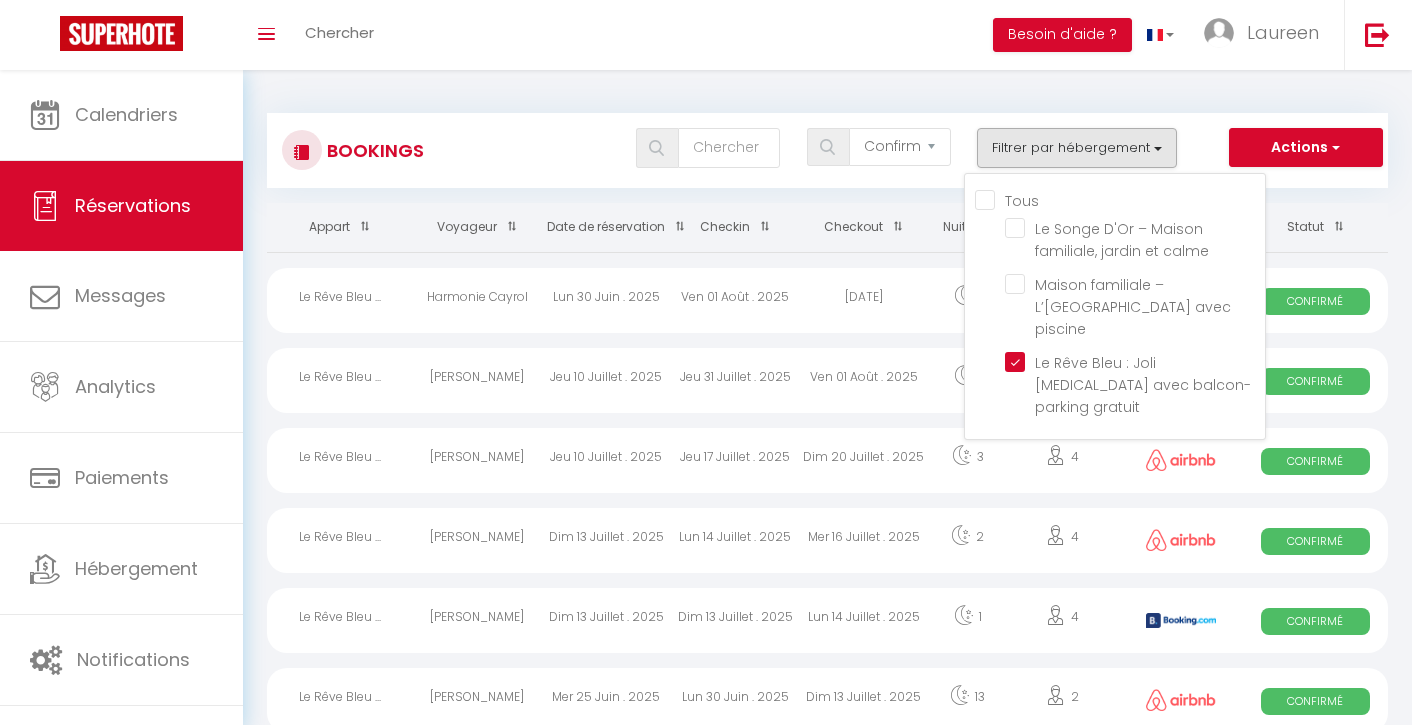 click on "Tous les statuts   Annulé   Confirmé   Non Confirmé   Tout sauf annulé   No Show   Request
Filtrer par hébergement
Tous
Le Songe D'Or – Maison familiale, jardin et calme
Maison familiale – L’[GEOGRAPHIC_DATA] avec piscine
Le Rêve Bleu : Joli [MEDICAL_DATA] avec balcon-parking gratuit
Actions
Nouvelle Réservation   Exporter les réservations   Importer les réservations" at bounding box center (874, 148) 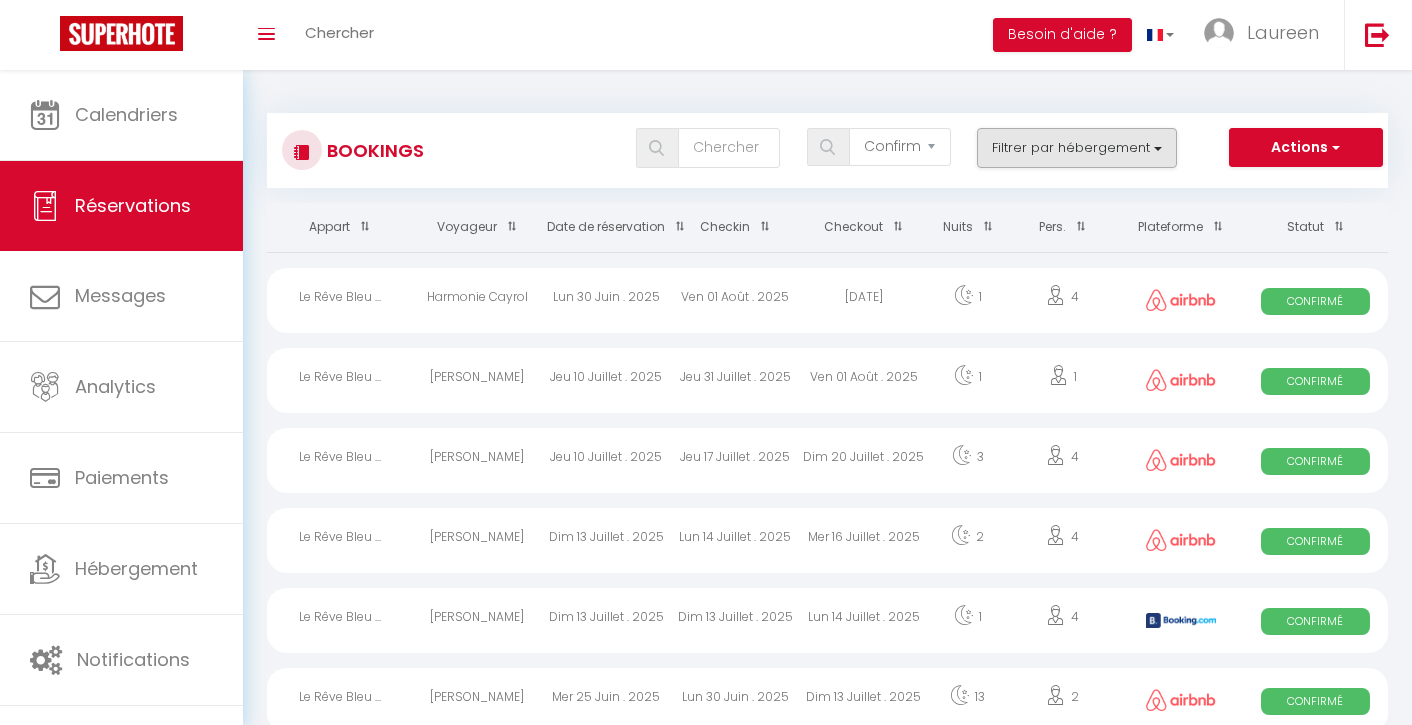 click on "Filtrer par hébergement" at bounding box center [1077, 148] 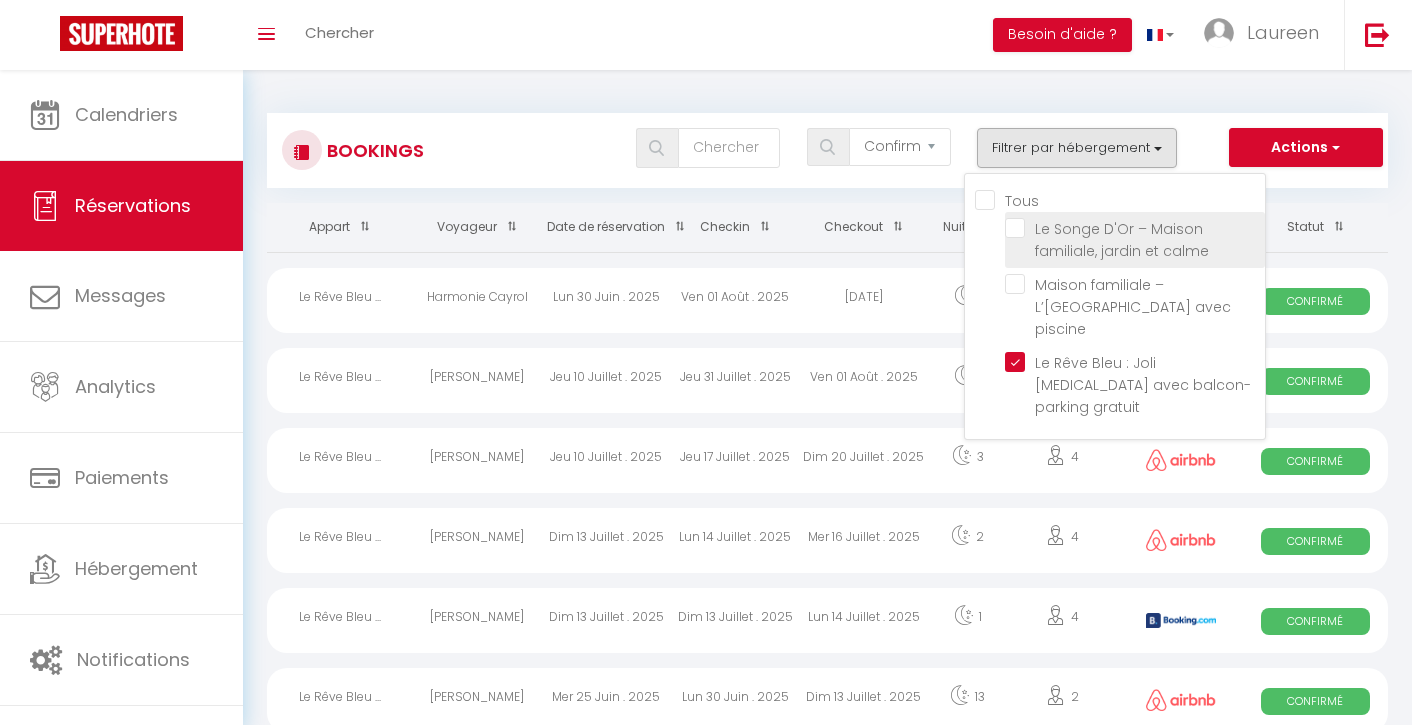 click on "Le Songe D'Or – Maison familiale, jardin et calme" at bounding box center (1135, 240) 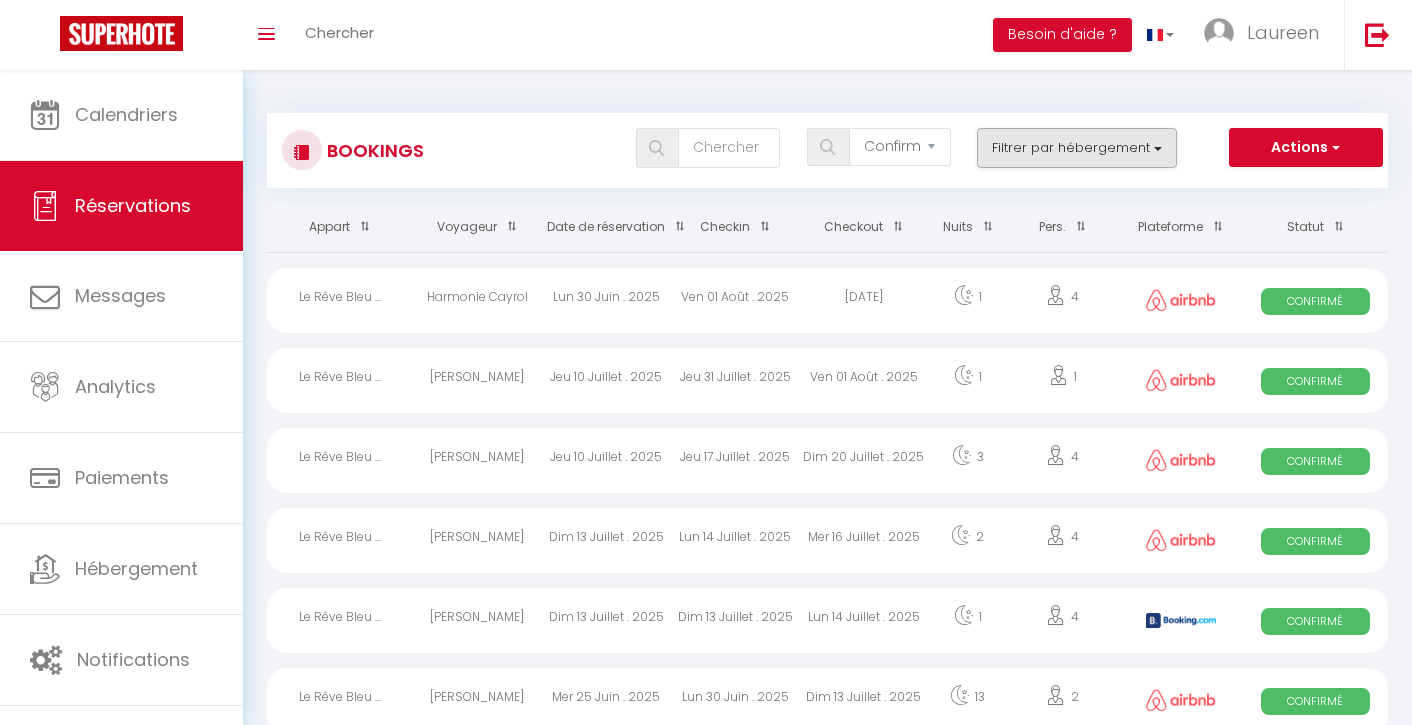 click on "Filtrer par hébergement" at bounding box center (1077, 148) 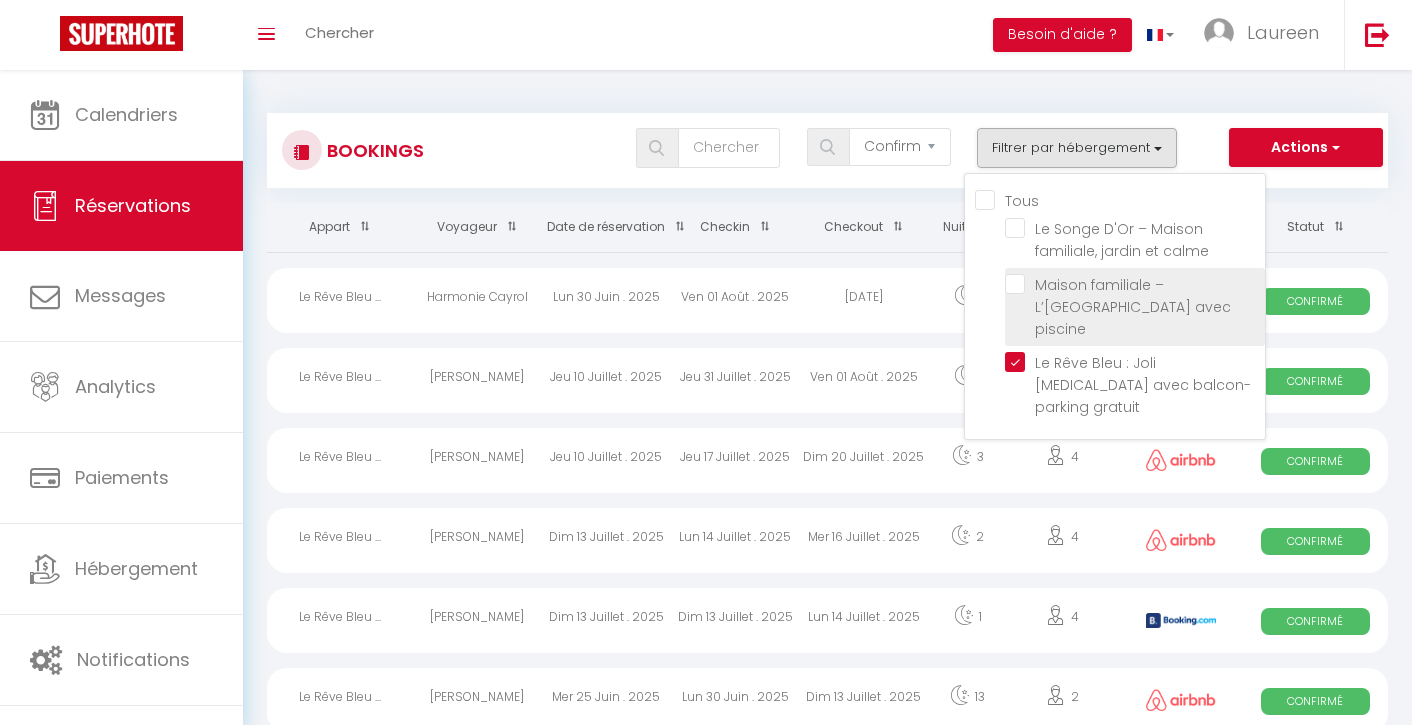 click on "Maison familiale – L’[GEOGRAPHIC_DATA] avec piscine" at bounding box center [1135, 284] 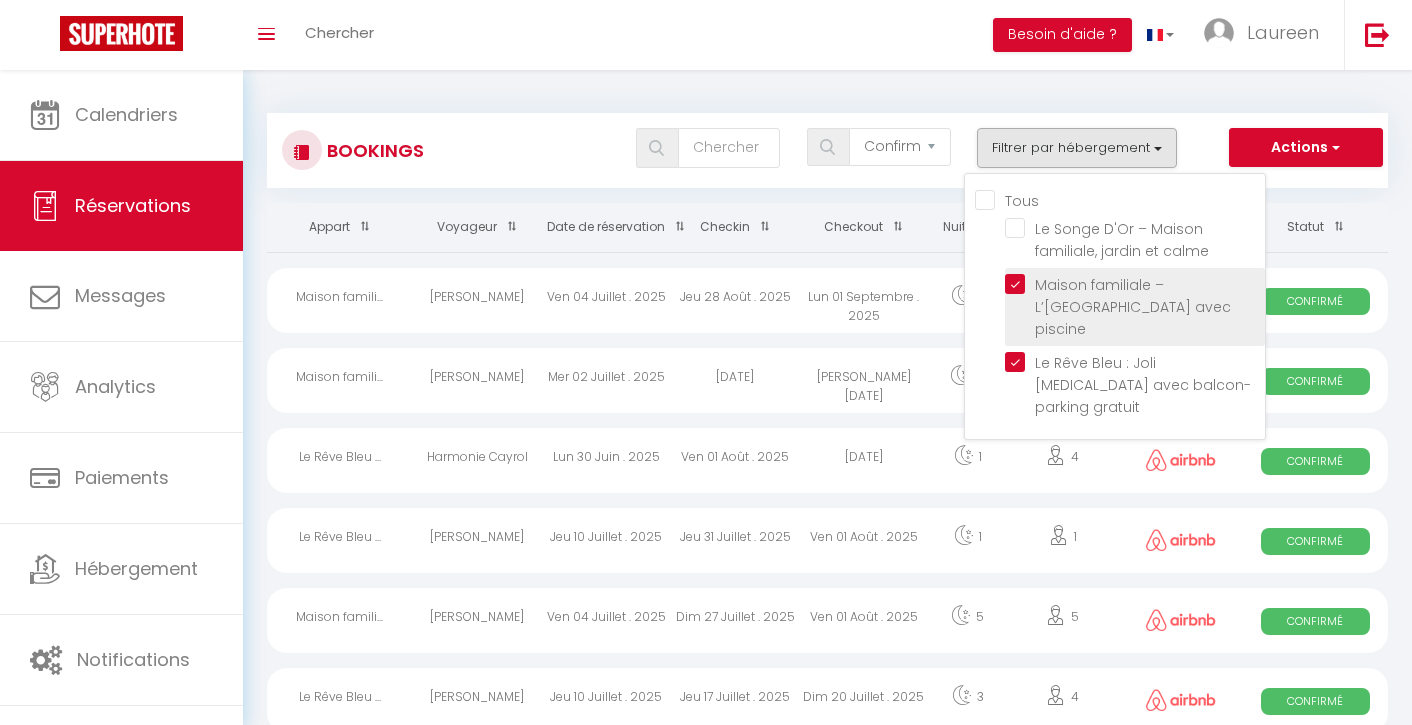 checkbox on "false" 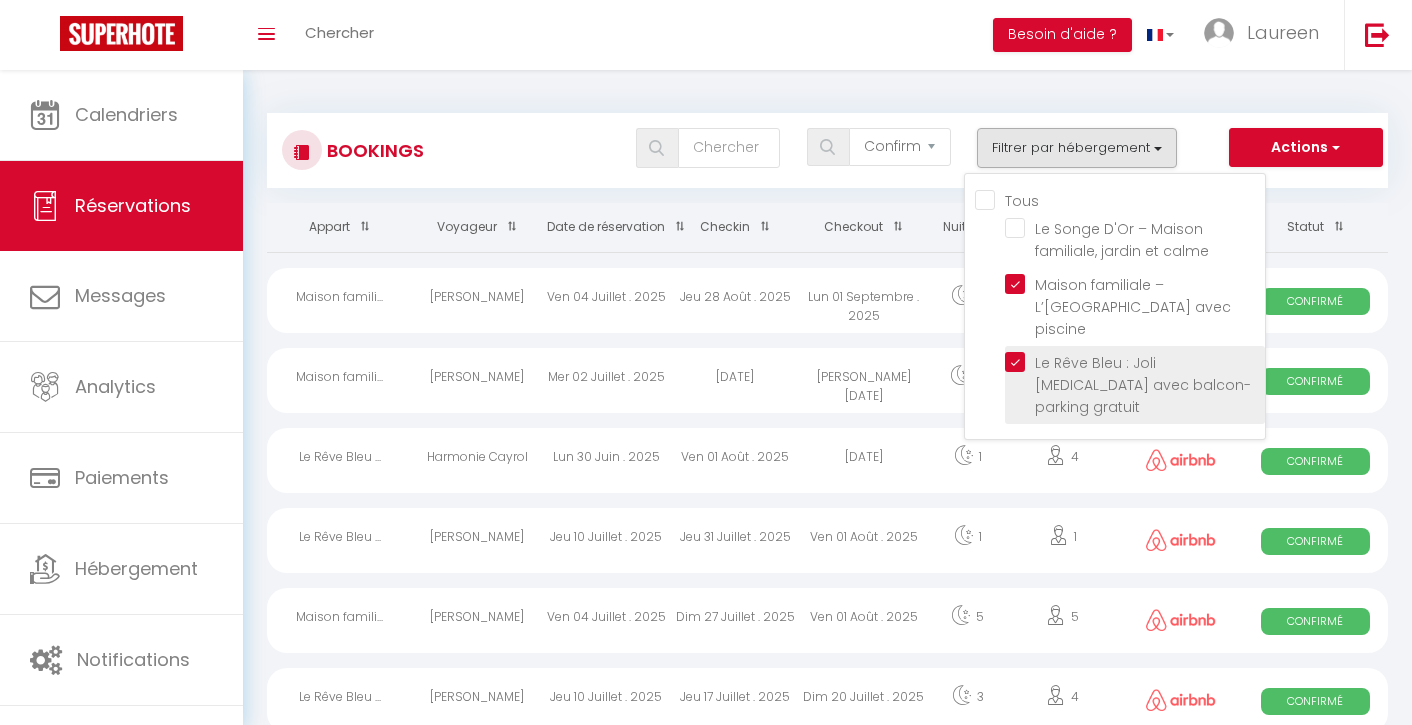 click on "Le Rêve Bleu : Joli [MEDICAL_DATA] avec balcon-parking gratuit" at bounding box center (1135, 362) 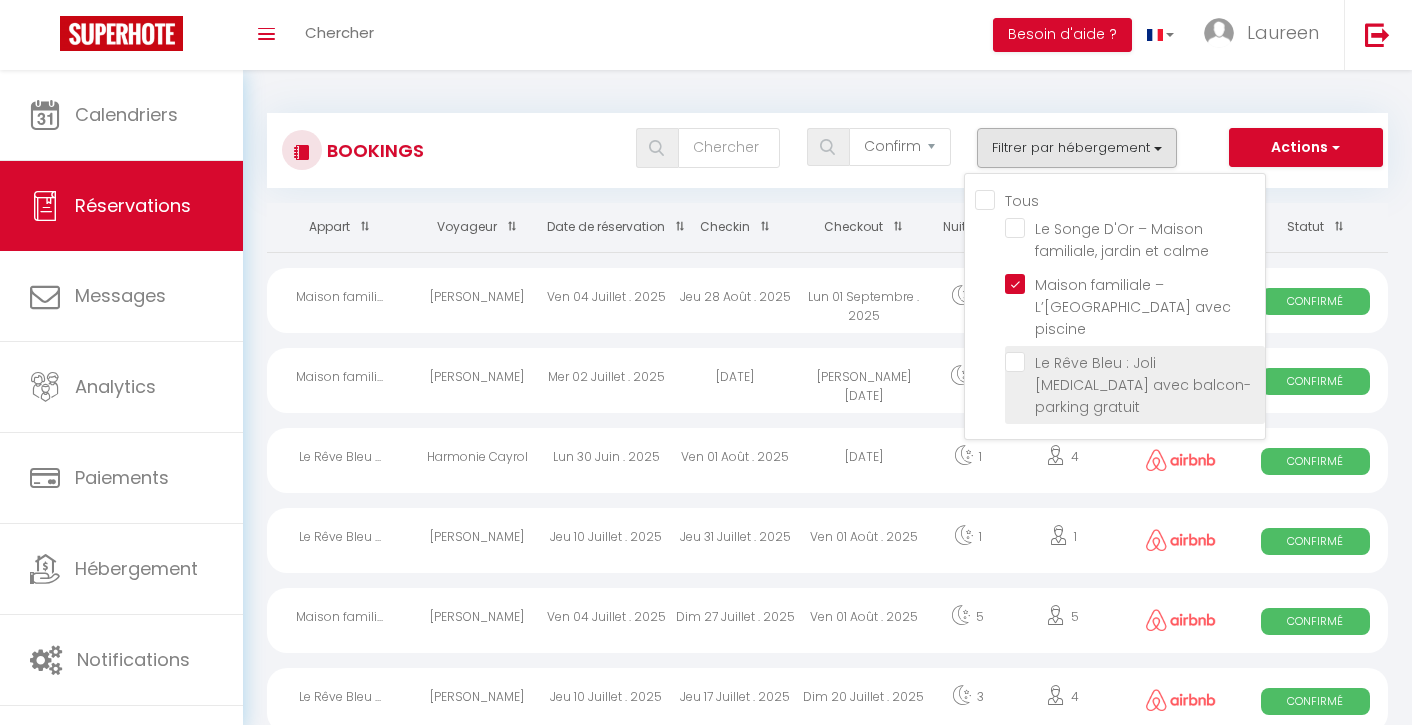 checkbox on "false" 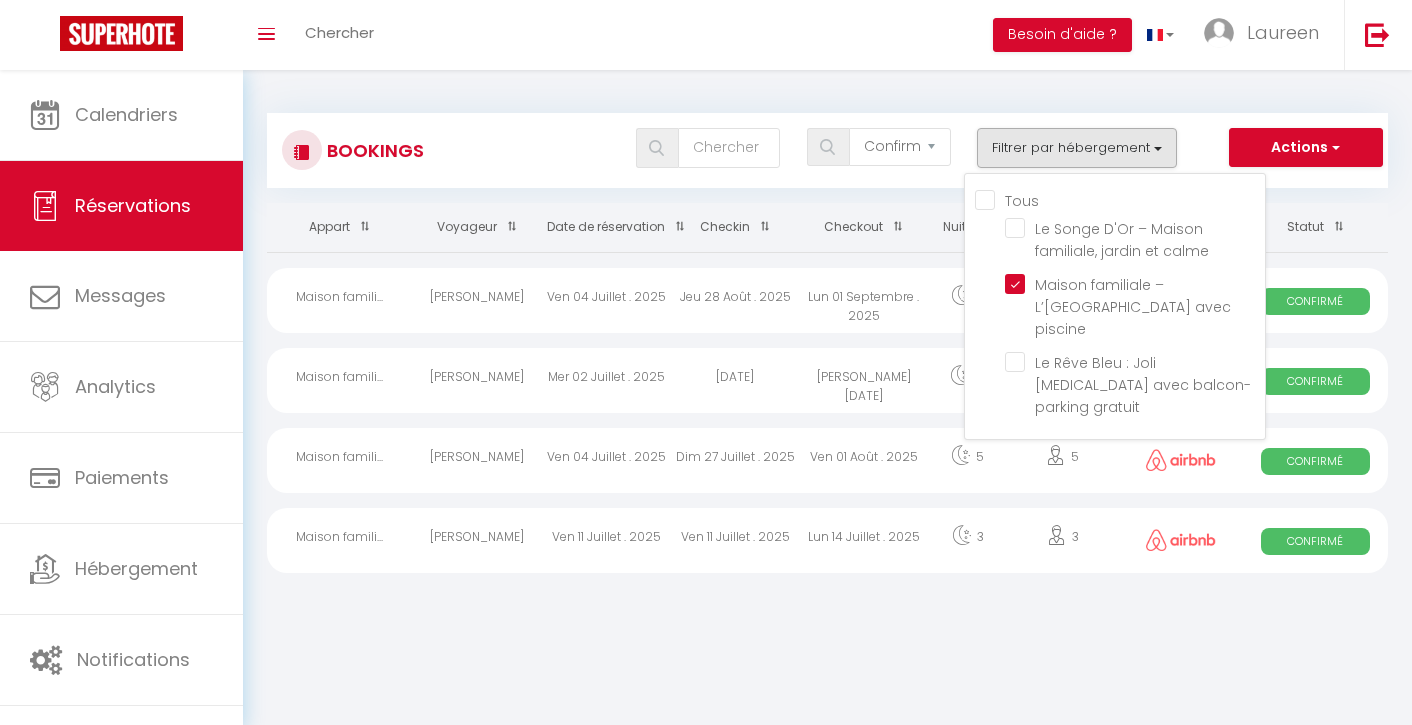click on "Statut" at bounding box center [1315, 227] 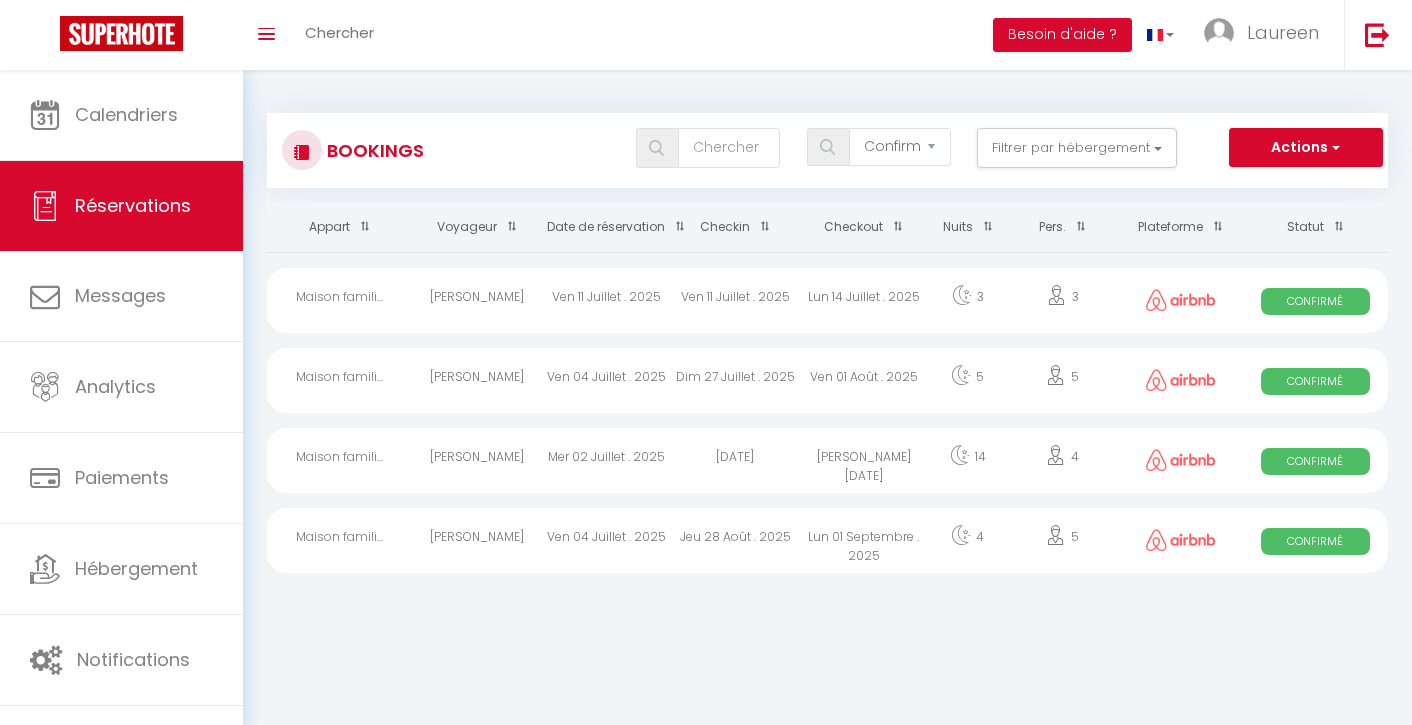 click on "Confirmé" at bounding box center (1315, 301) 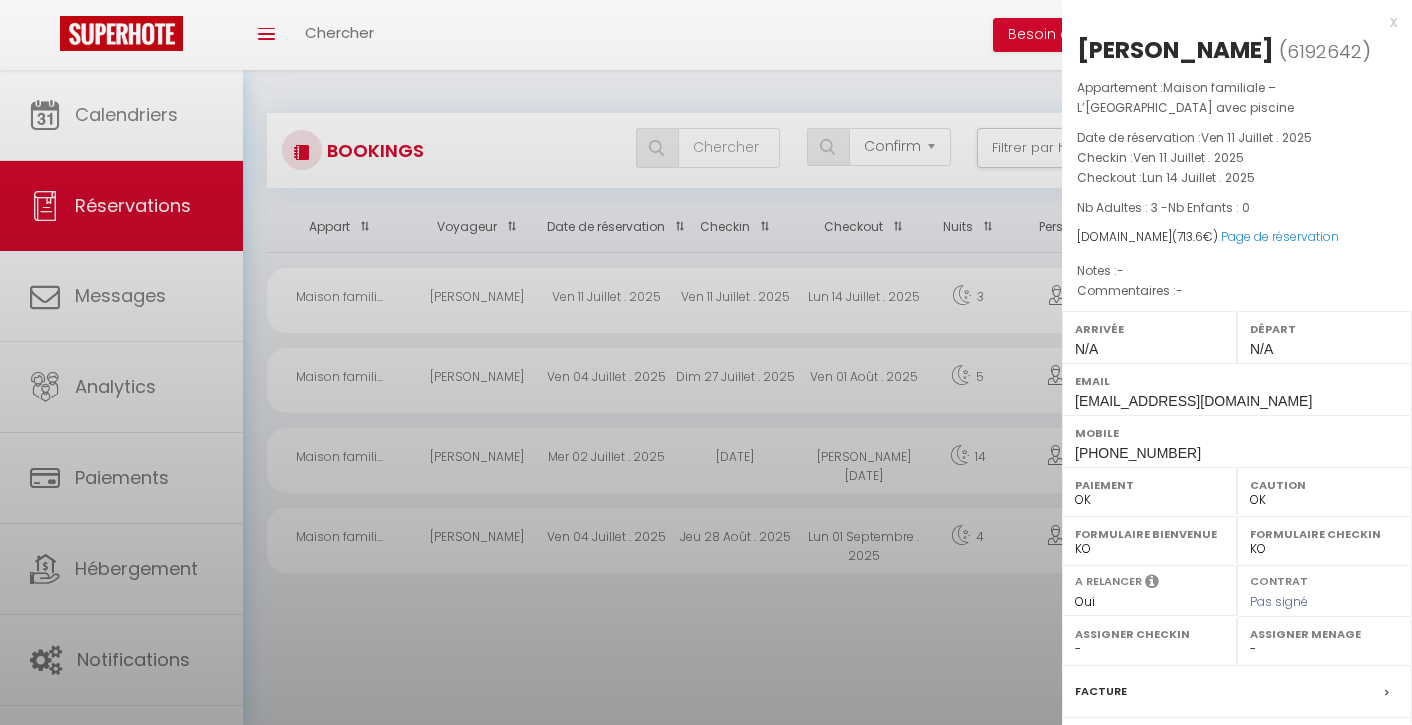 select 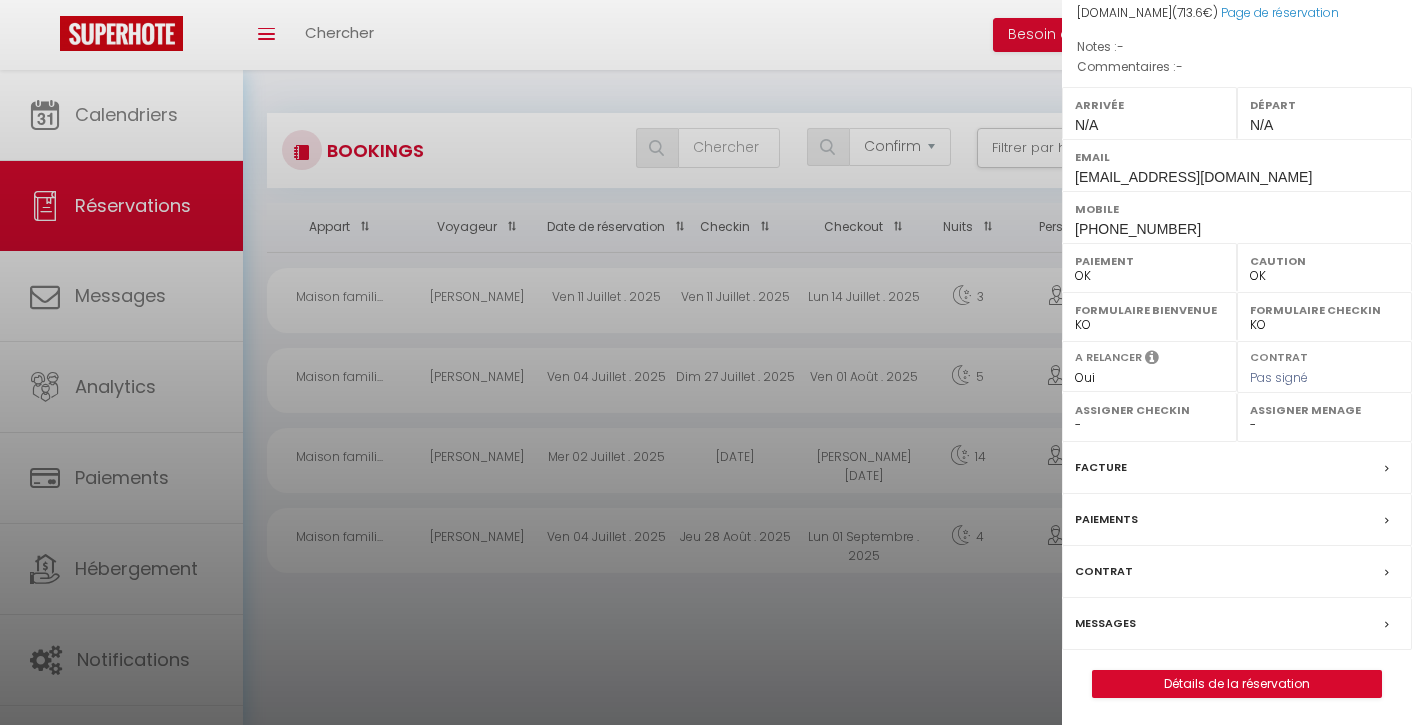 scroll, scrollTop: 221, scrollLeft: 0, axis: vertical 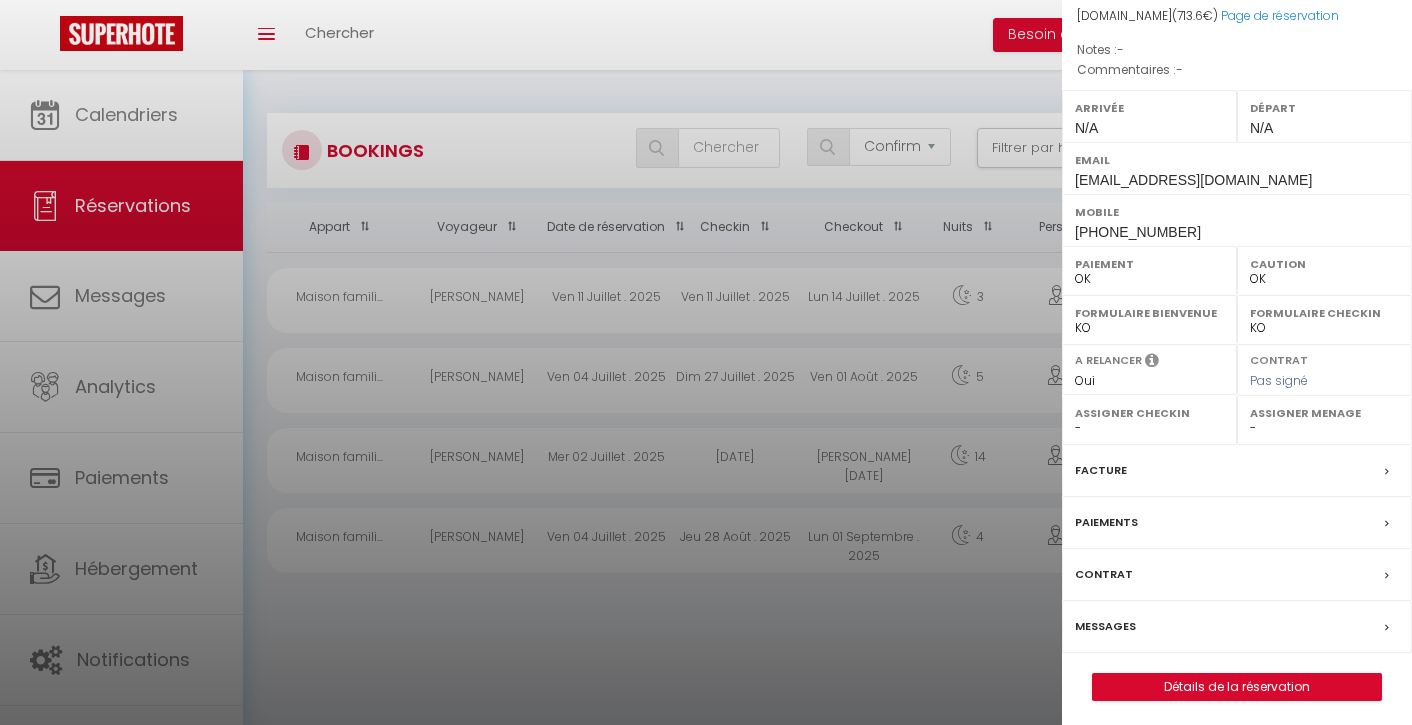 click on "Messages" at bounding box center [1105, 626] 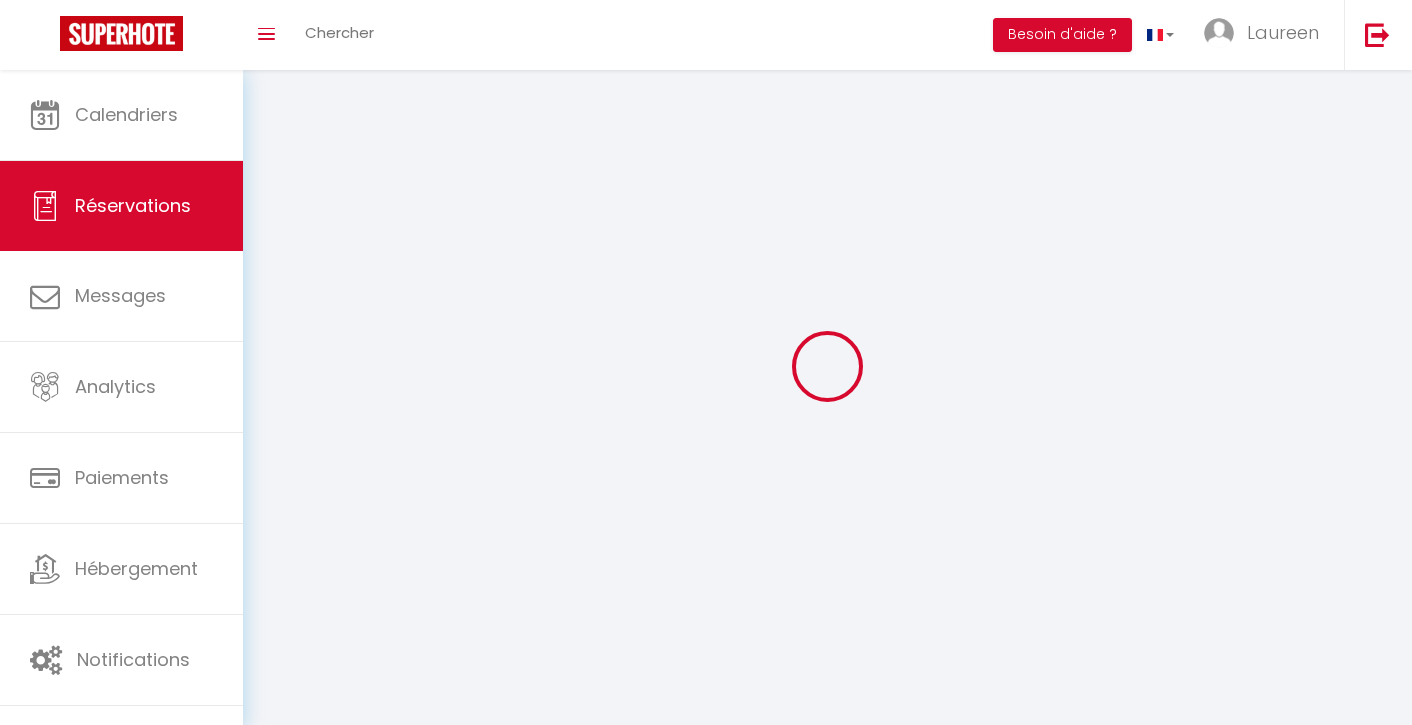 select 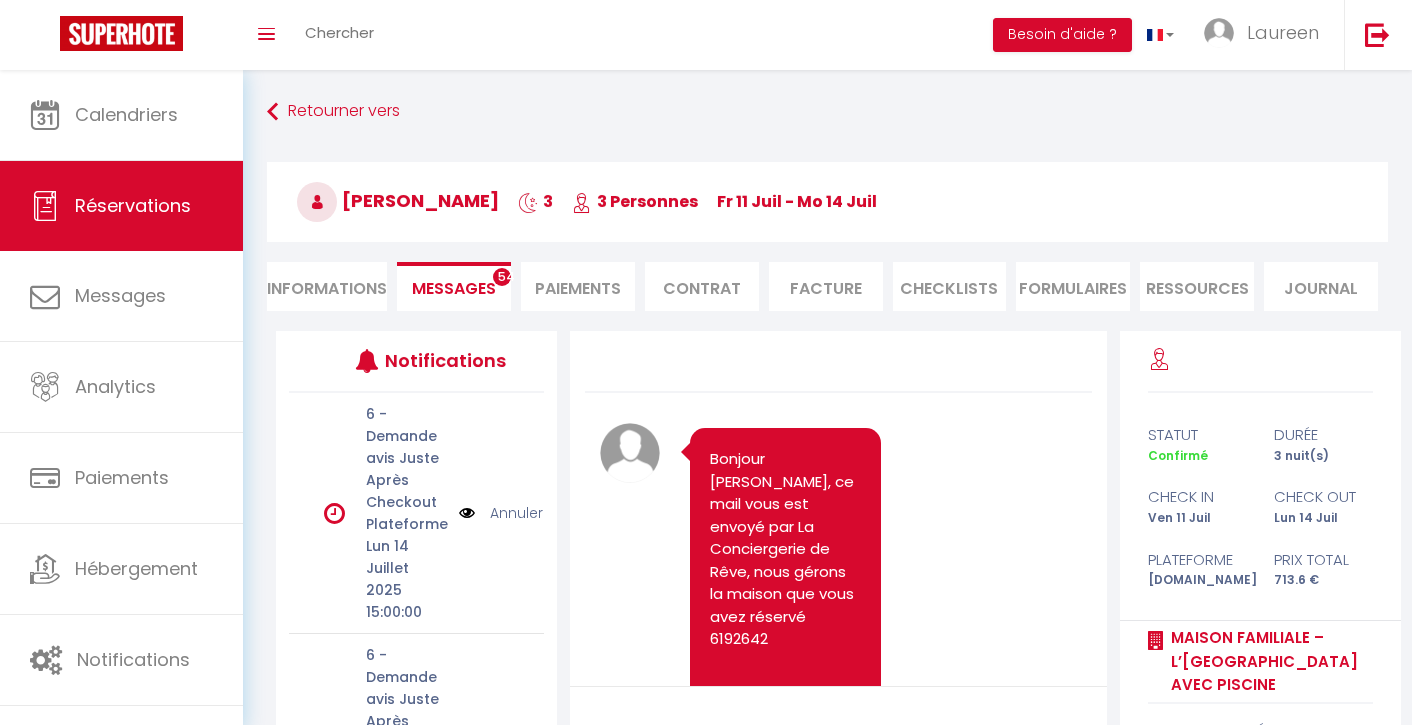 scroll, scrollTop: 17213, scrollLeft: 0, axis: vertical 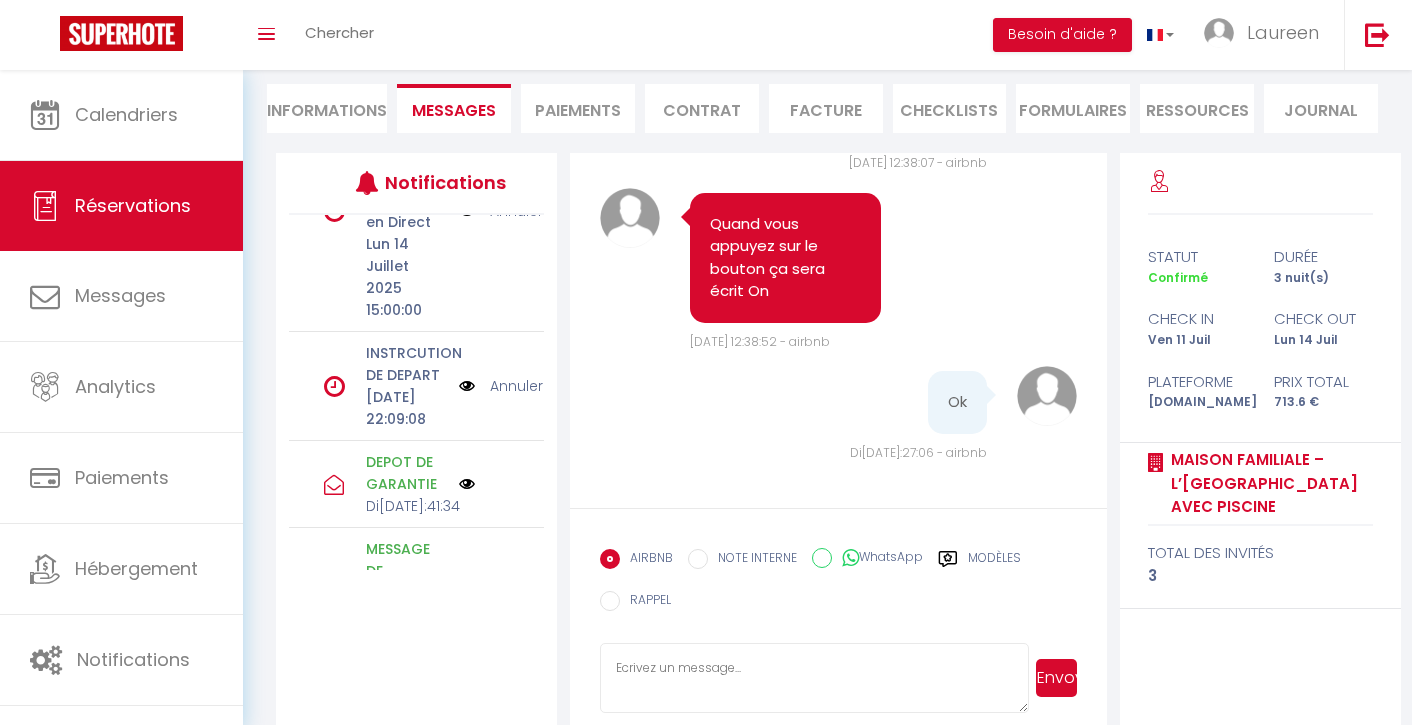 click at bounding box center [467, 386] 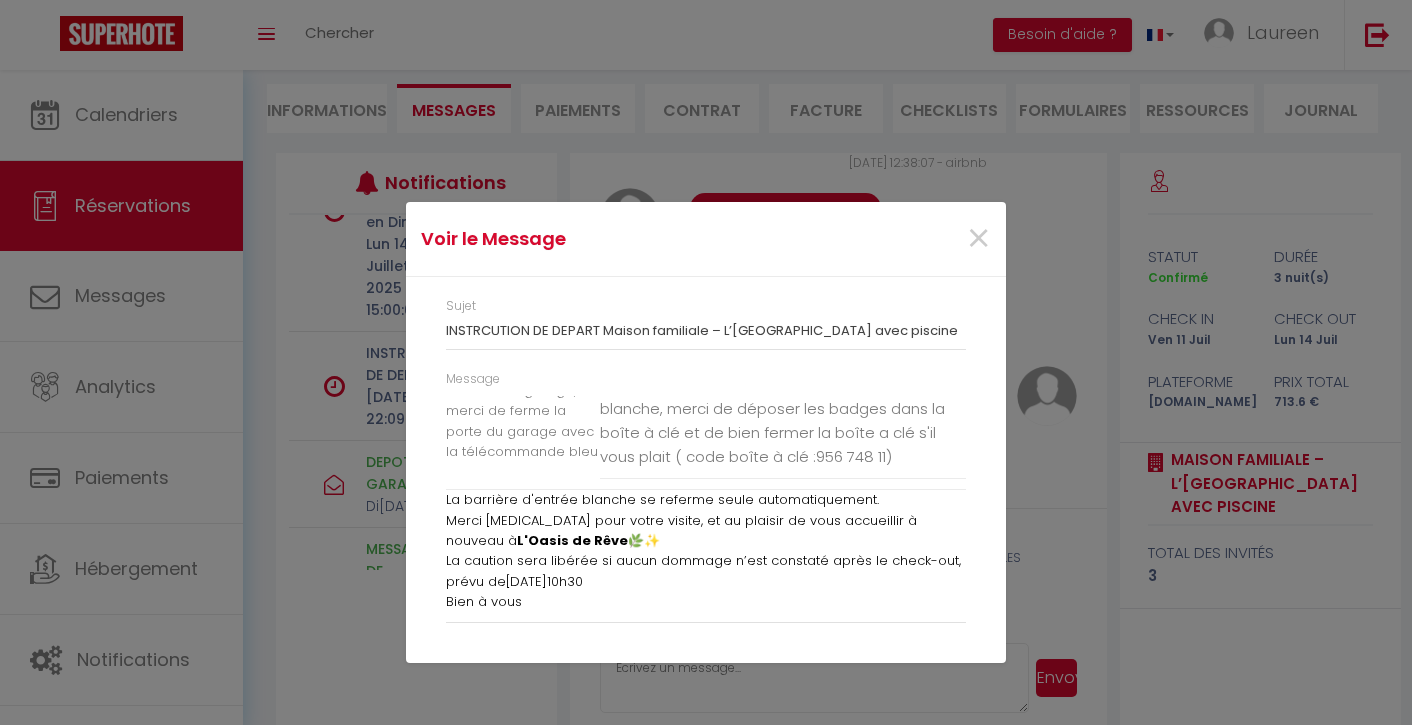 scroll, scrollTop: 604, scrollLeft: 0, axis: vertical 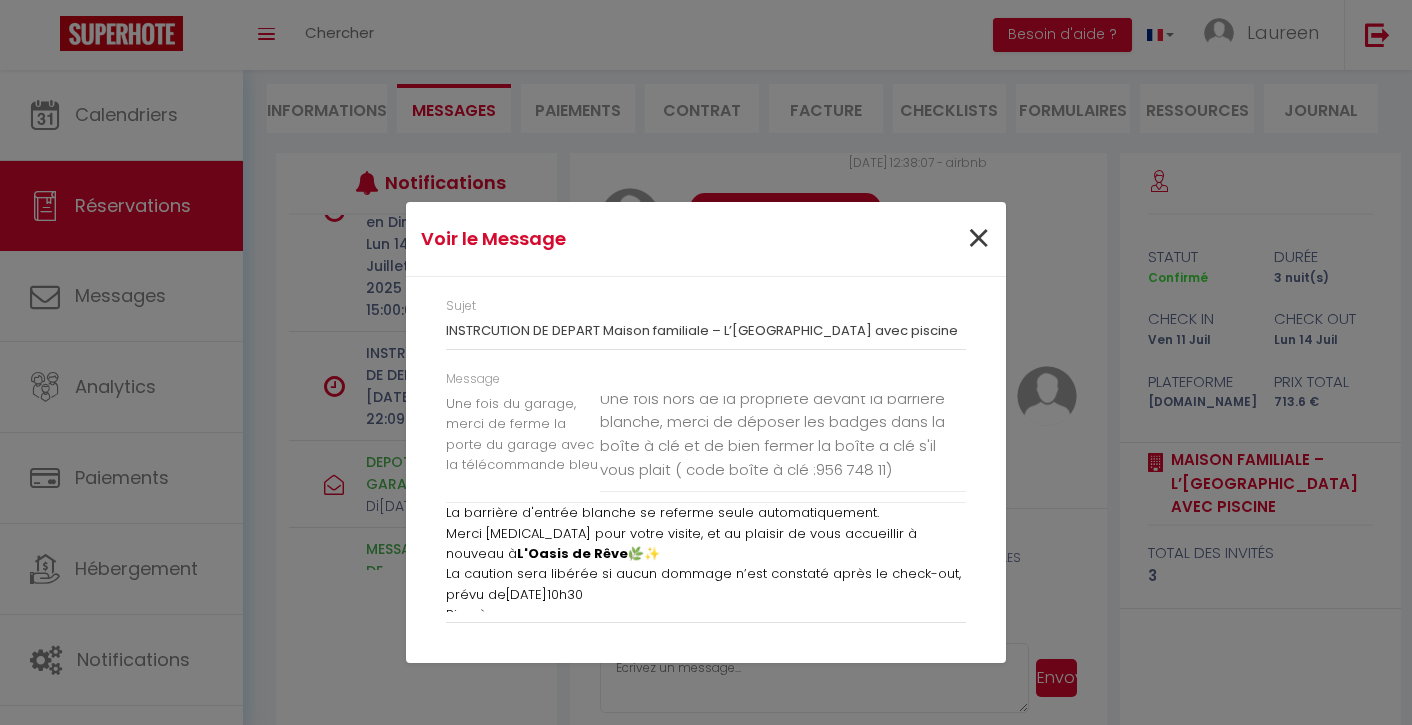 click on "×" at bounding box center [978, 239] 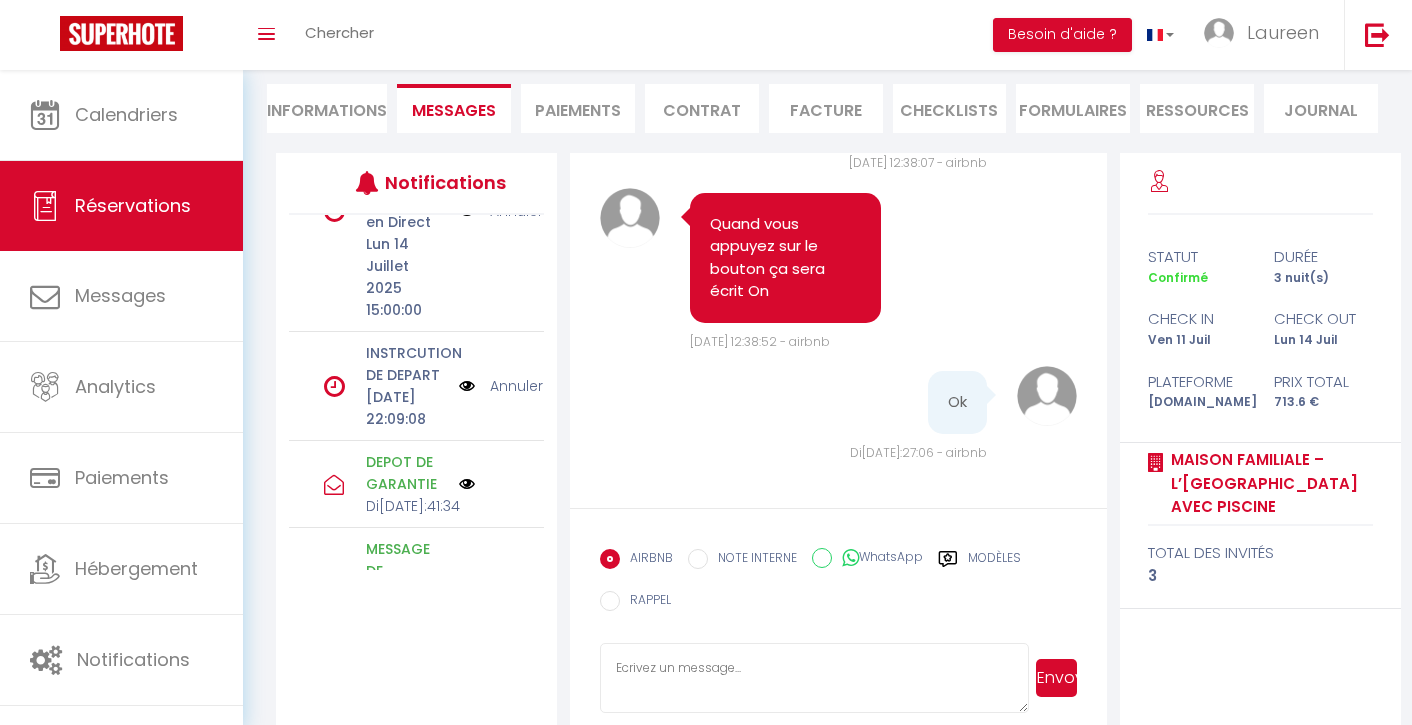 click at bounding box center [334, 386] 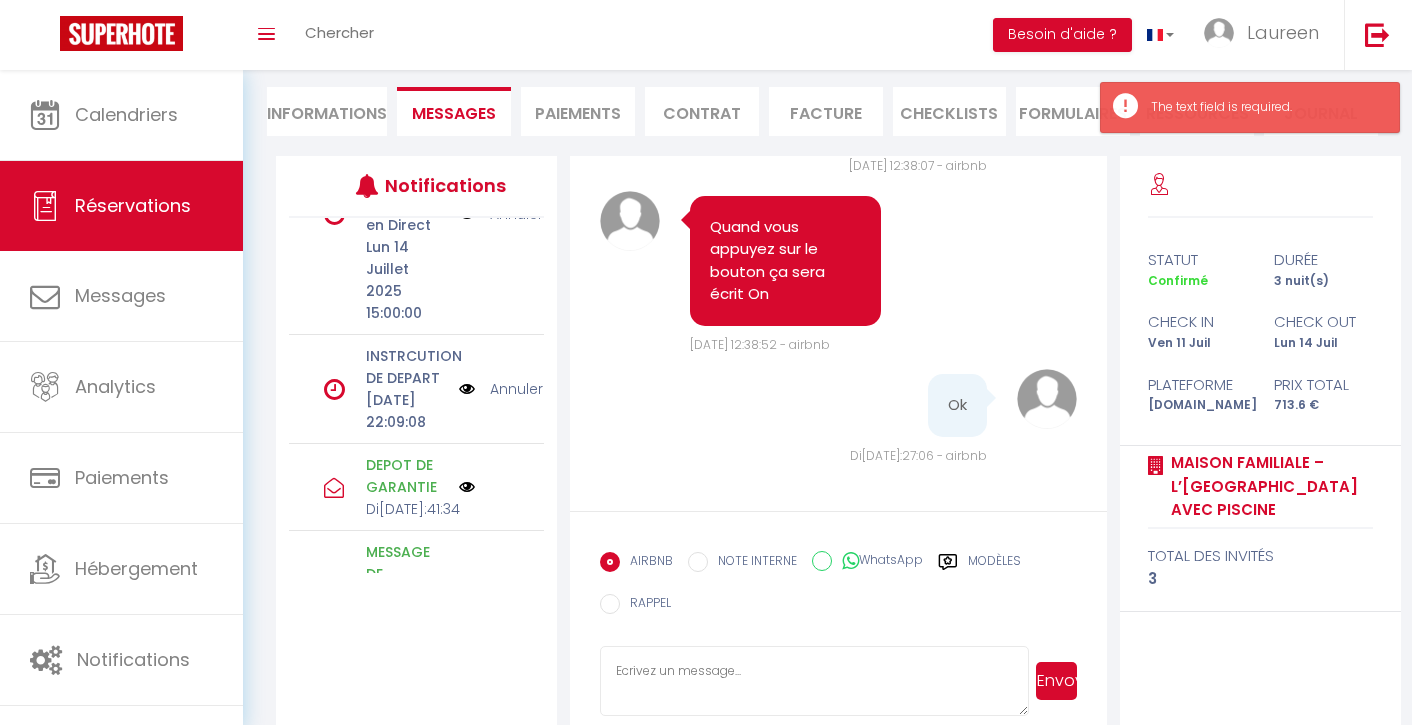 click on "INSTRCUTION DE DEPART" at bounding box center [406, 367] 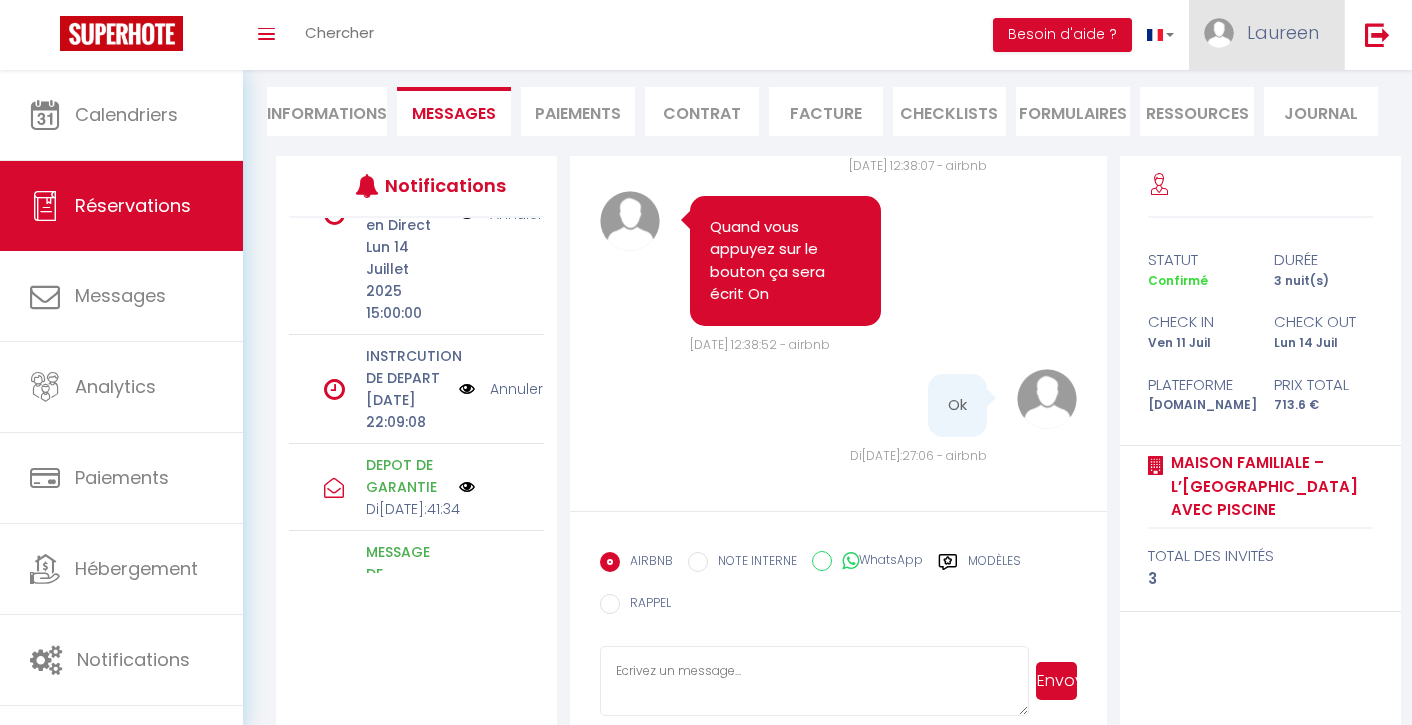 click on "Laureen" at bounding box center [1266, 35] 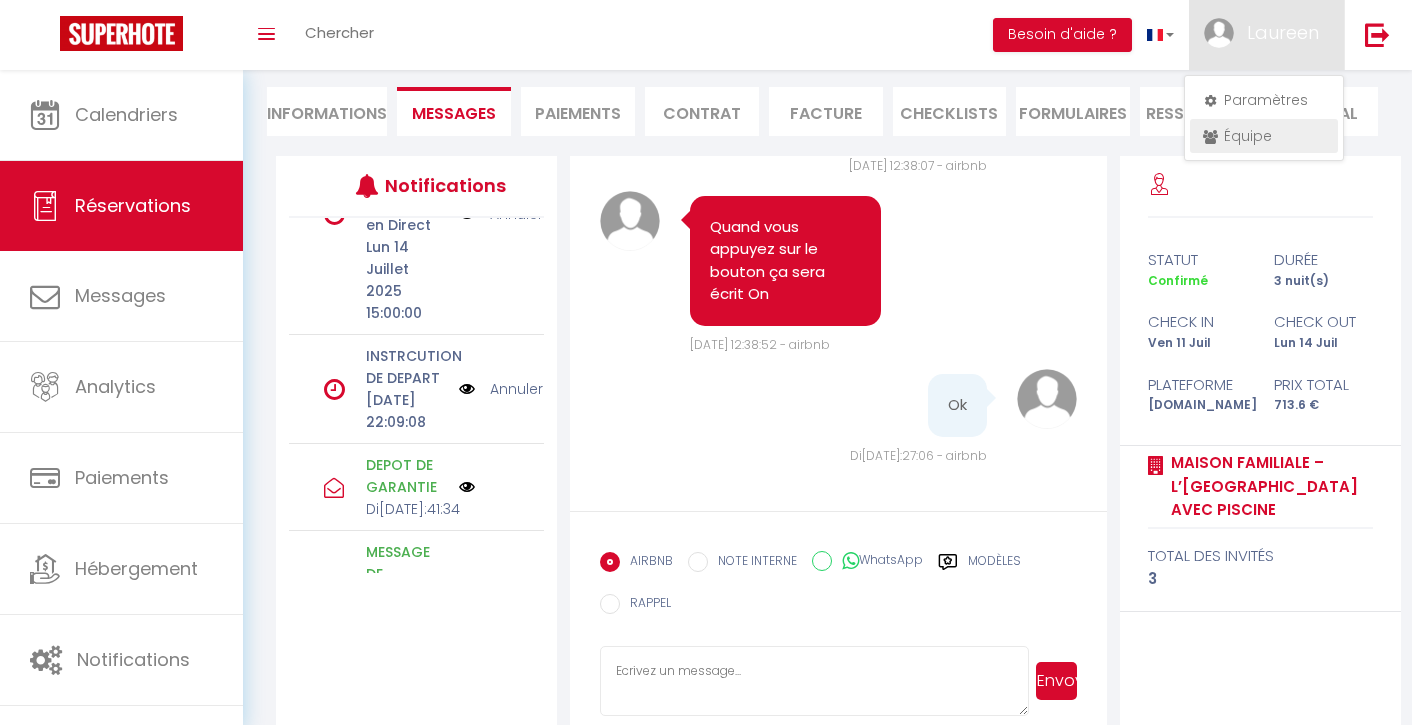 click on "Équipe" at bounding box center (1264, 136) 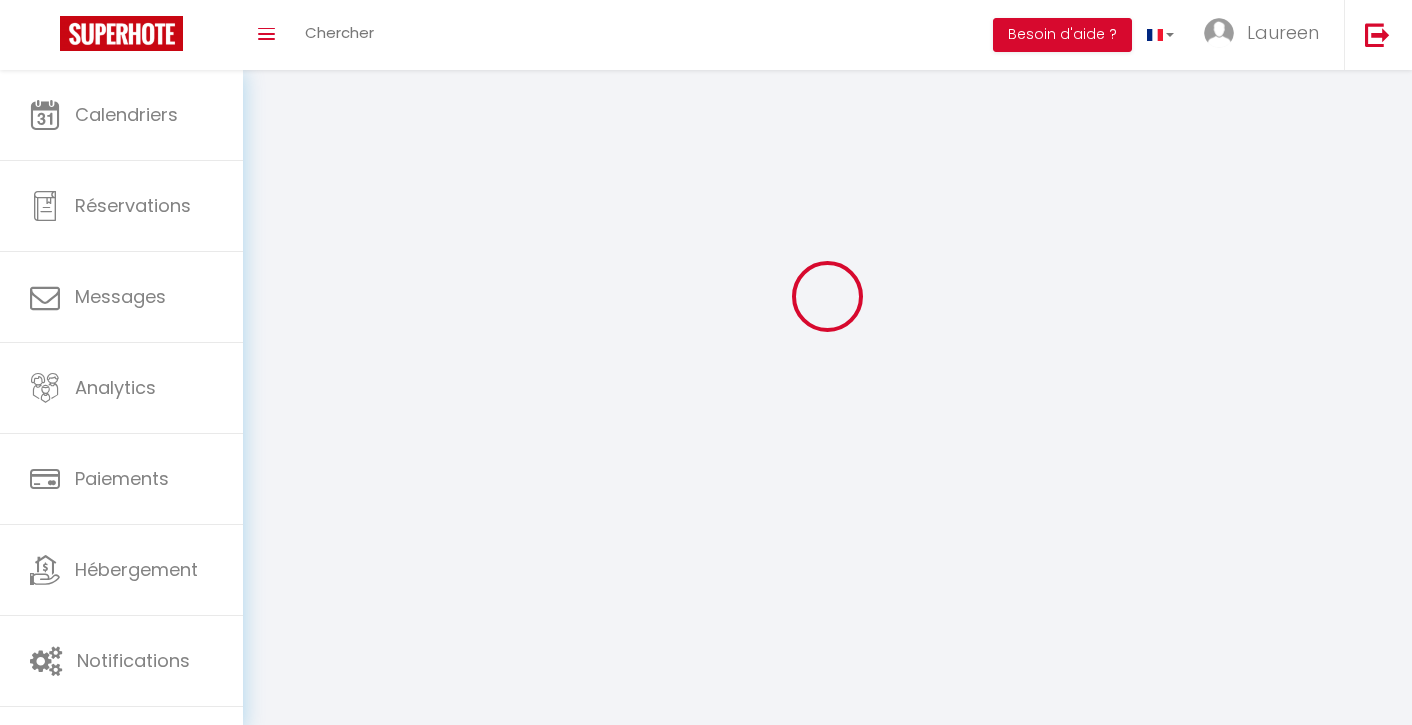 scroll, scrollTop: 0, scrollLeft: 0, axis: both 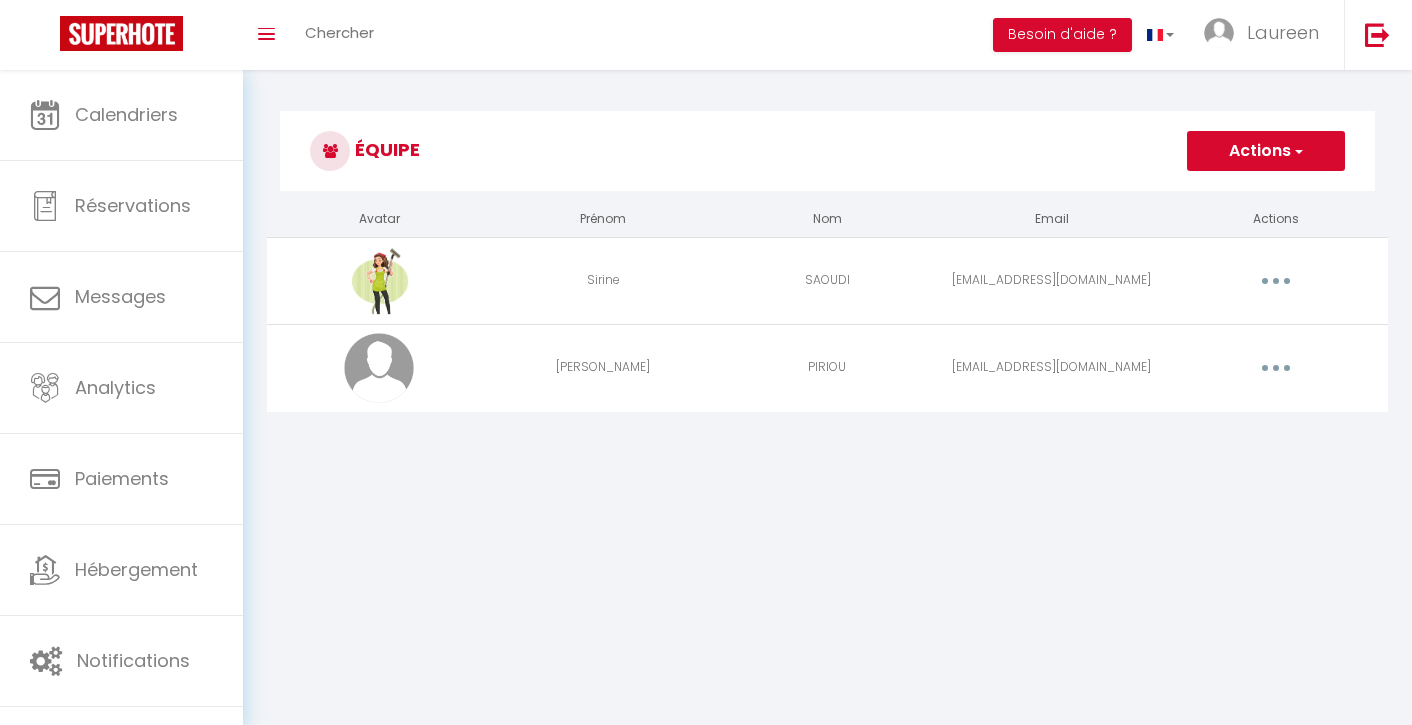 click on "Actions" at bounding box center [1266, 151] 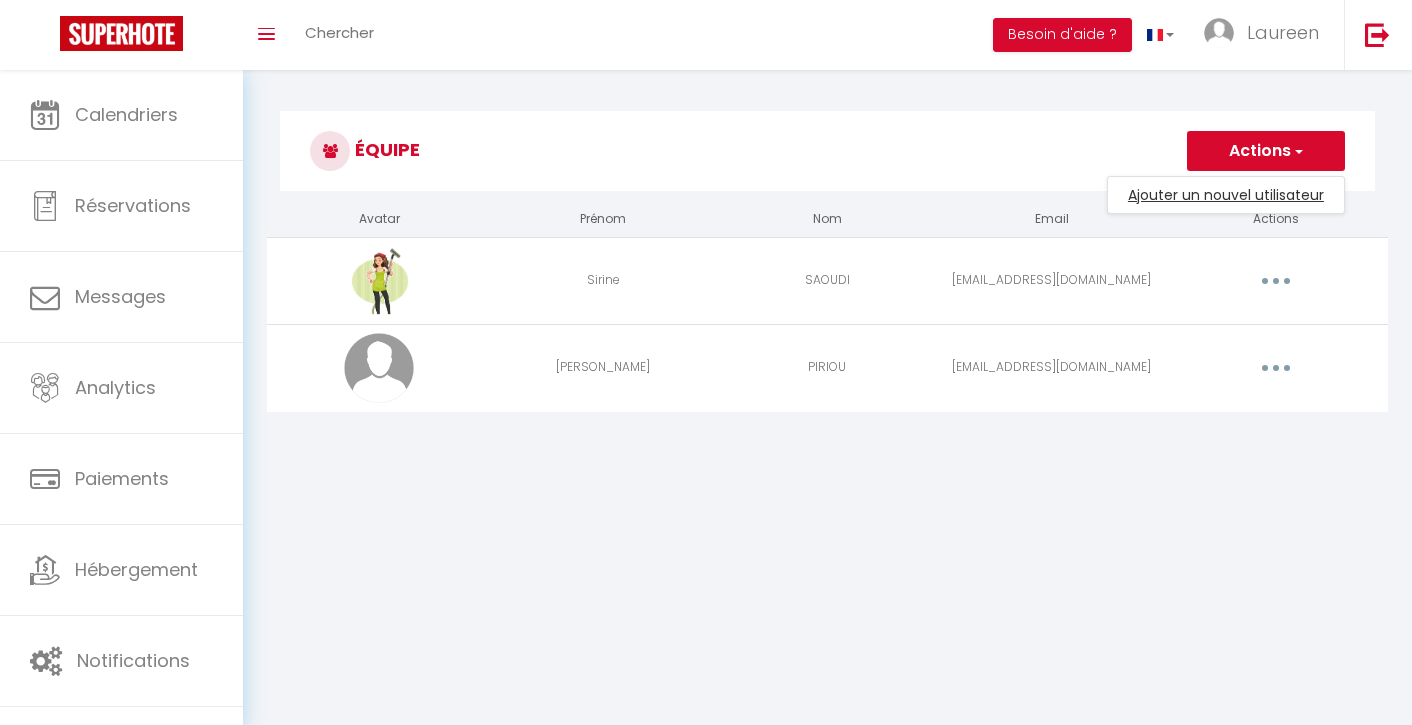 click on "Ajouter un nouvel utilisateur" at bounding box center [1226, 195] 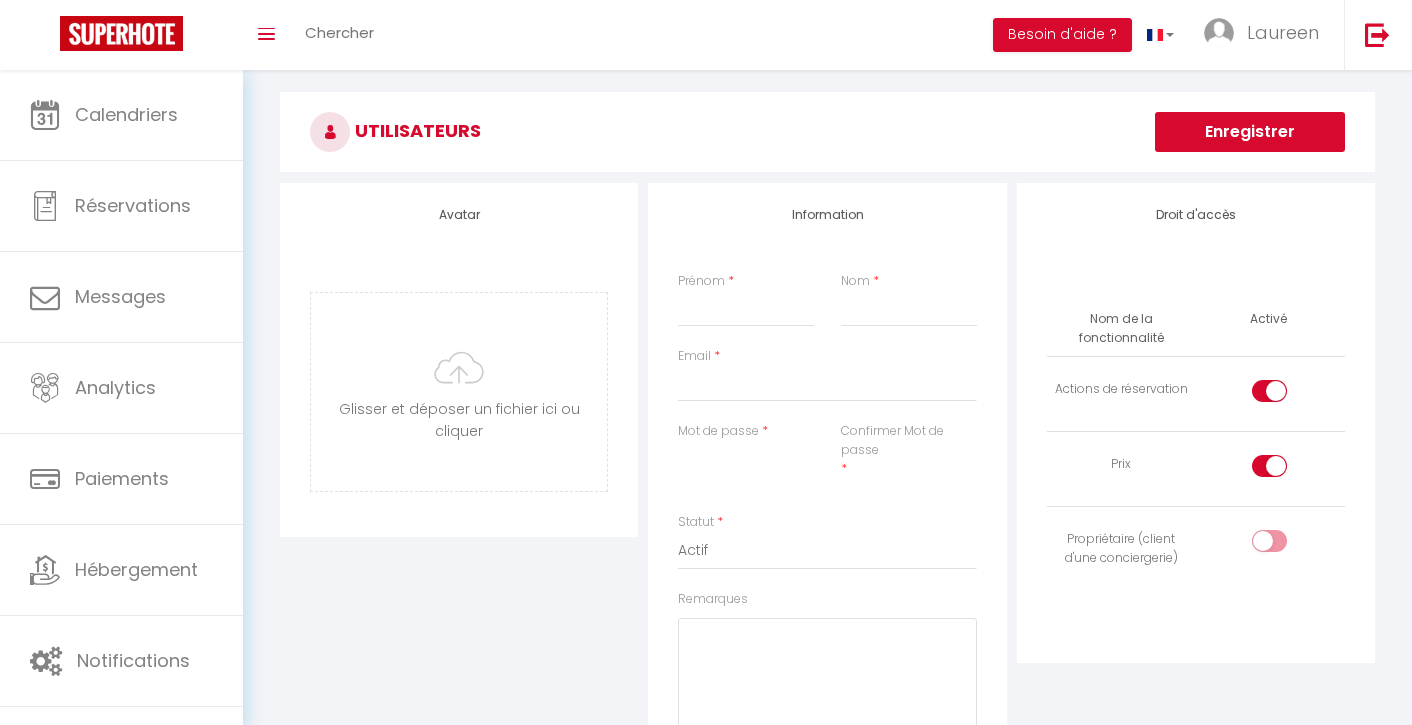 scroll, scrollTop: 70, scrollLeft: 0, axis: vertical 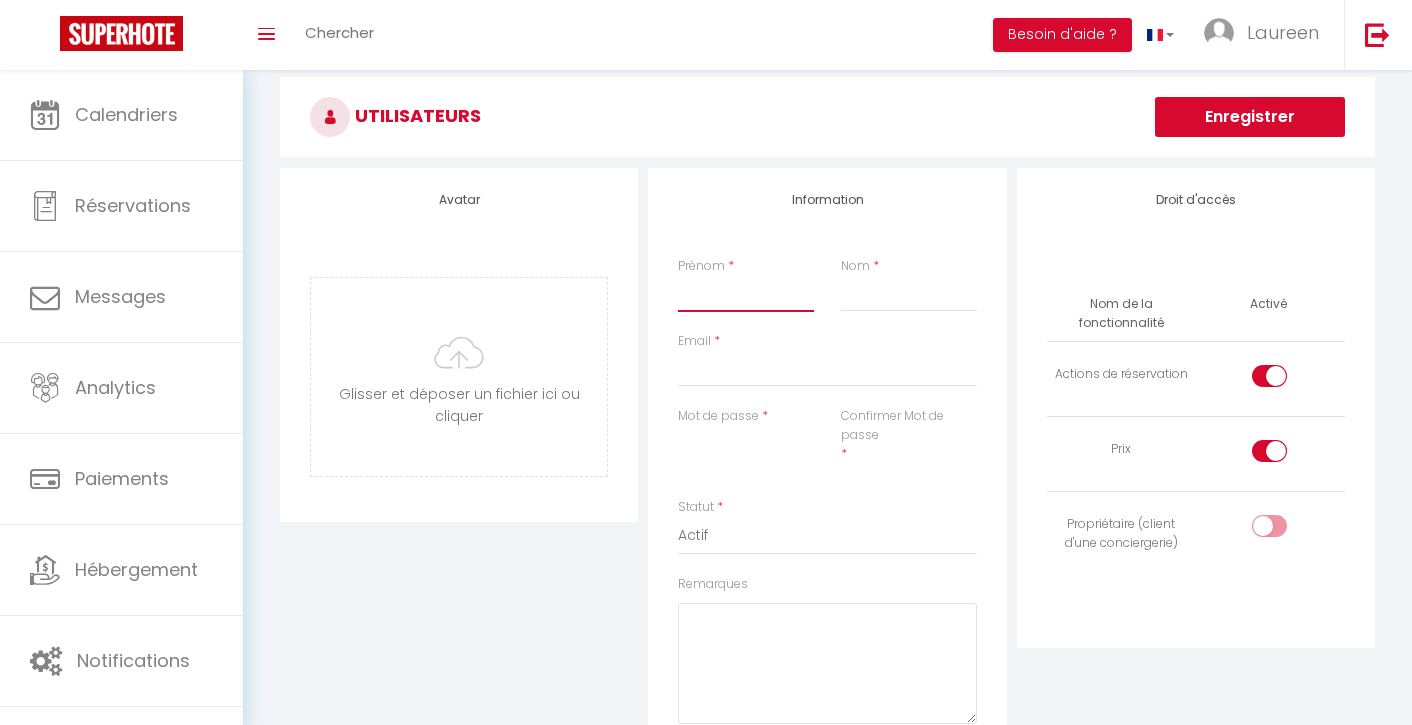click on "Prénom" at bounding box center (746, 294) 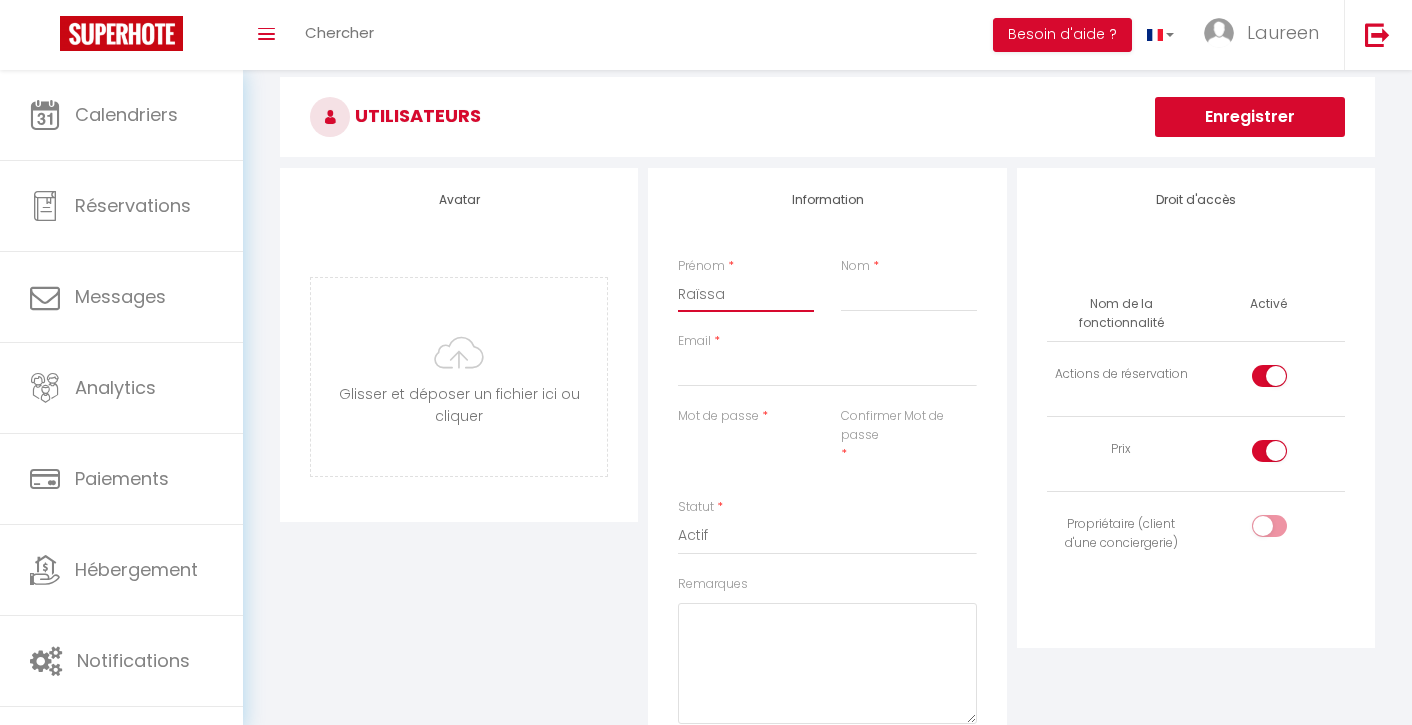 type on "Raïssa" 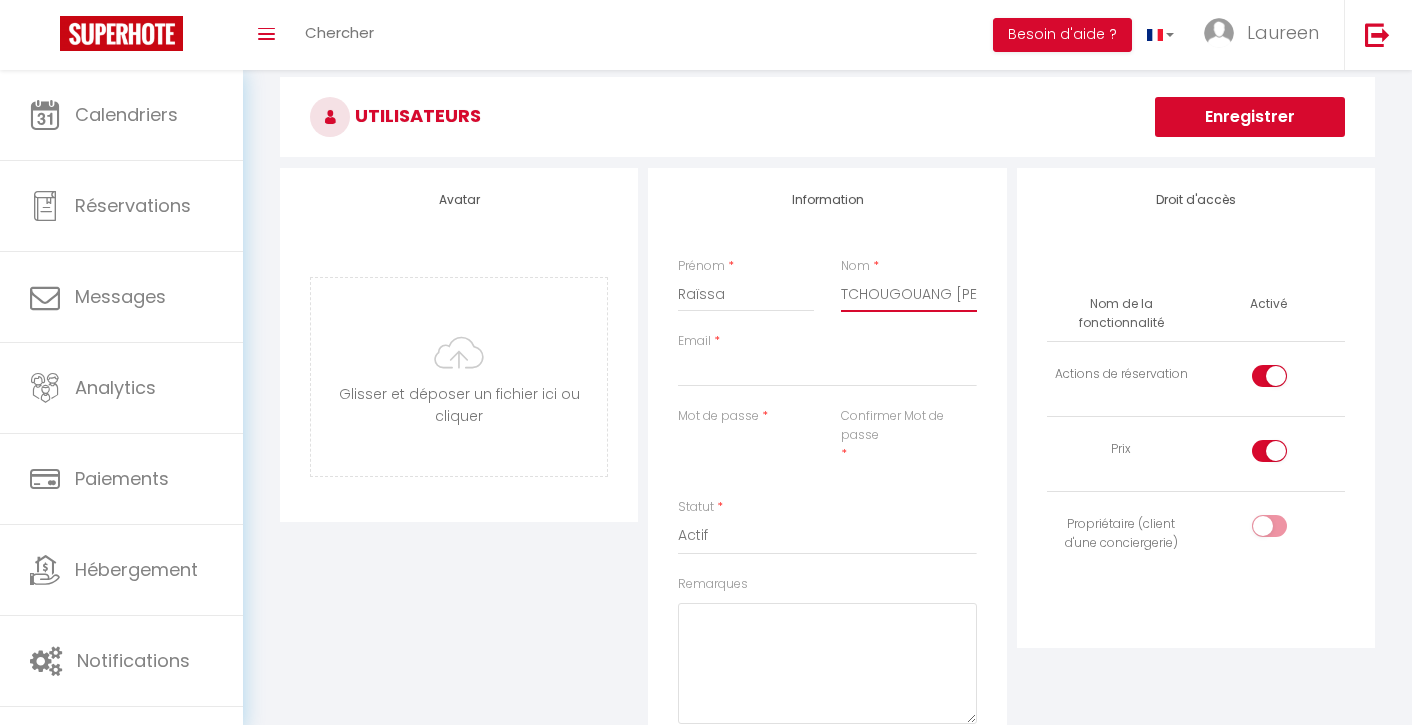 type on "TCHOUGOUANG [PERSON_NAME]" 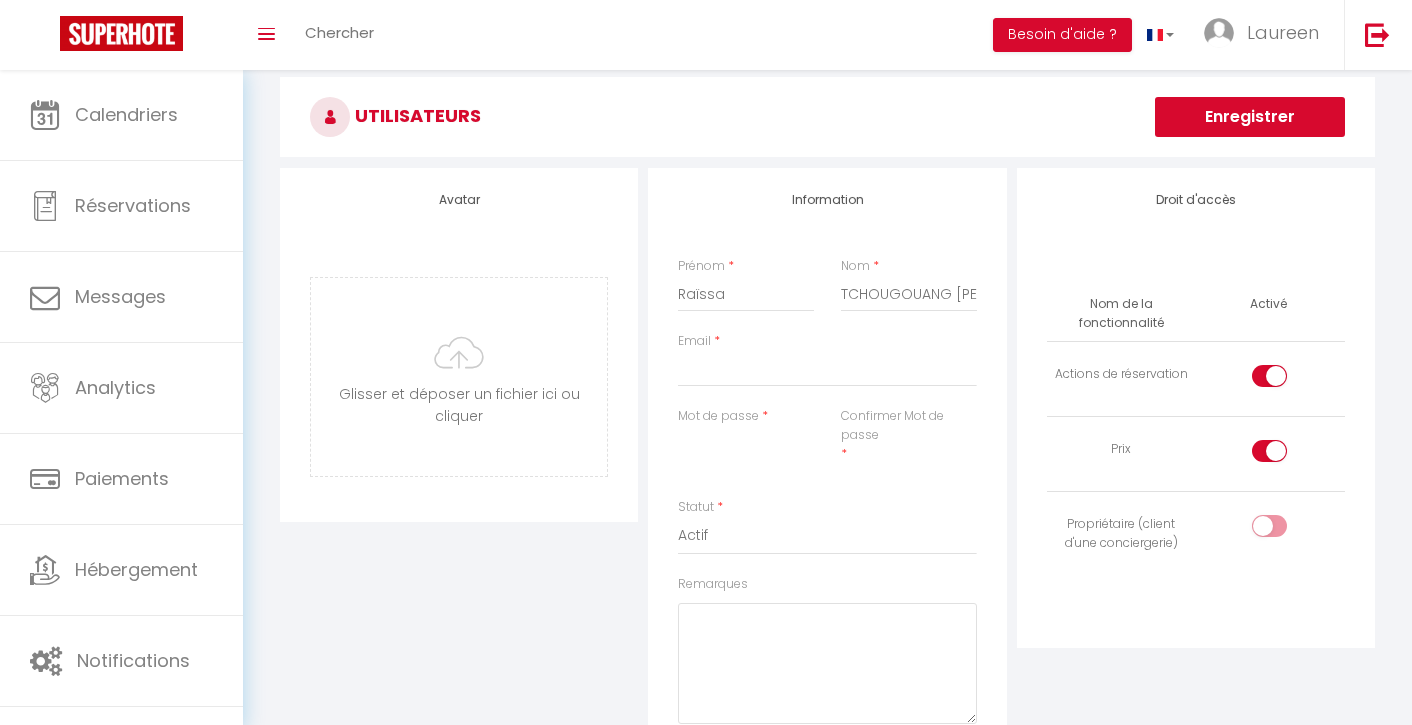 click on "Email   *" at bounding box center (827, 369) 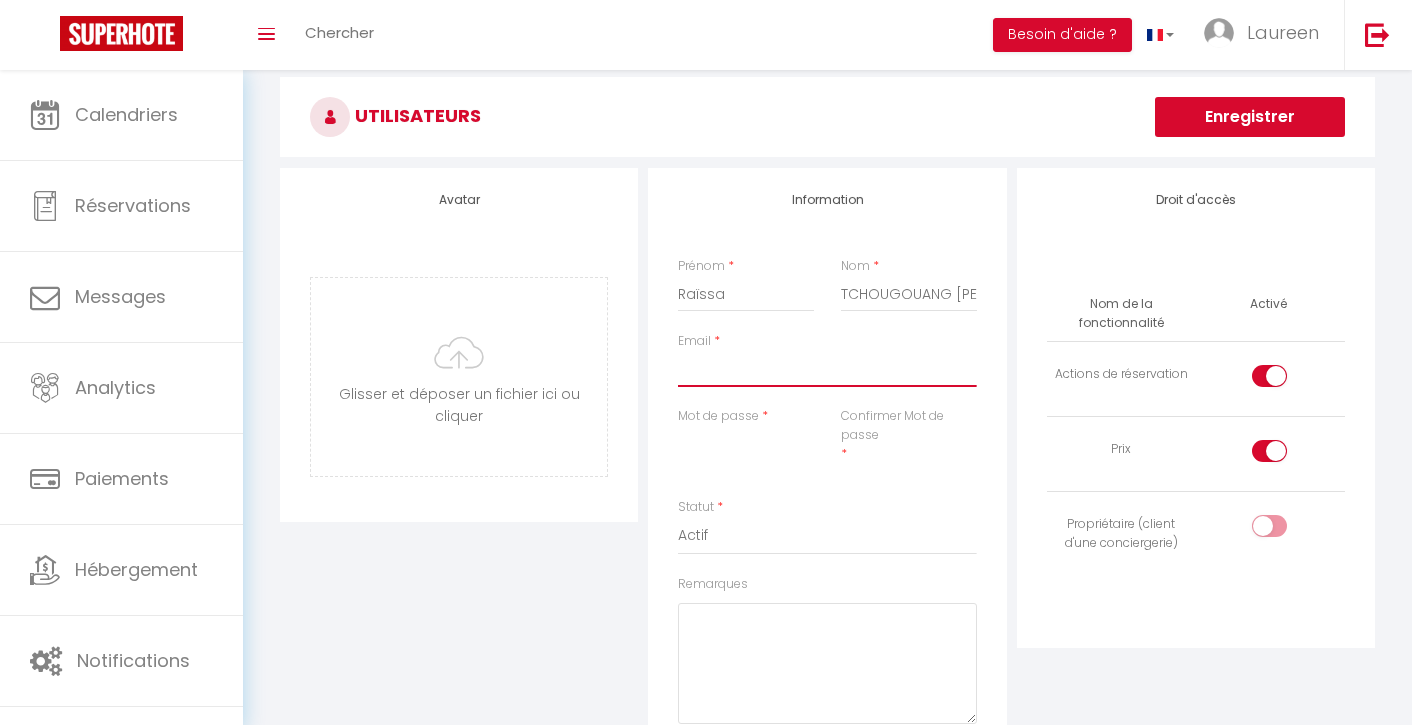 click on "Email" at bounding box center (827, 369) 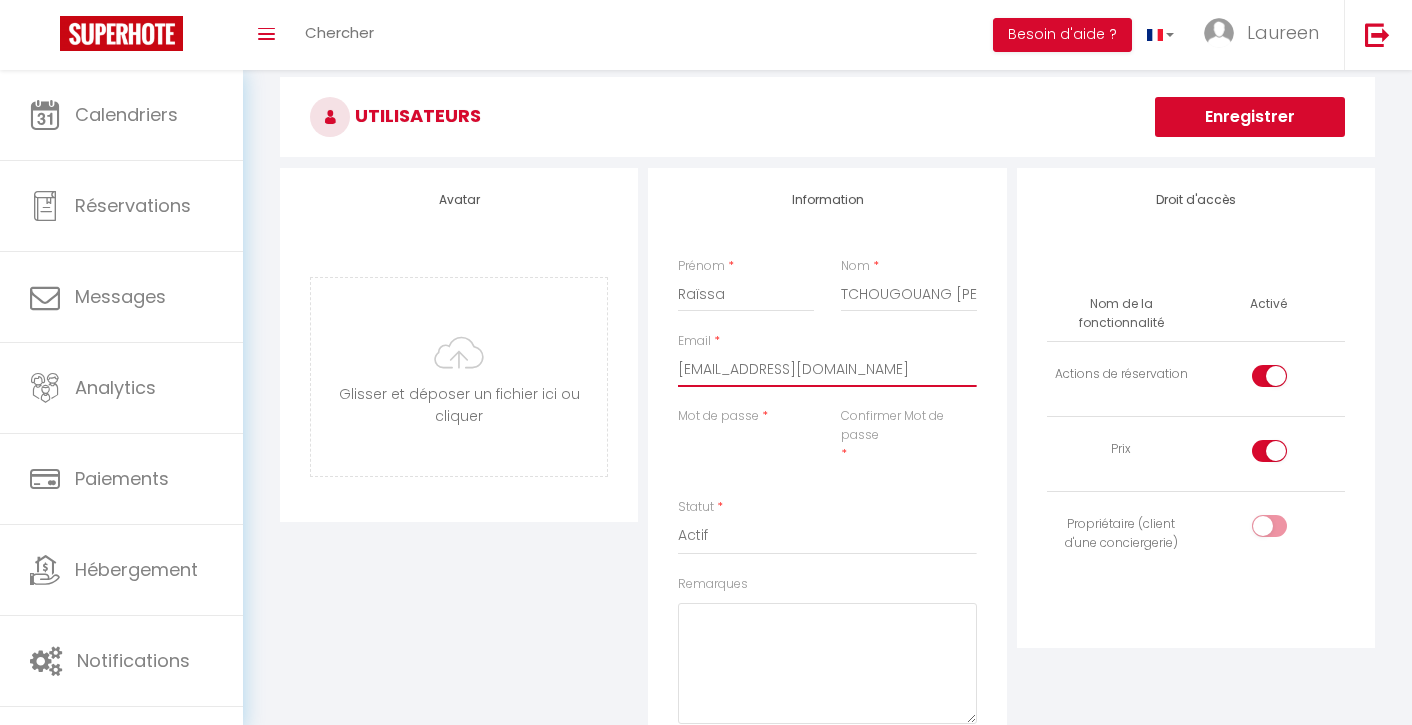 type on "[EMAIL_ADDRESS][DOMAIN_NAME]" 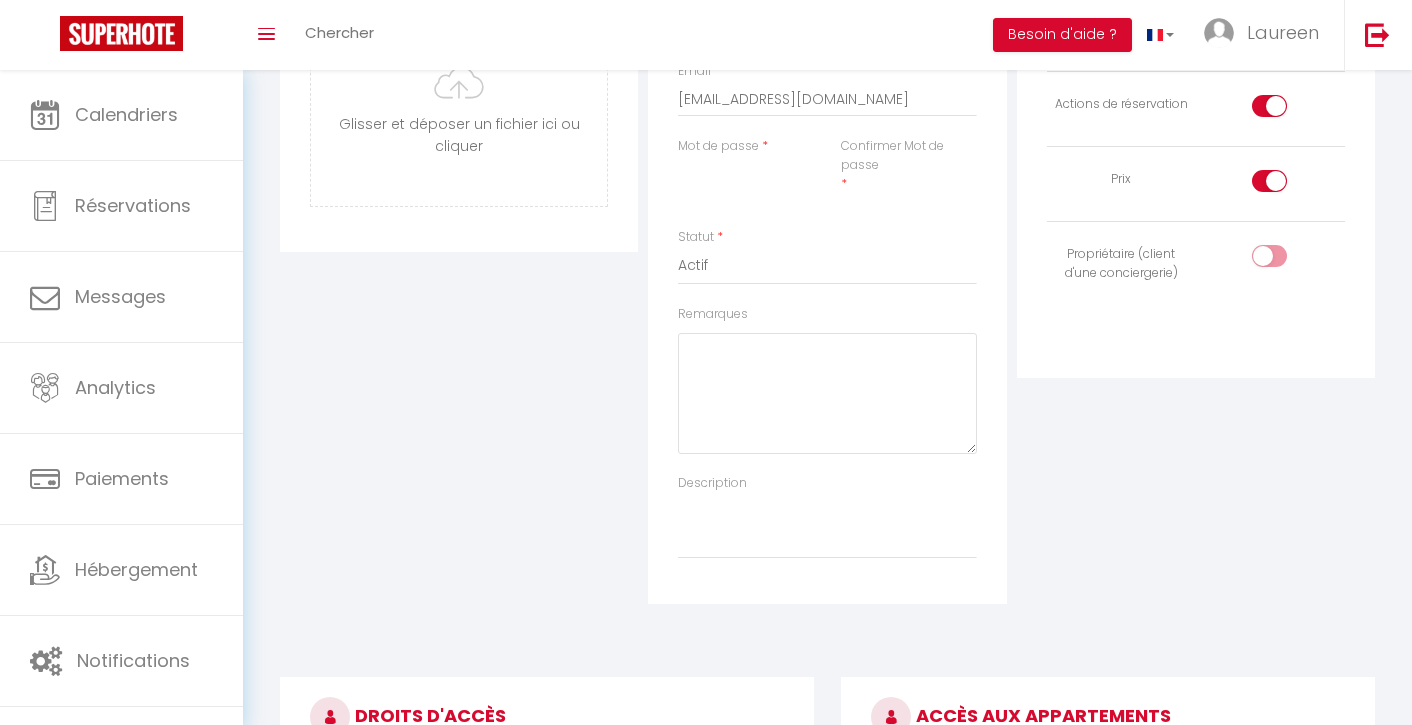 scroll, scrollTop: 341, scrollLeft: 0, axis: vertical 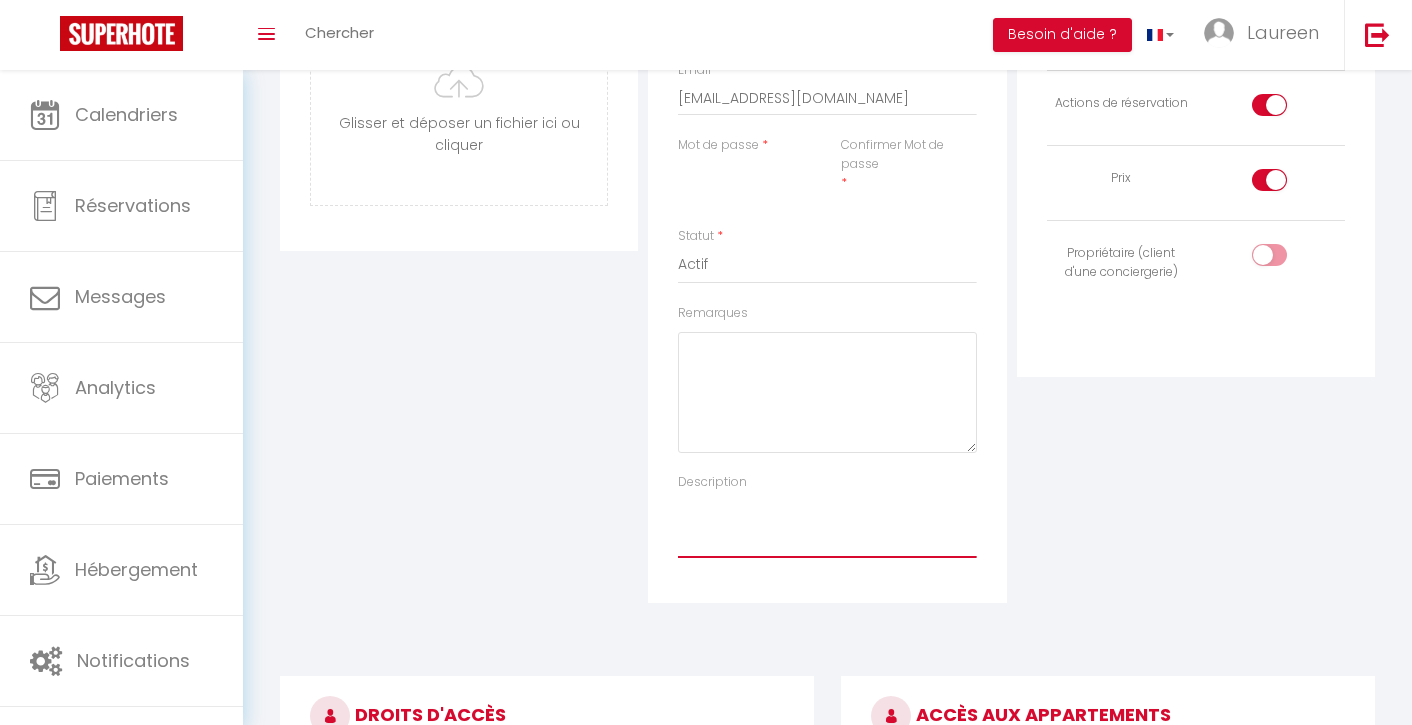 click on "Description" at bounding box center (827, 525) 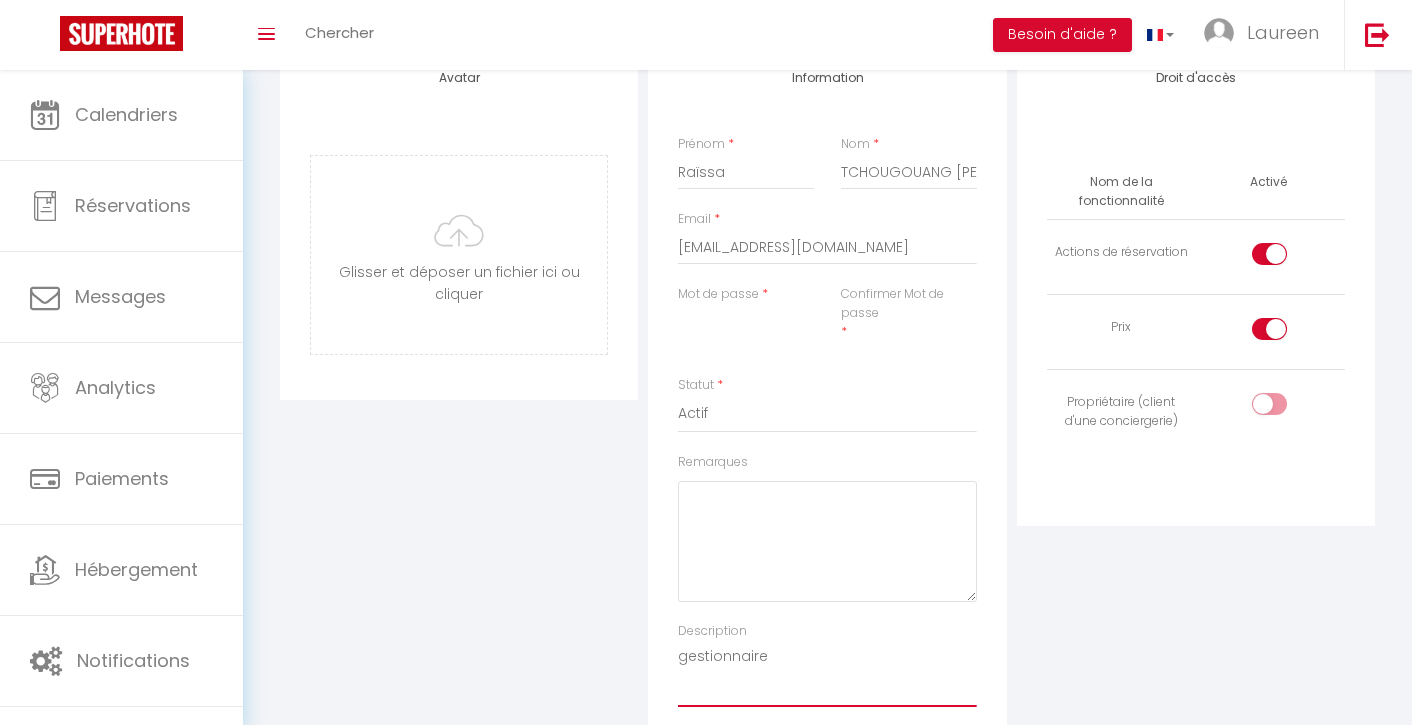 scroll, scrollTop: 188, scrollLeft: 0, axis: vertical 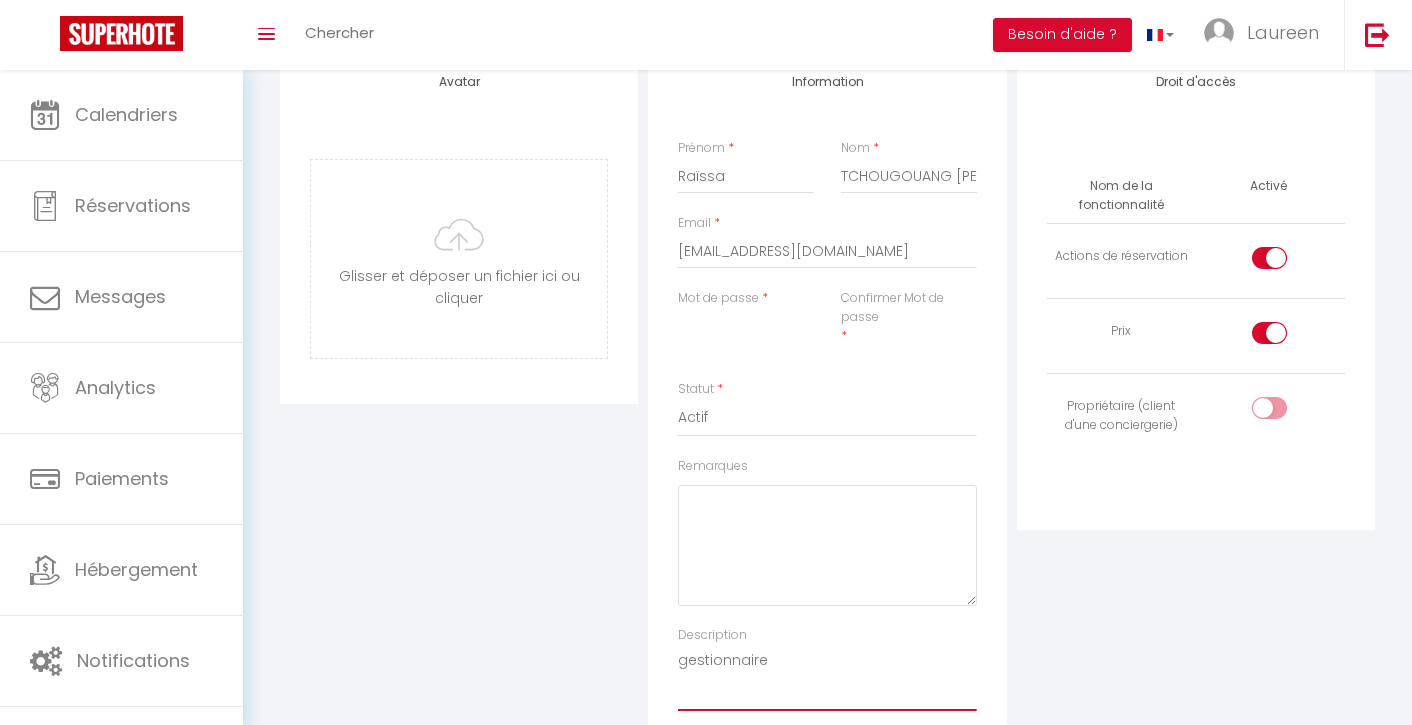 type on "gestionnaire" 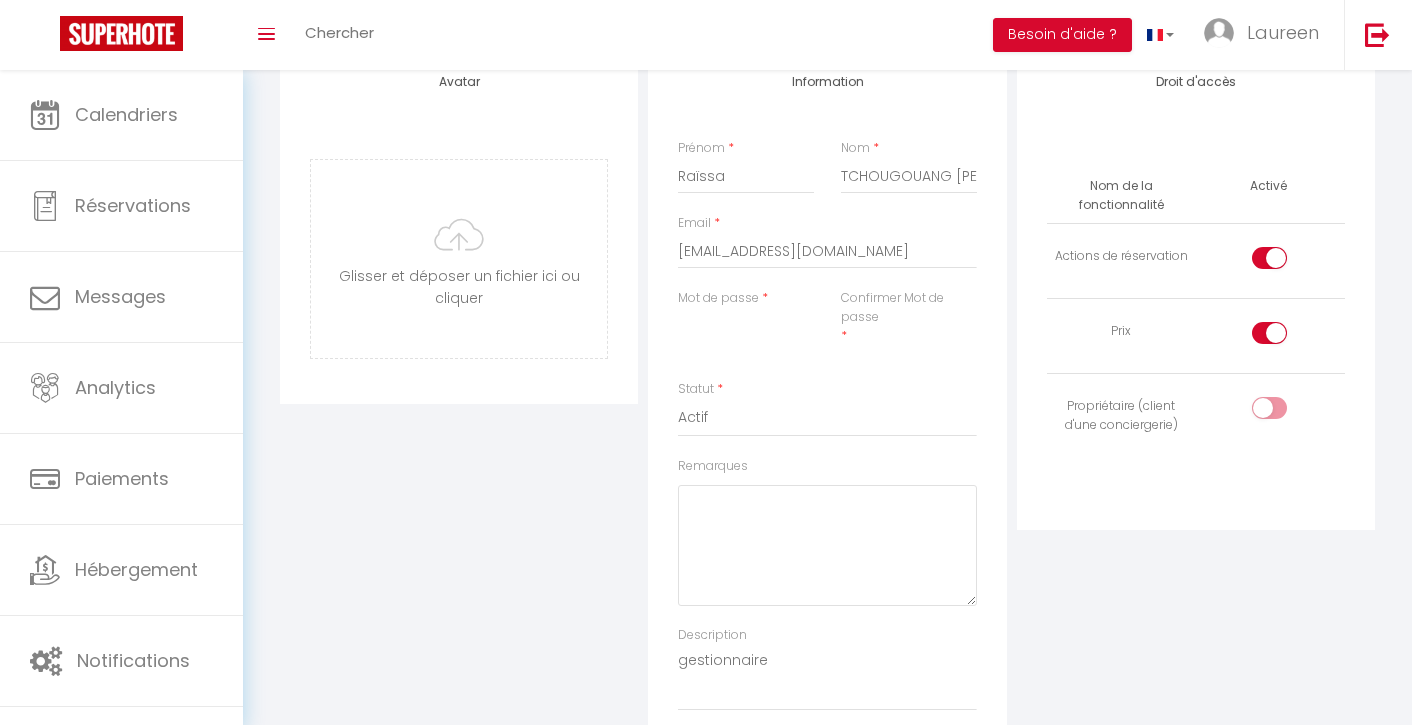 click at bounding box center (1269, 333) 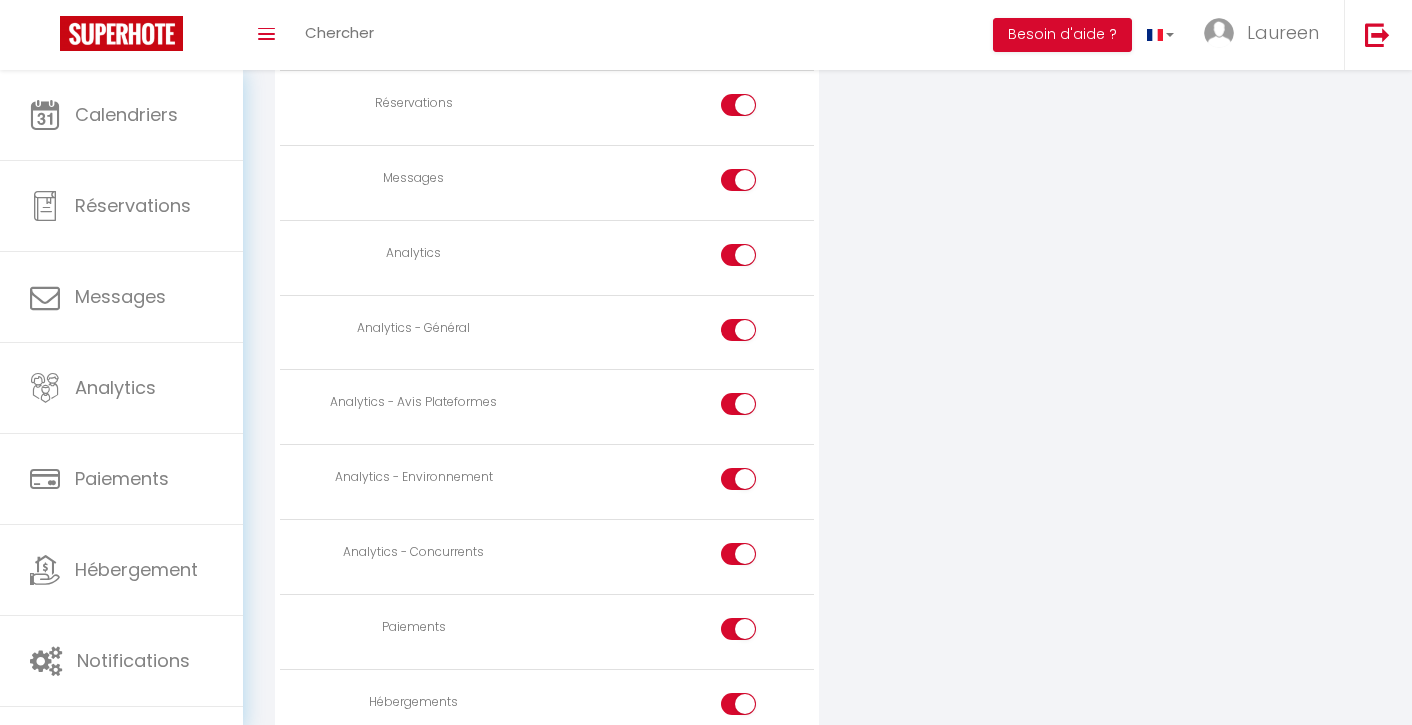 scroll, scrollTop: 1449, scrollLeft: 0, axis: vertical 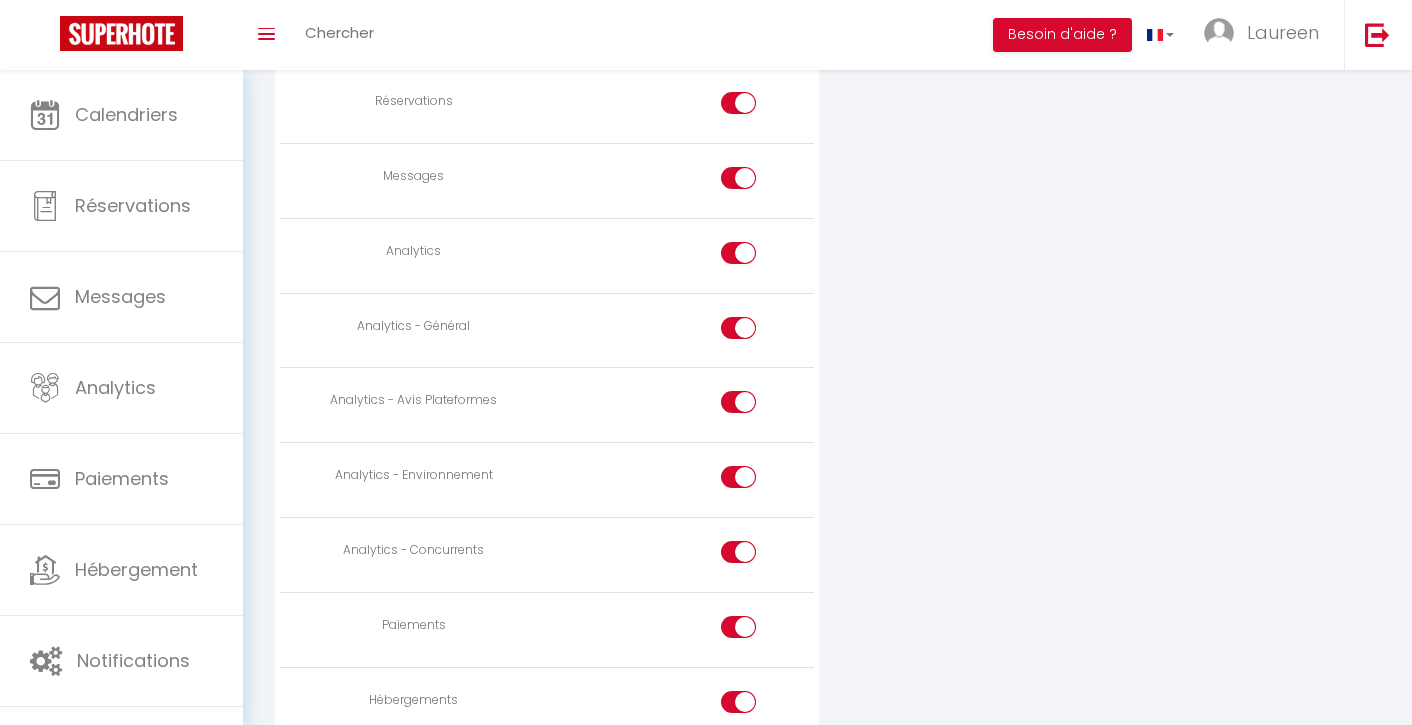 click at bounding box center [756, 182] 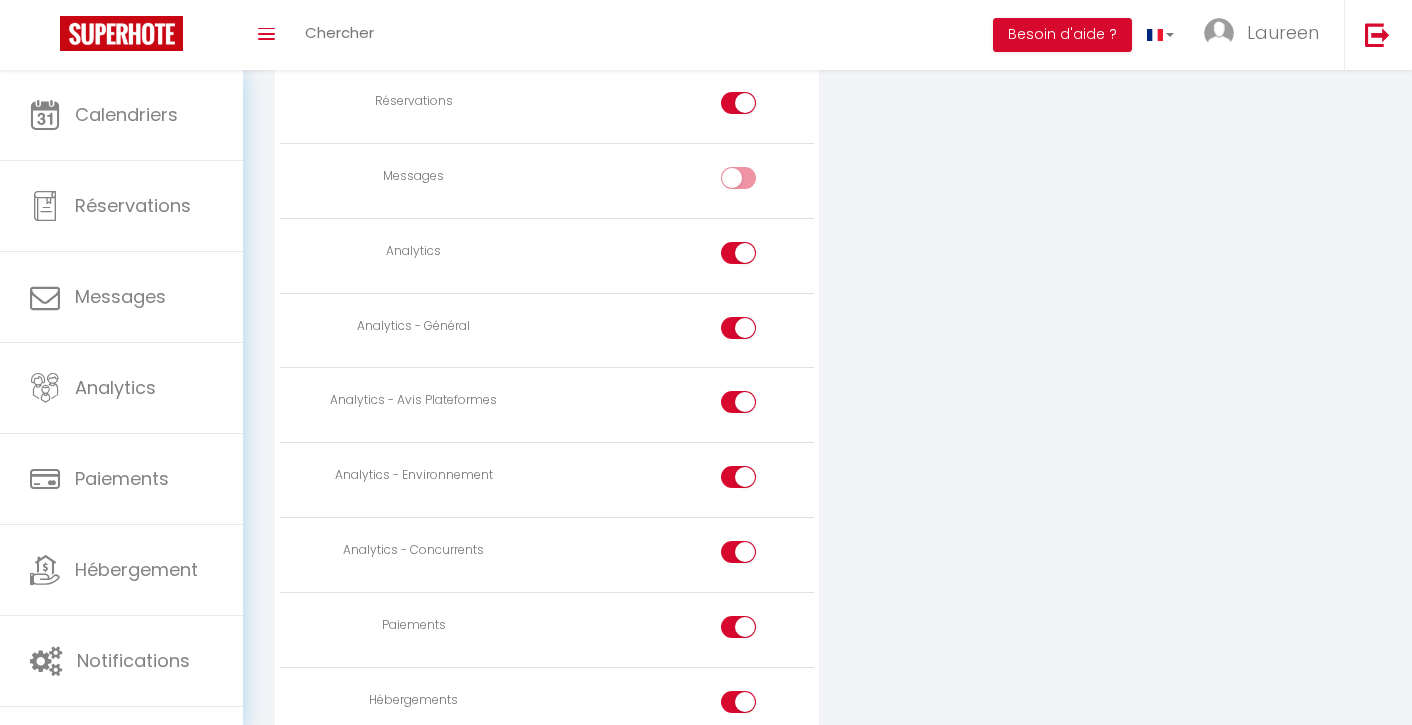 click at bounding box center (756, 257) 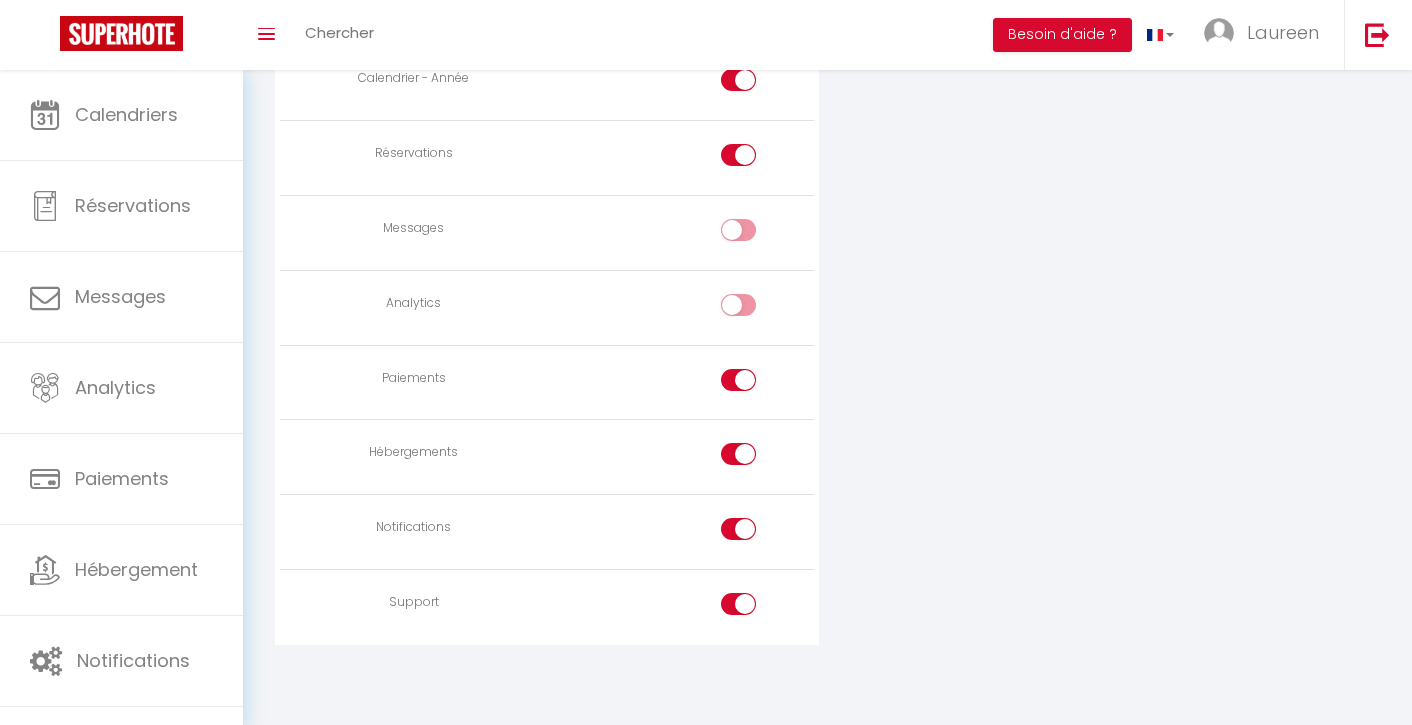 scroll, scrollTop: 1397, scrollLeft: 0, axis: vertical 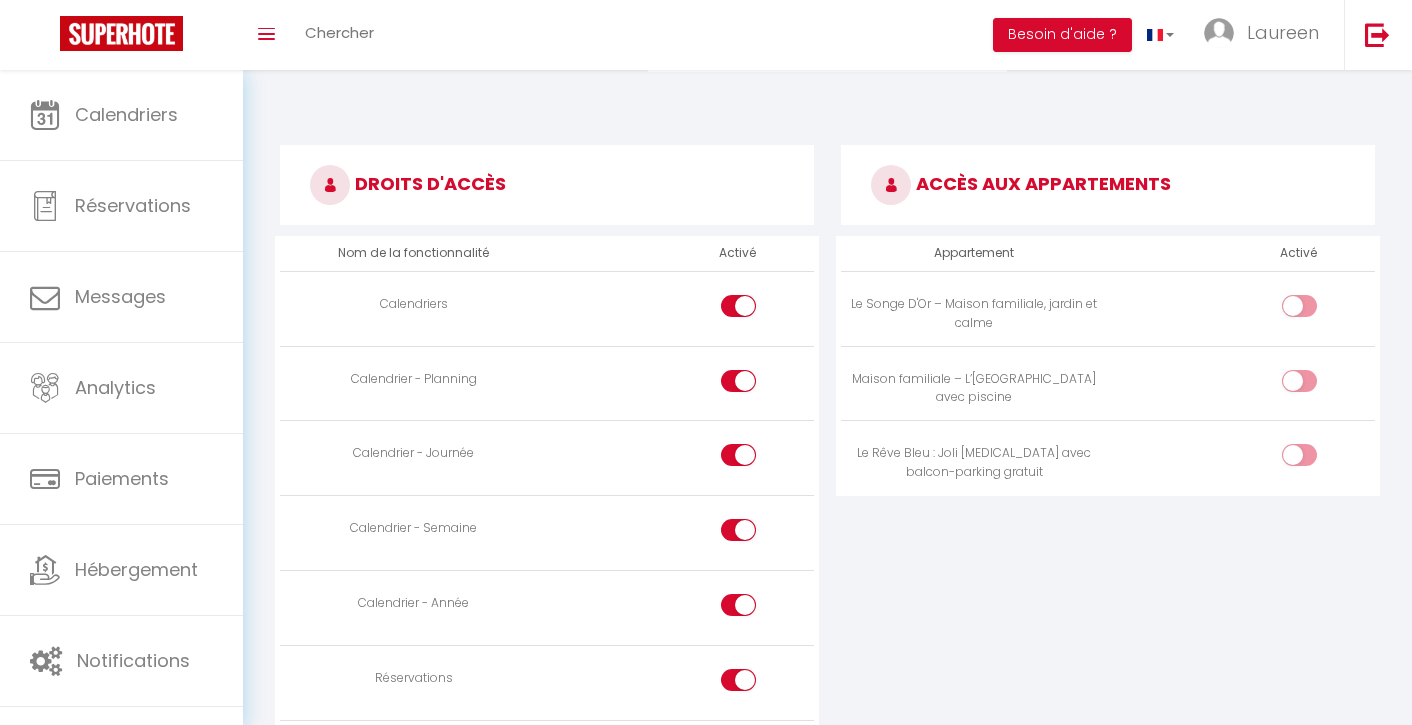 click at bounding box center (1316, 310) 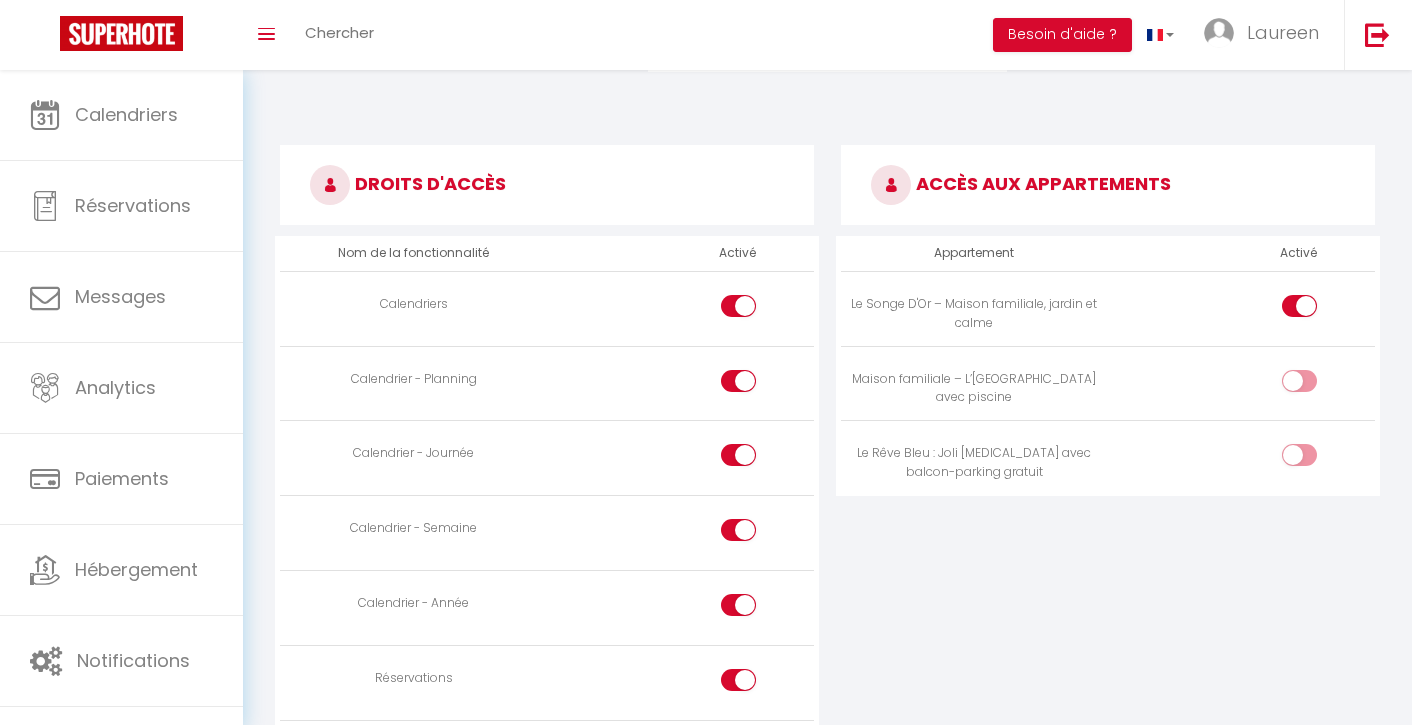 click at bounding box center (1241, 383) 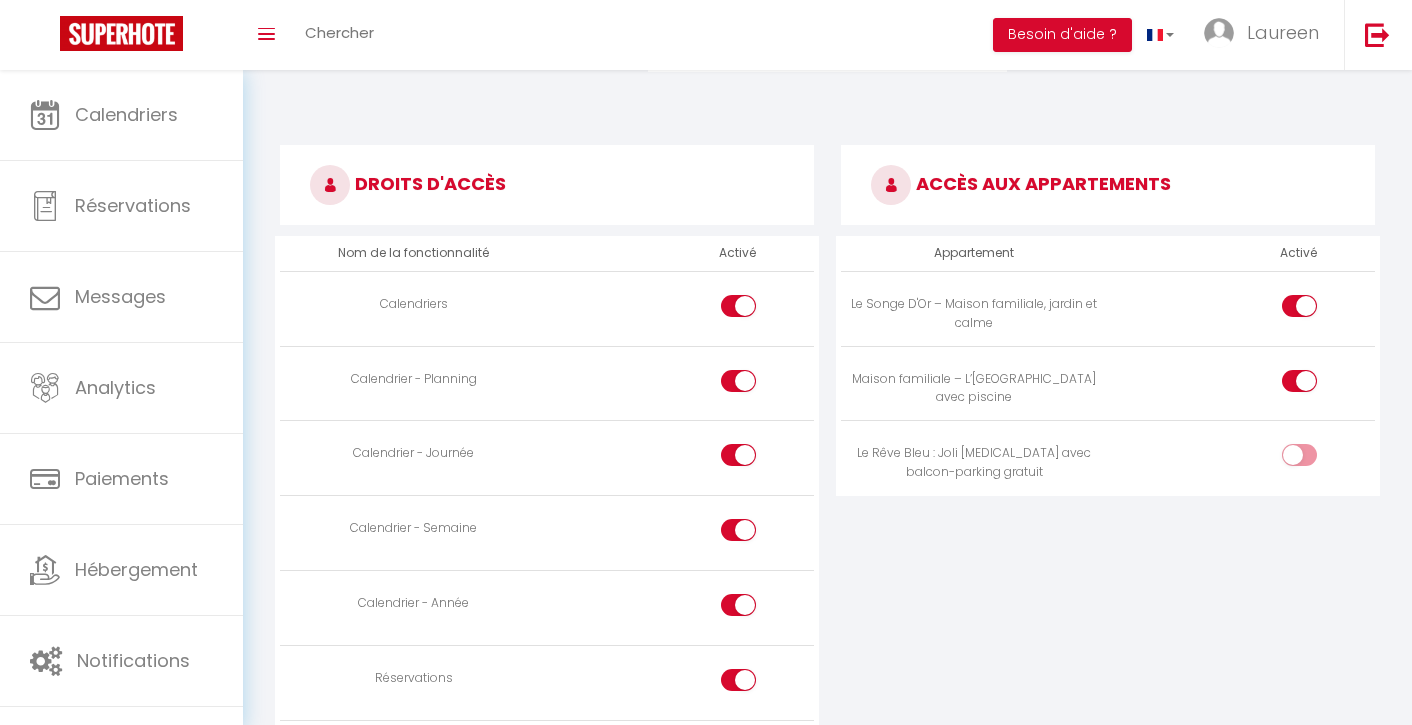 click at bounding box center (1316, 459) 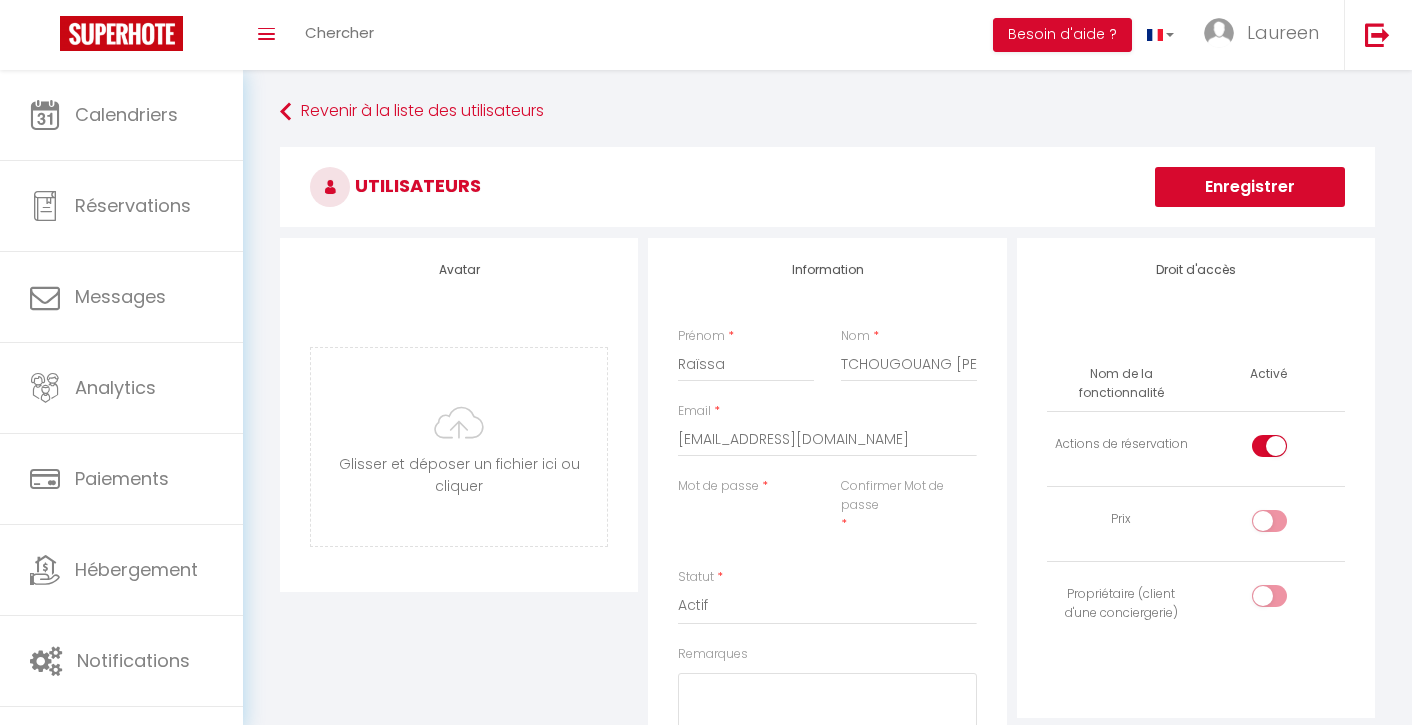 scroll, scrollTop: 0, scrollLeft: 0, axis: both 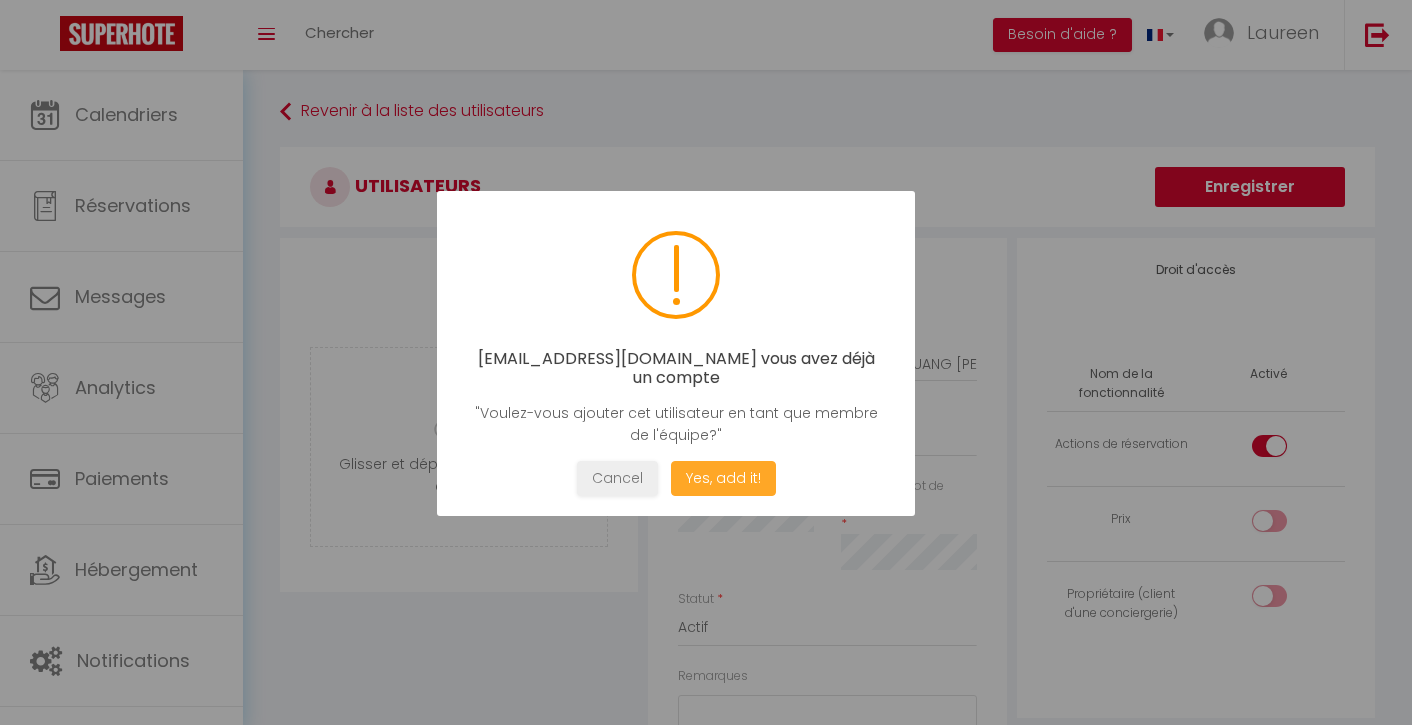 click on "Yes, add it!" at bounding box center (723, 478) 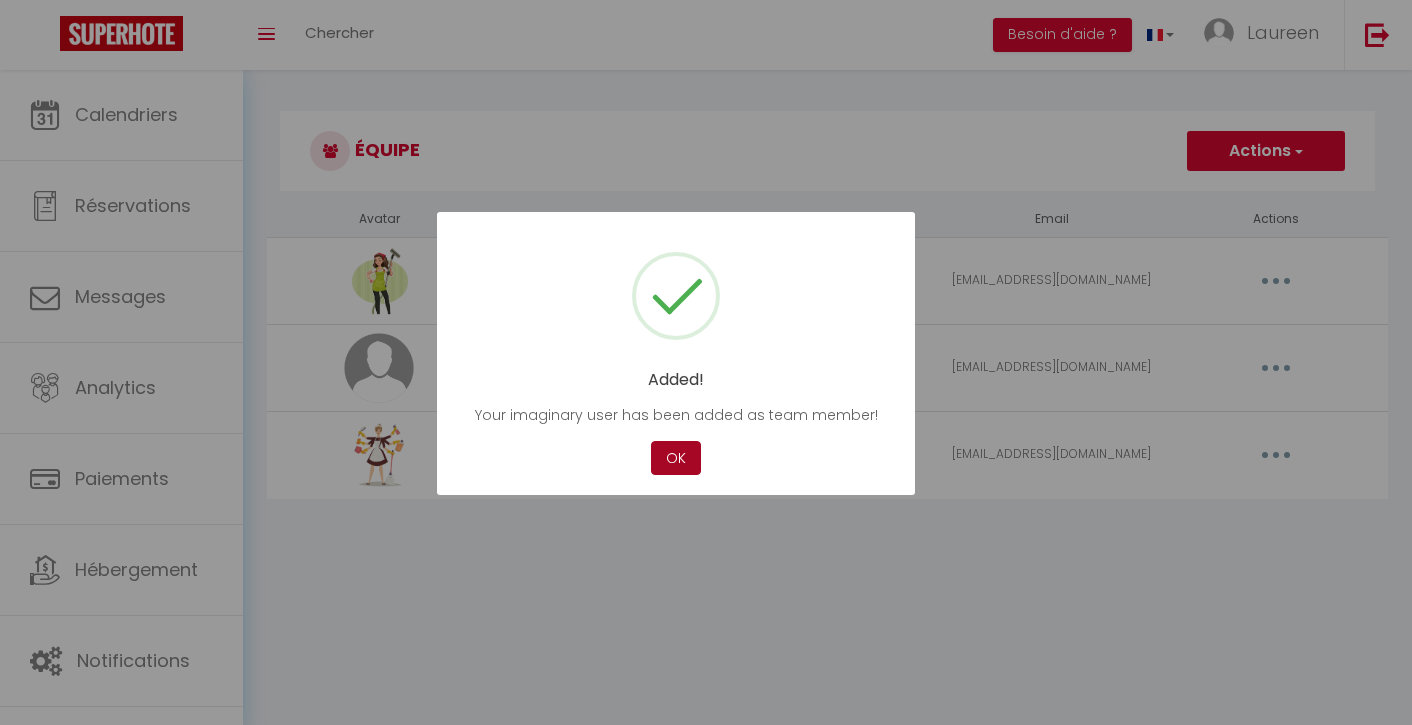 click on "OK" at bounding box center (676, 458) 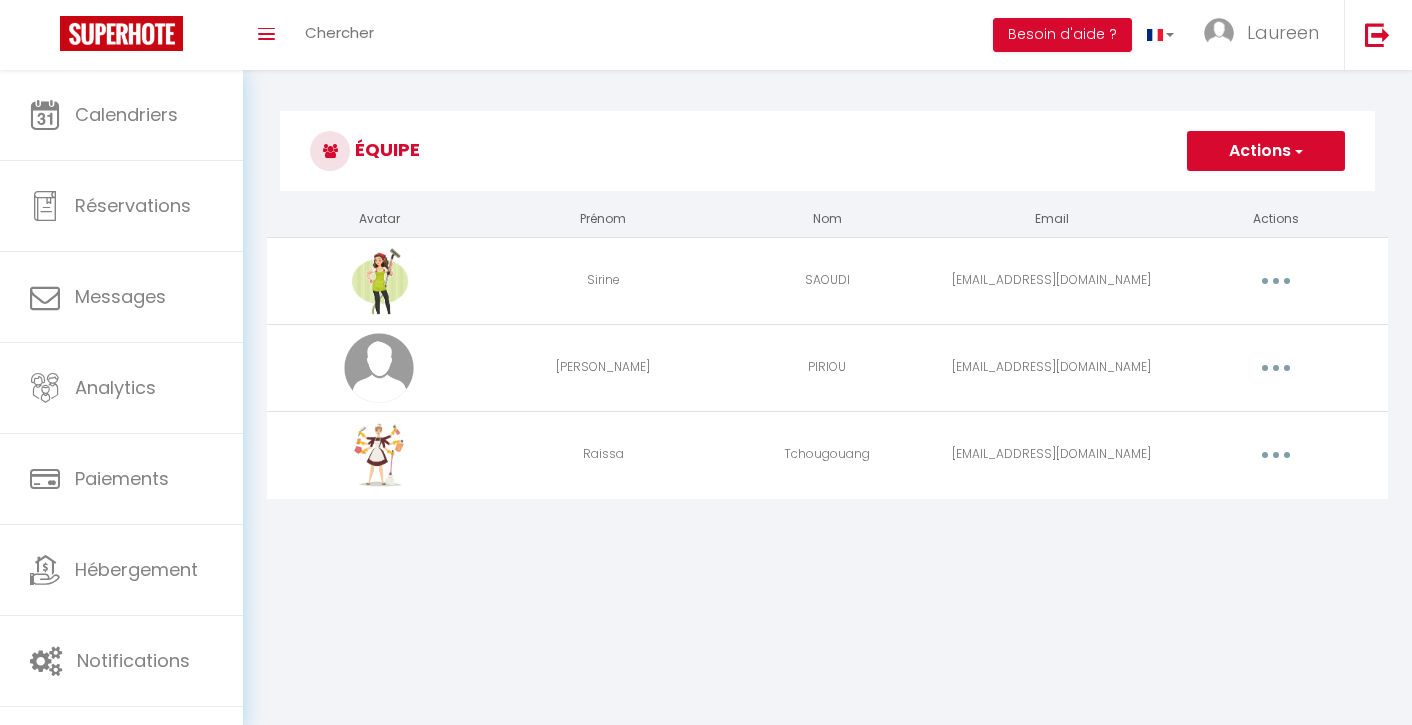 click at bounding box center (1276, 455) 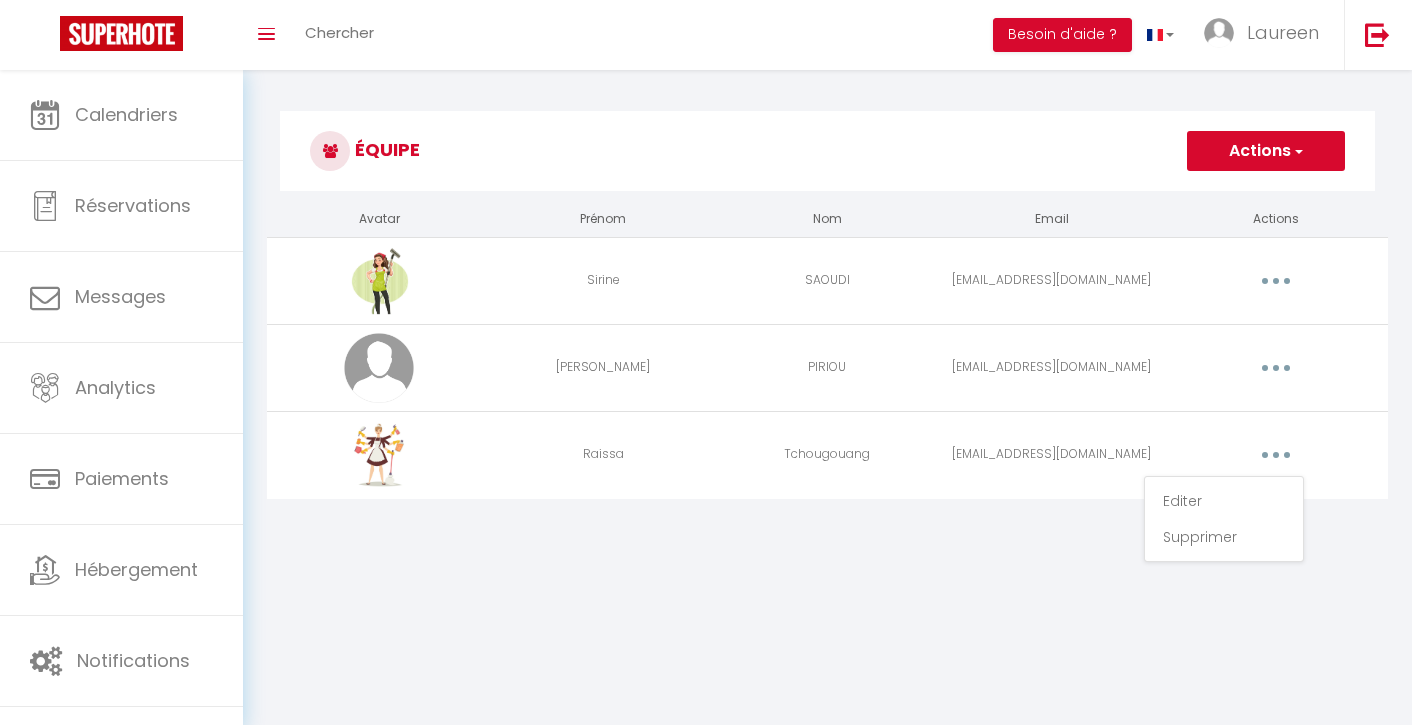 click on "Coaching SuperHote ce soir à 18h00, pour participer:  [URL][DOMAIN_NAME][SECURITY_DATA]   ×     Toggle navigation       Toggle Search     Toggle menubar     Chercher   BUTTON
Besoin d'aide ?
Laureen   Paramètres        Équipe     Résultat de la recherche   Aucun résultat     Calendriers     Réservations     Messages     Analytics      Paiements     Hébergement     Notifications                 Résultat de la recherche   Id   Appart   Voyageur    Checkin   Checkout   Nuits   Pers.   Plateforme   Statut     Résultat de la recherche   Aucun résultat       Équipe
Actions
Ajouter un nouvel utilisateur    Avatar   Prénom   Nom   Email   Actions     Sirine   SAOUDI   [EMAIL_ADDRESS][DOMAIN_NAME]     Editer   Supprimer   [PERSON_NAME]   [EMAIL_ADDRESS][DOMAIN_NAME]     Editer   Supprimer   [PERSON_NAME]   [EMAIL_ADDRESS][DOMAIN_NAME]     Editer   Supprimer" at bounding box center (706, 432) 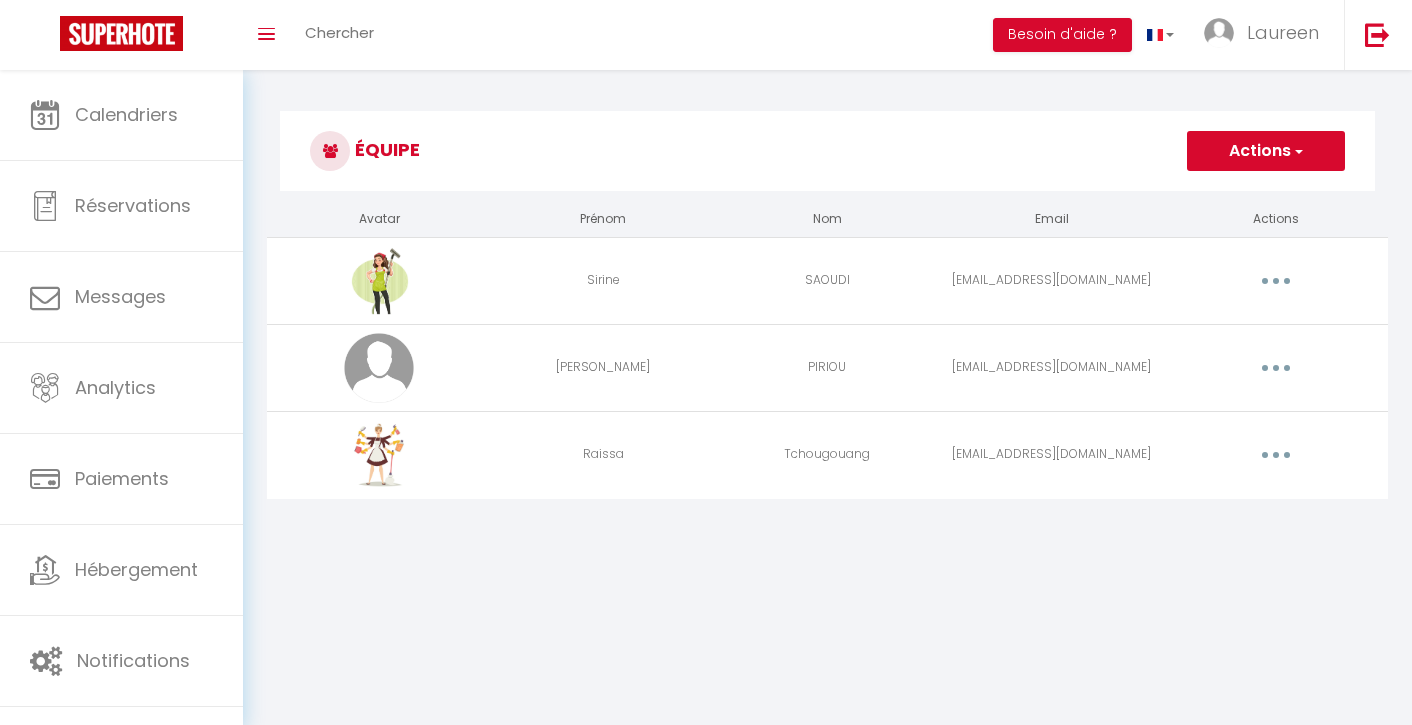 click at bounding box center [1276, 281] 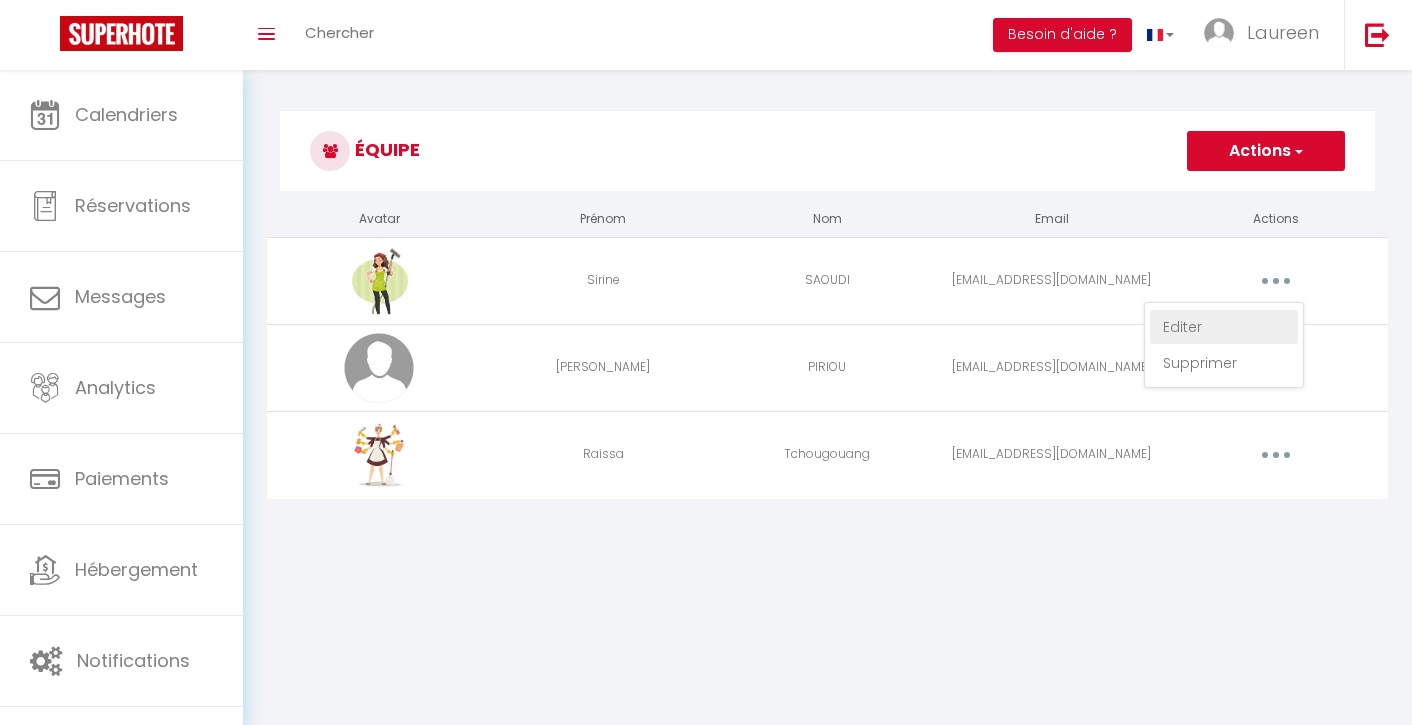 click on "Editer" at bounding box center [1224, 327] 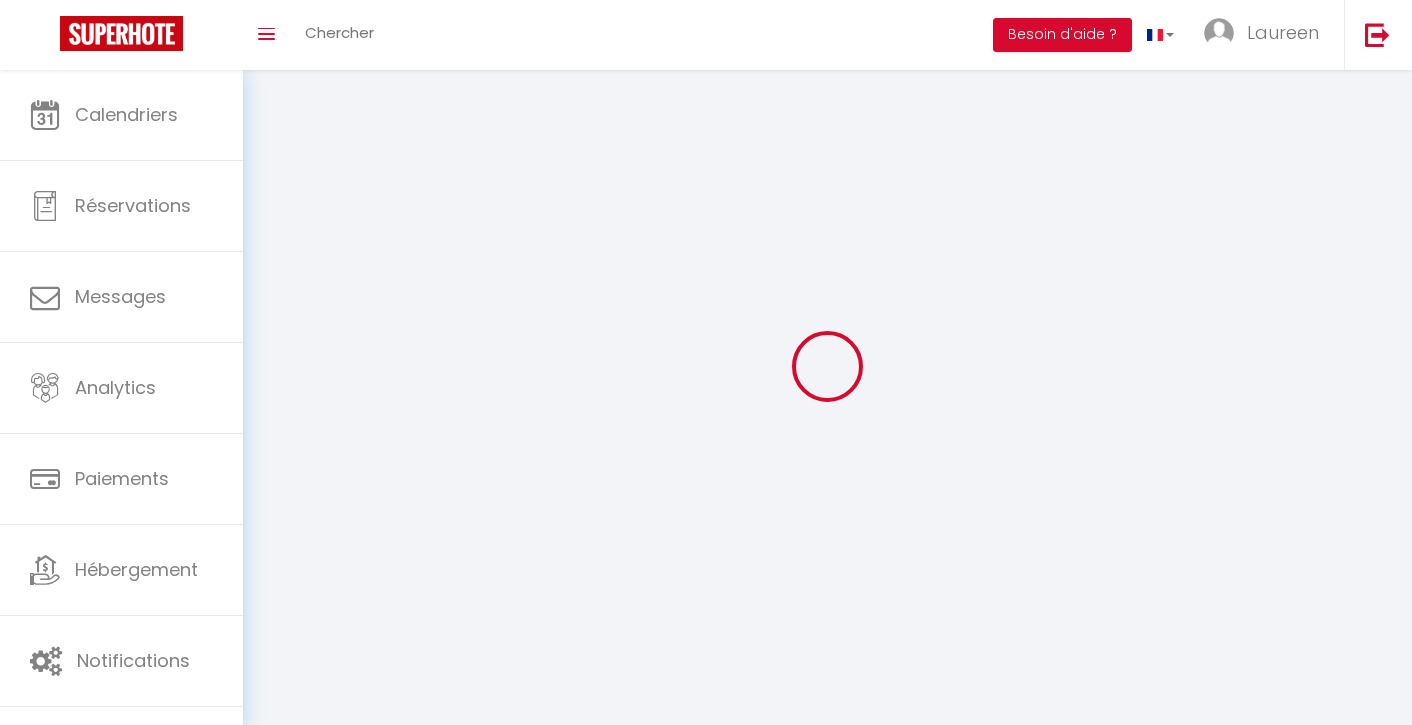 type on "Sirine" 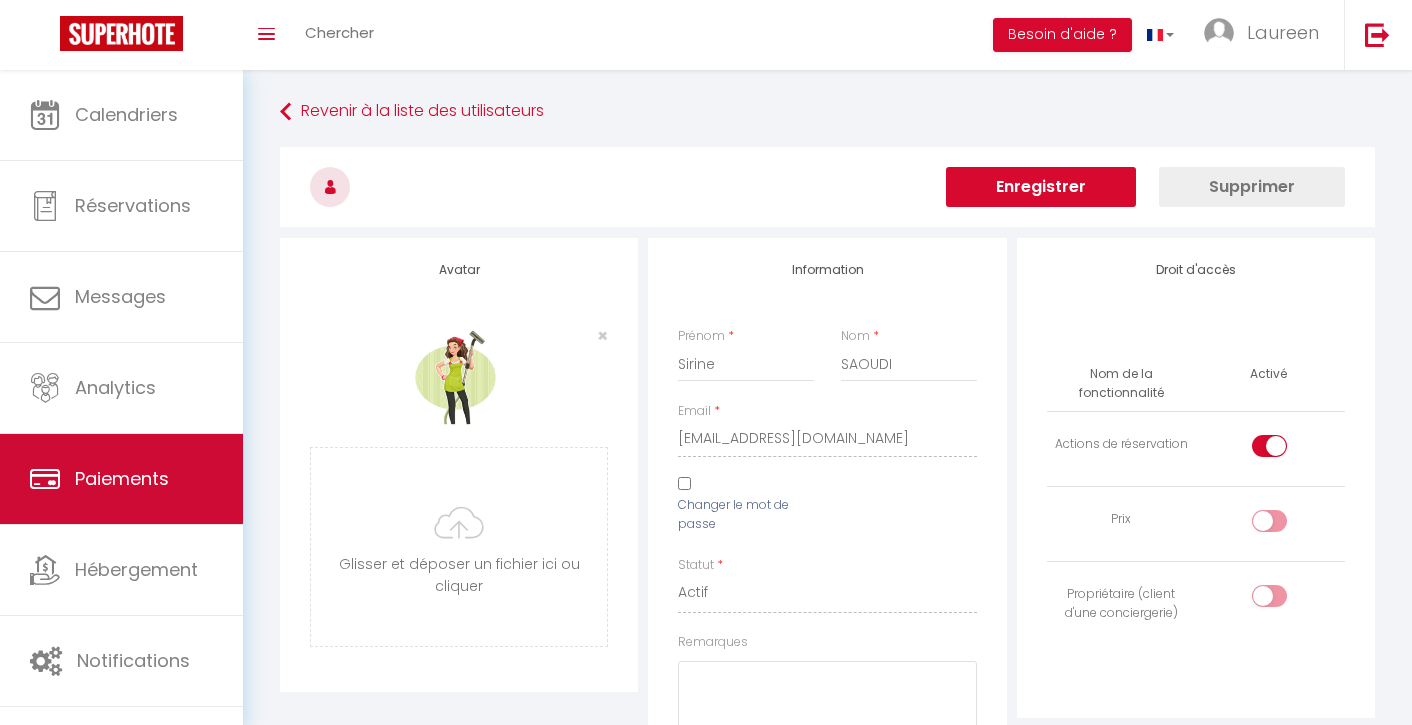 scroll, scrollTop: 0, scrollLeft: 0, axis: both 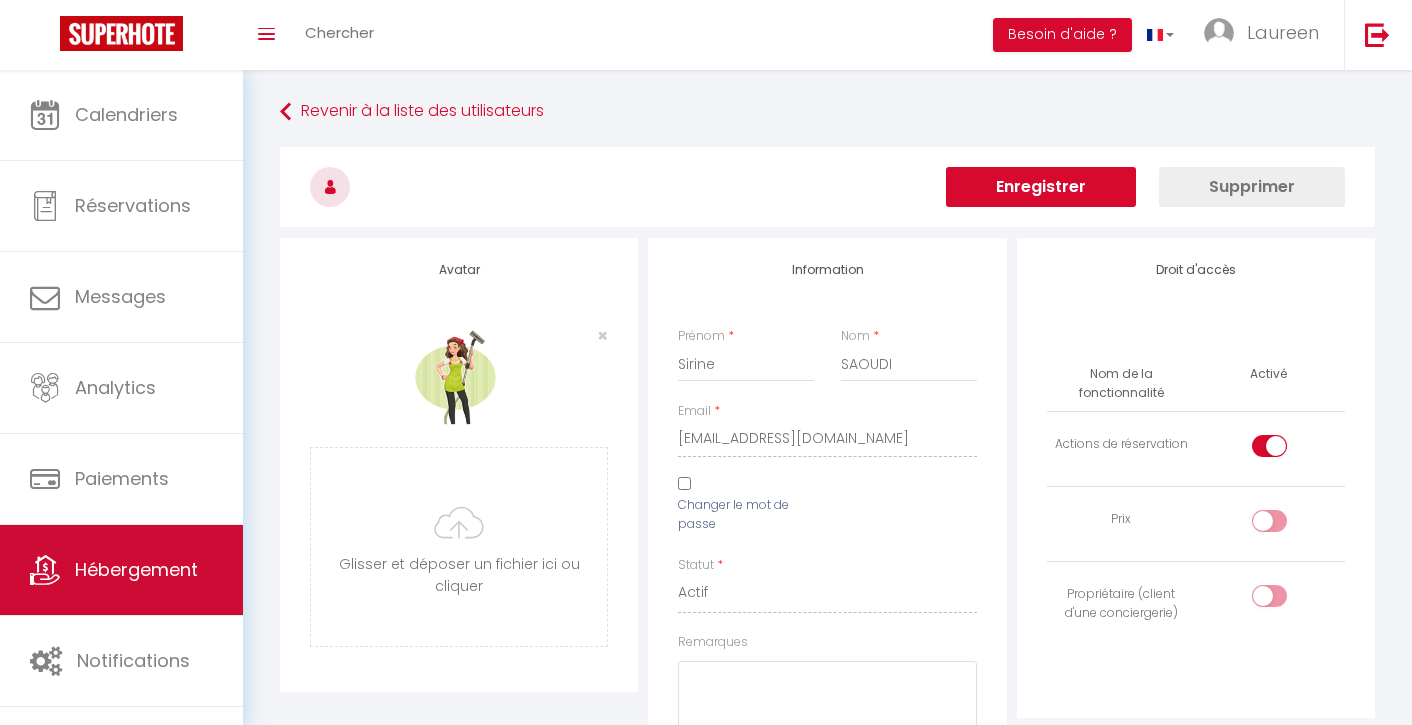click on "Hébergement" at bounding box center [136, 569] 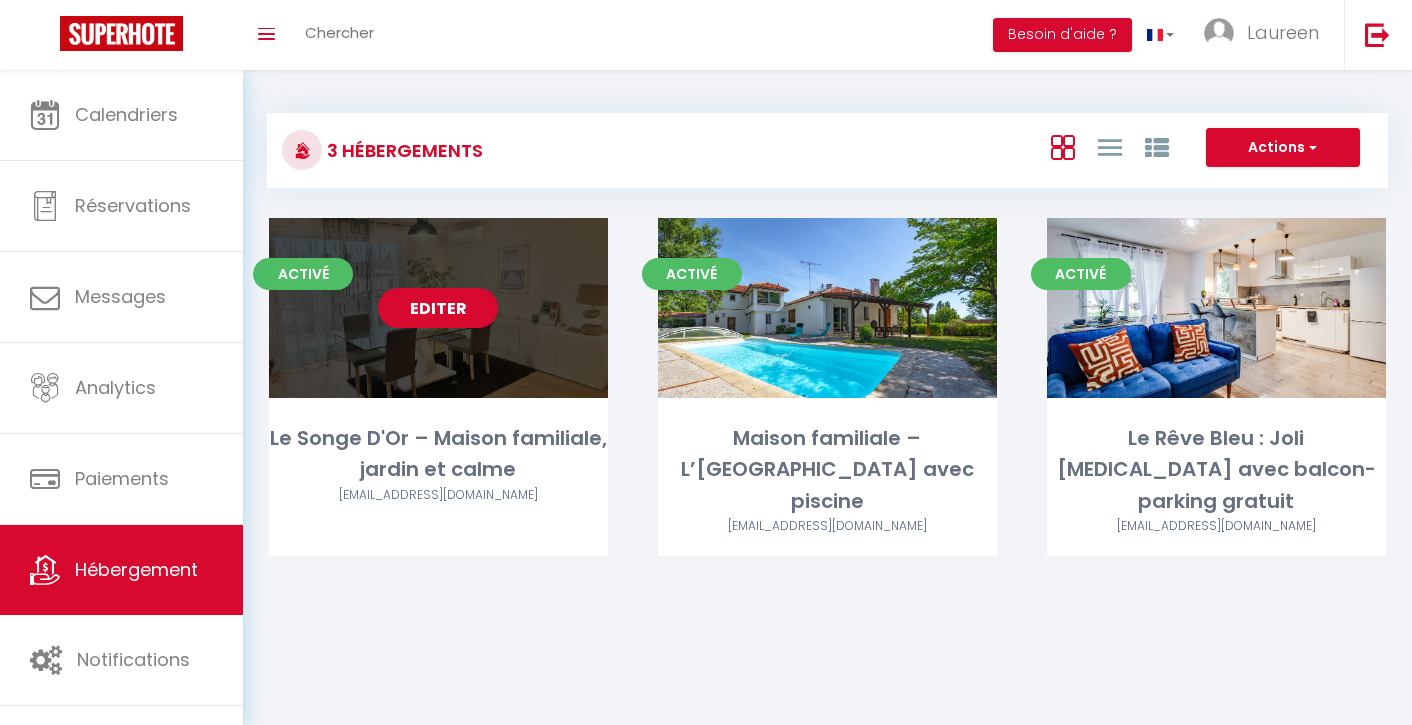 click on "Editer" at bounding box center [438, 308] 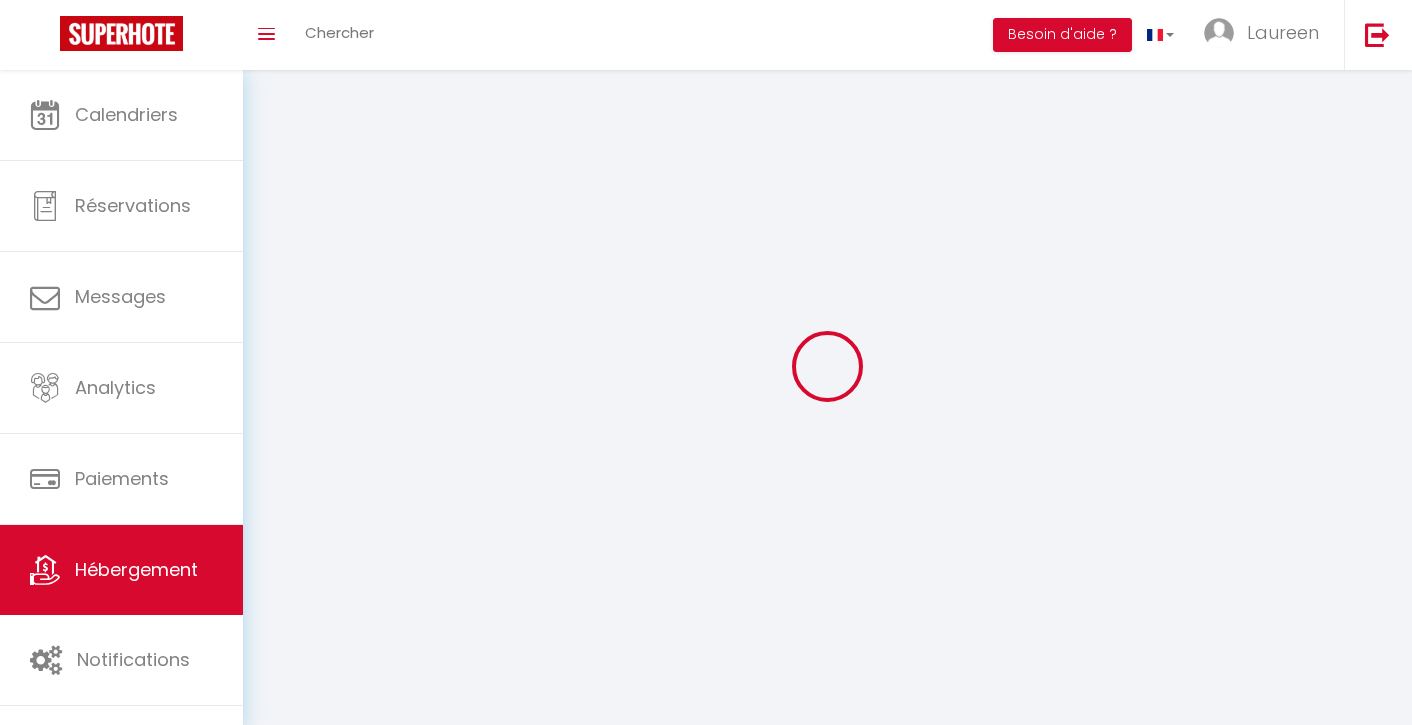 select 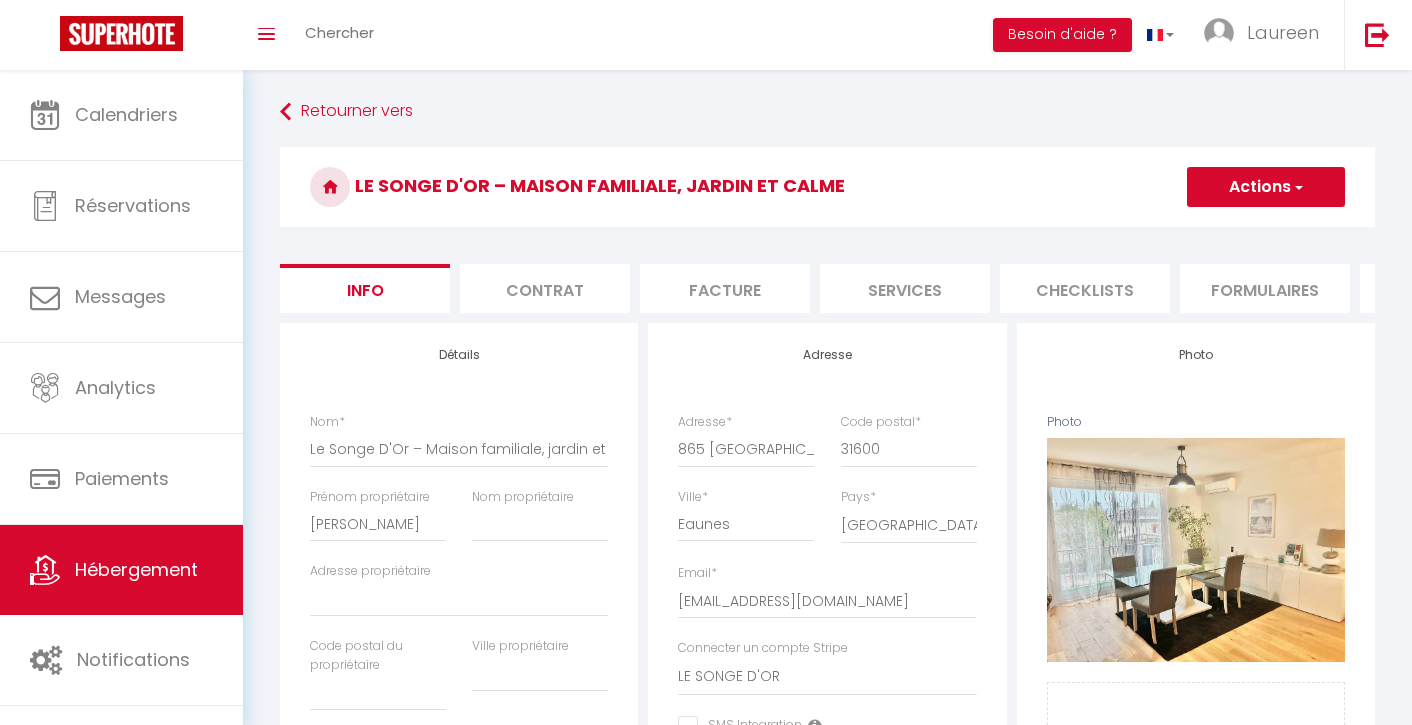 select on "16:00" 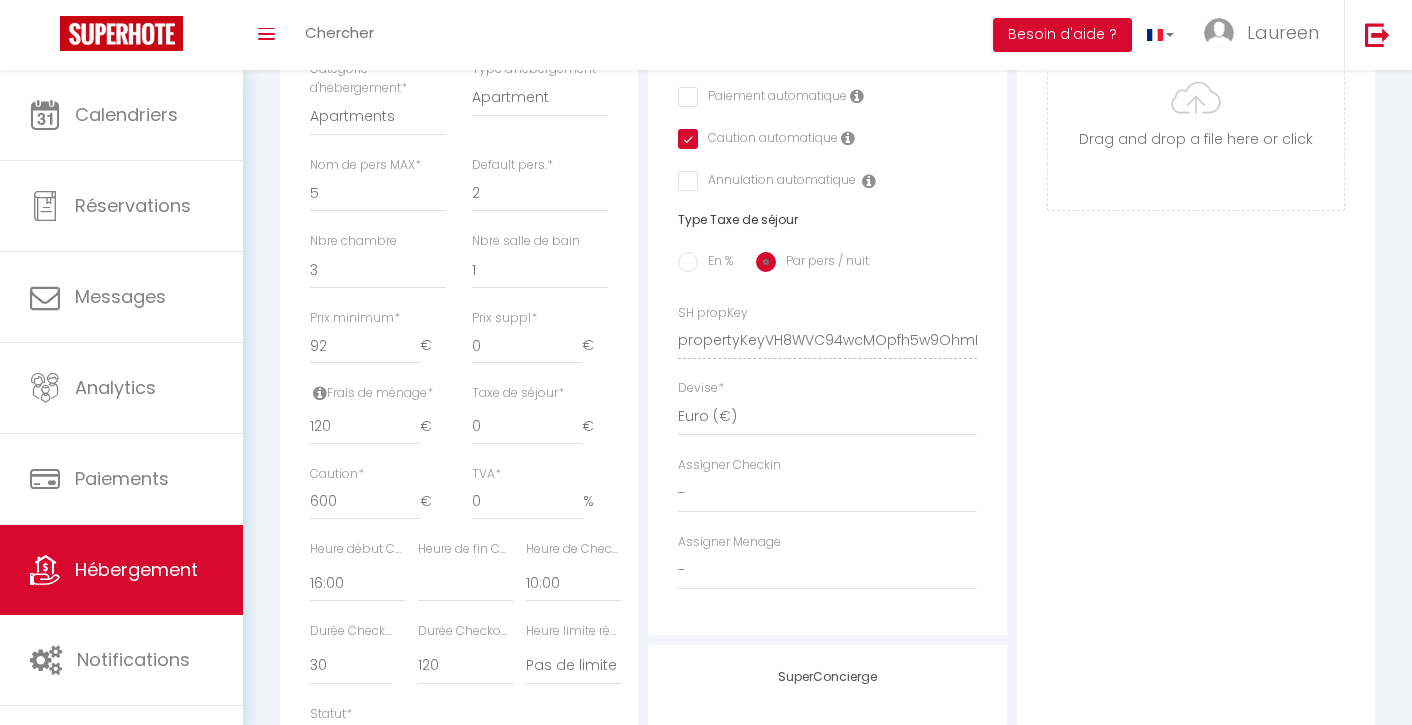 scroll, scrollTop: 728, scrollLeft: 0, axis: vertical 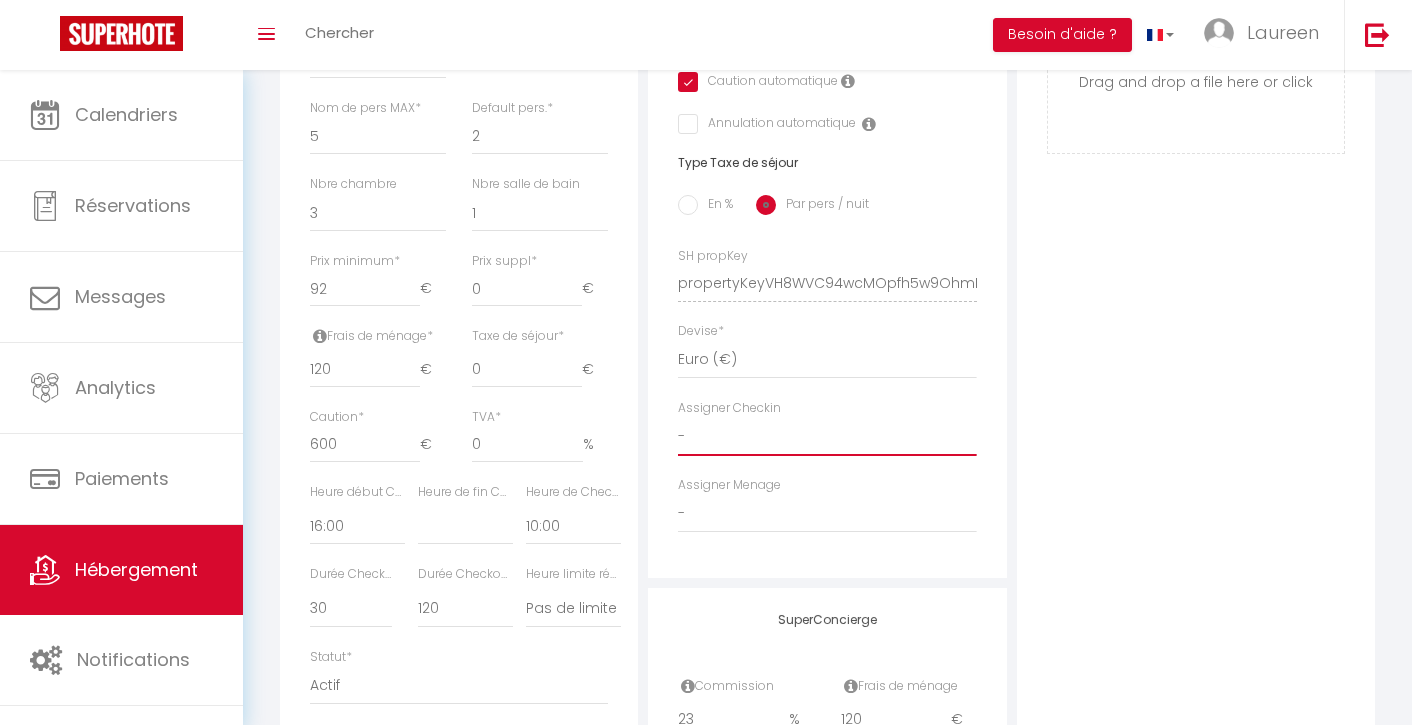select on "37546" 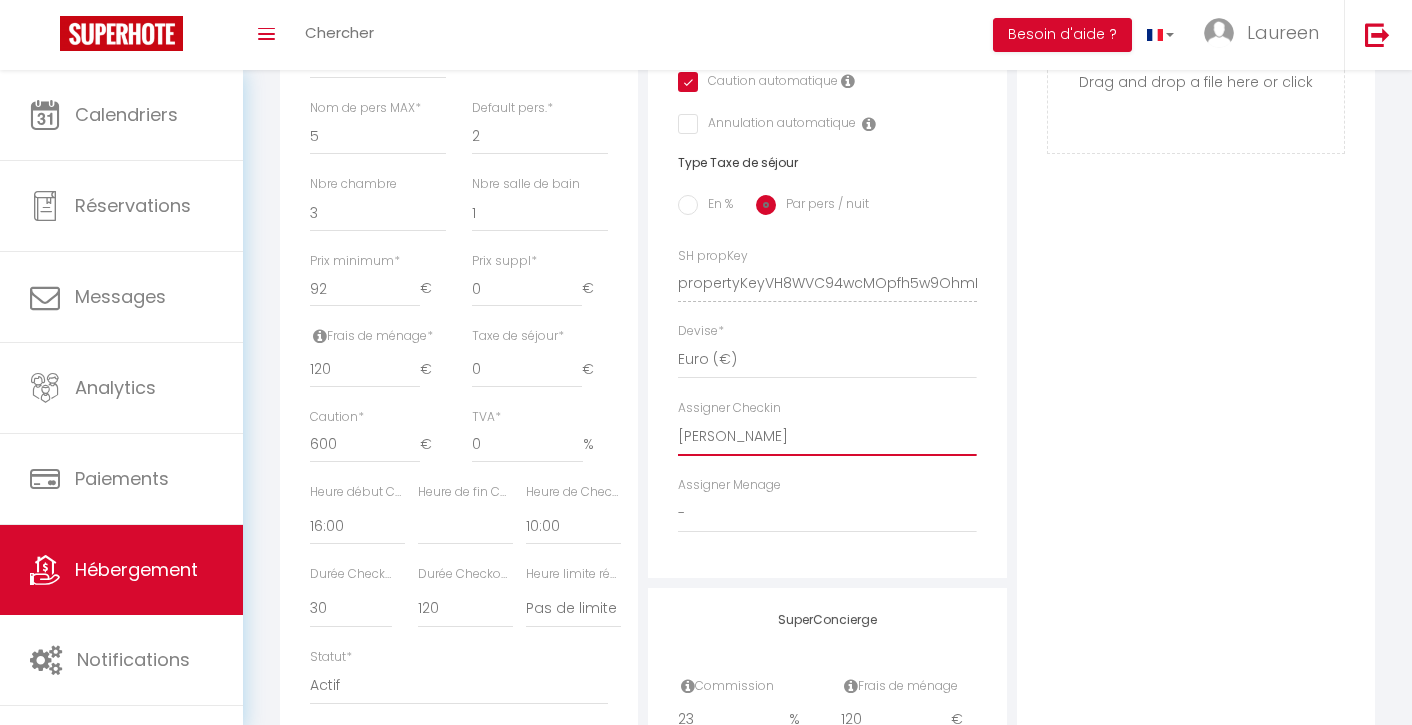 select 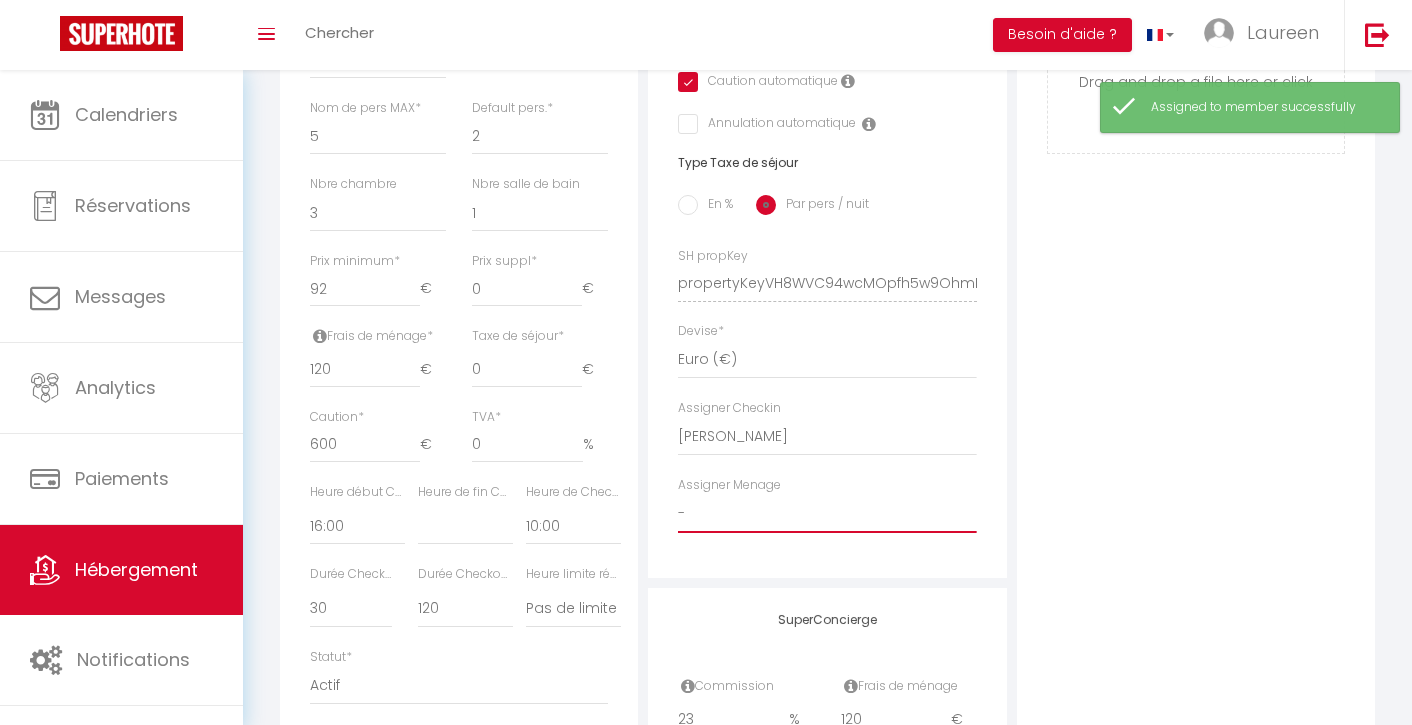 select on "37546" 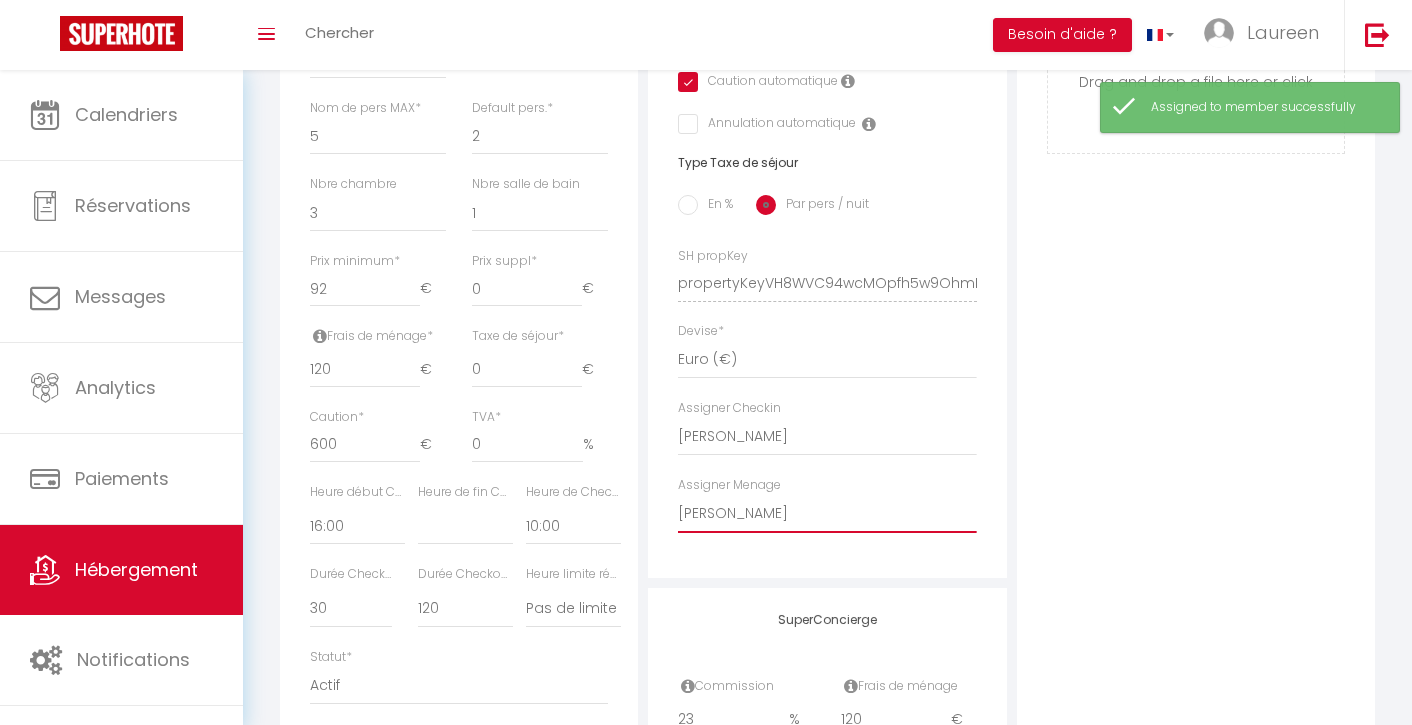 select 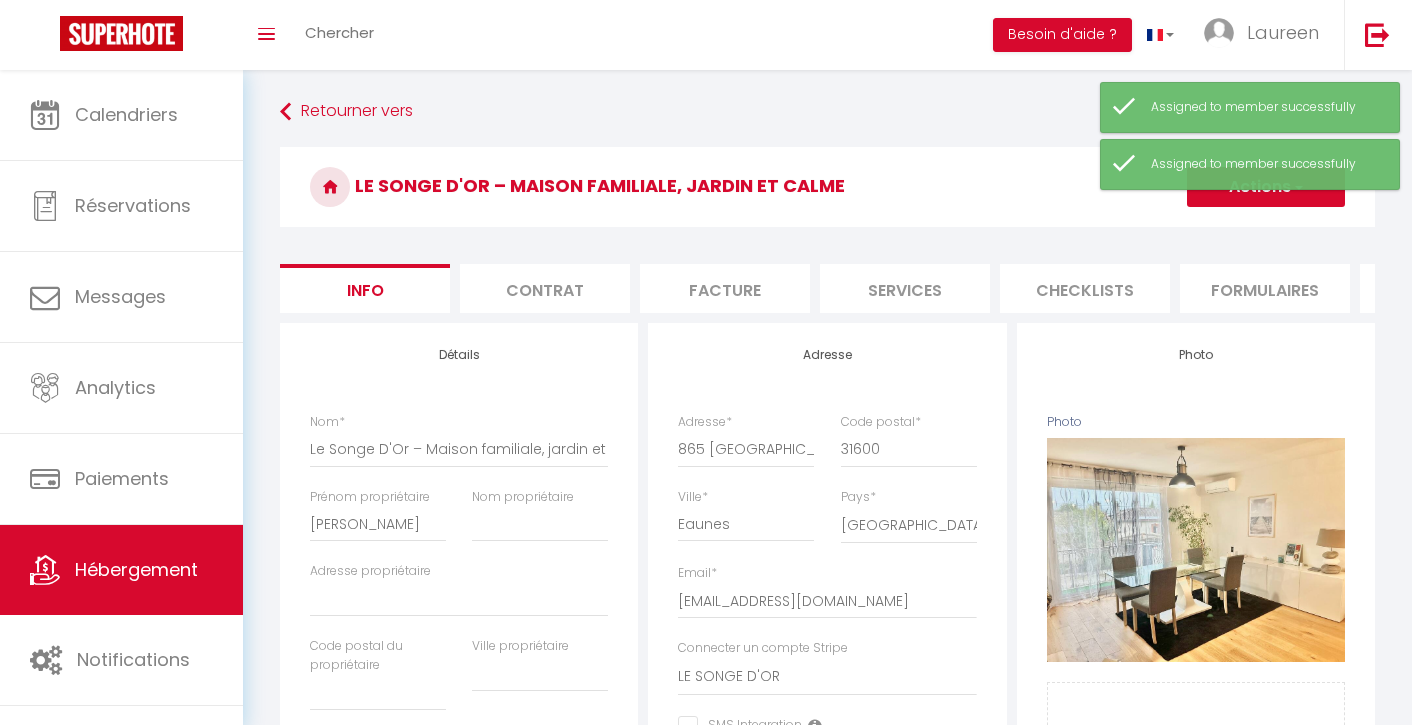 scroll, scrollTop: 0, scrollLeft: 0, axis: both 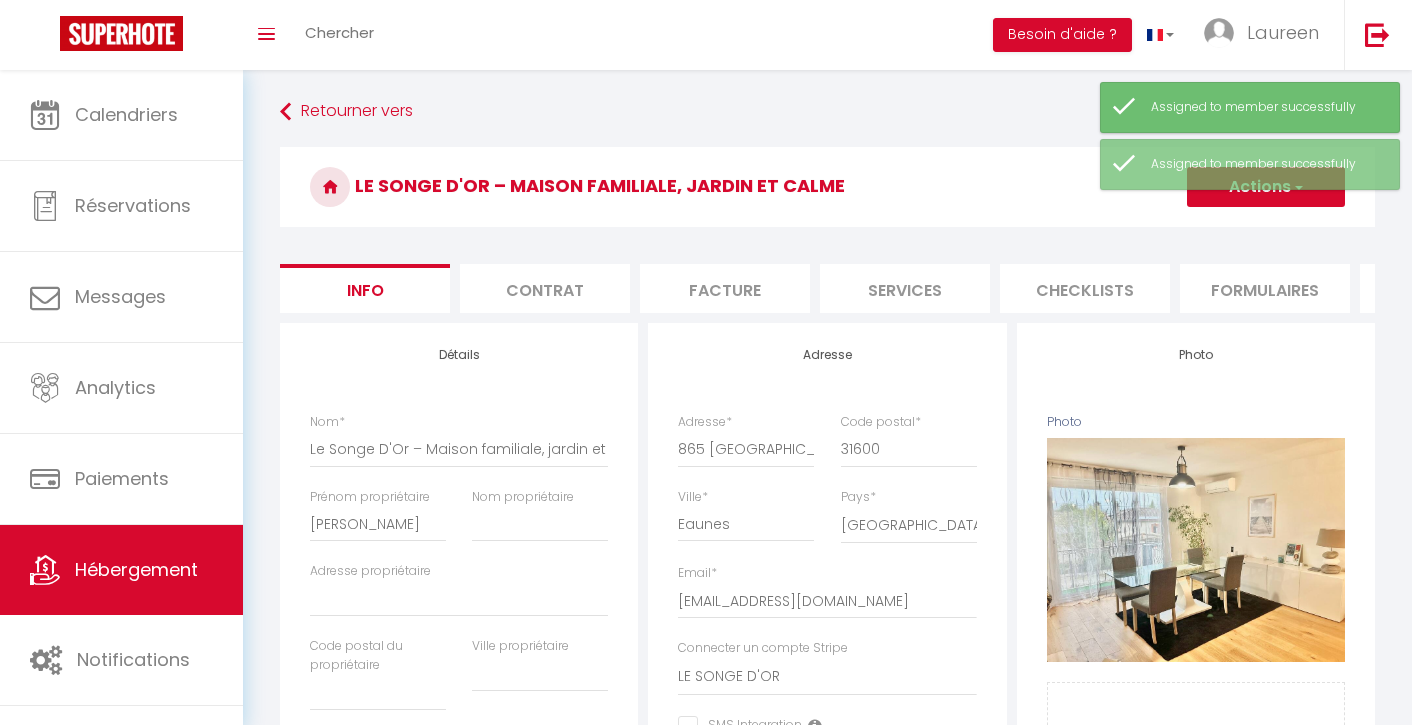 click on "Actions" at bounding box center (1266, 187) 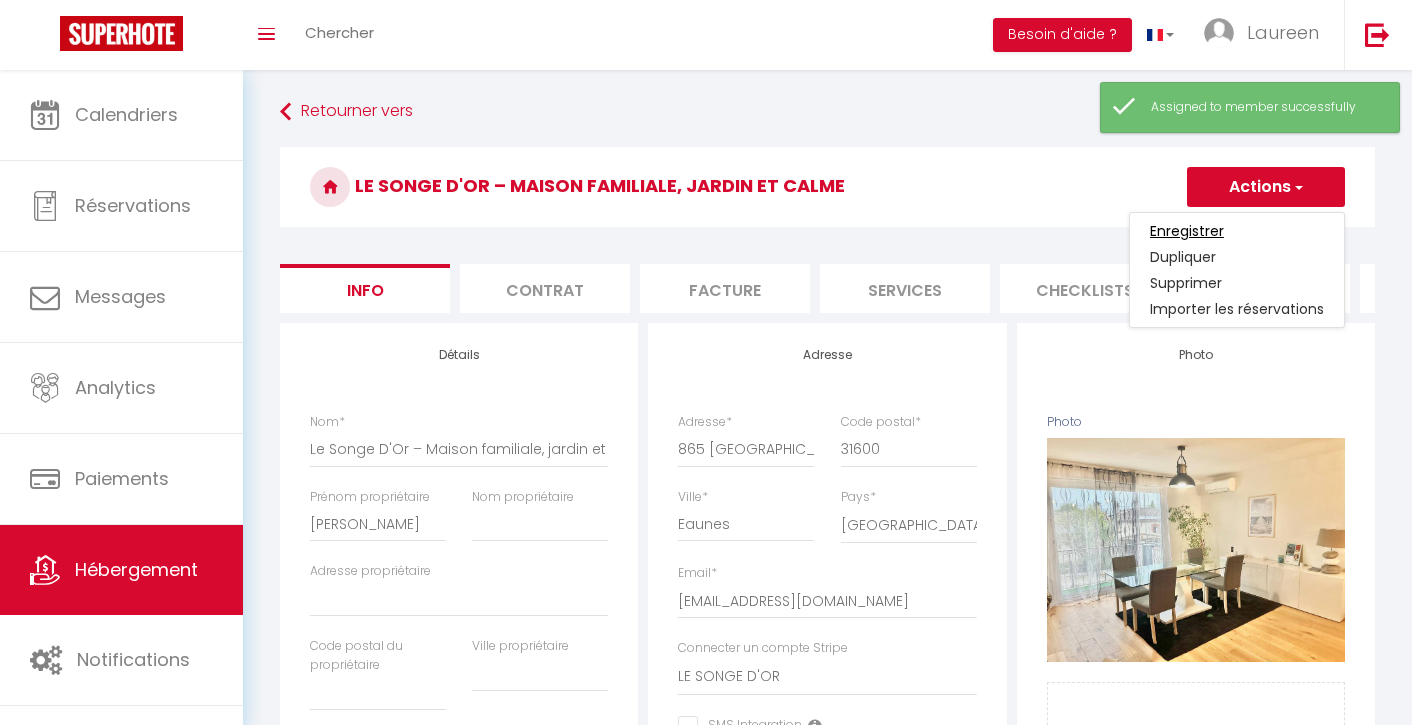 click on "Enregistrer" at bounding box center (1187, 231) 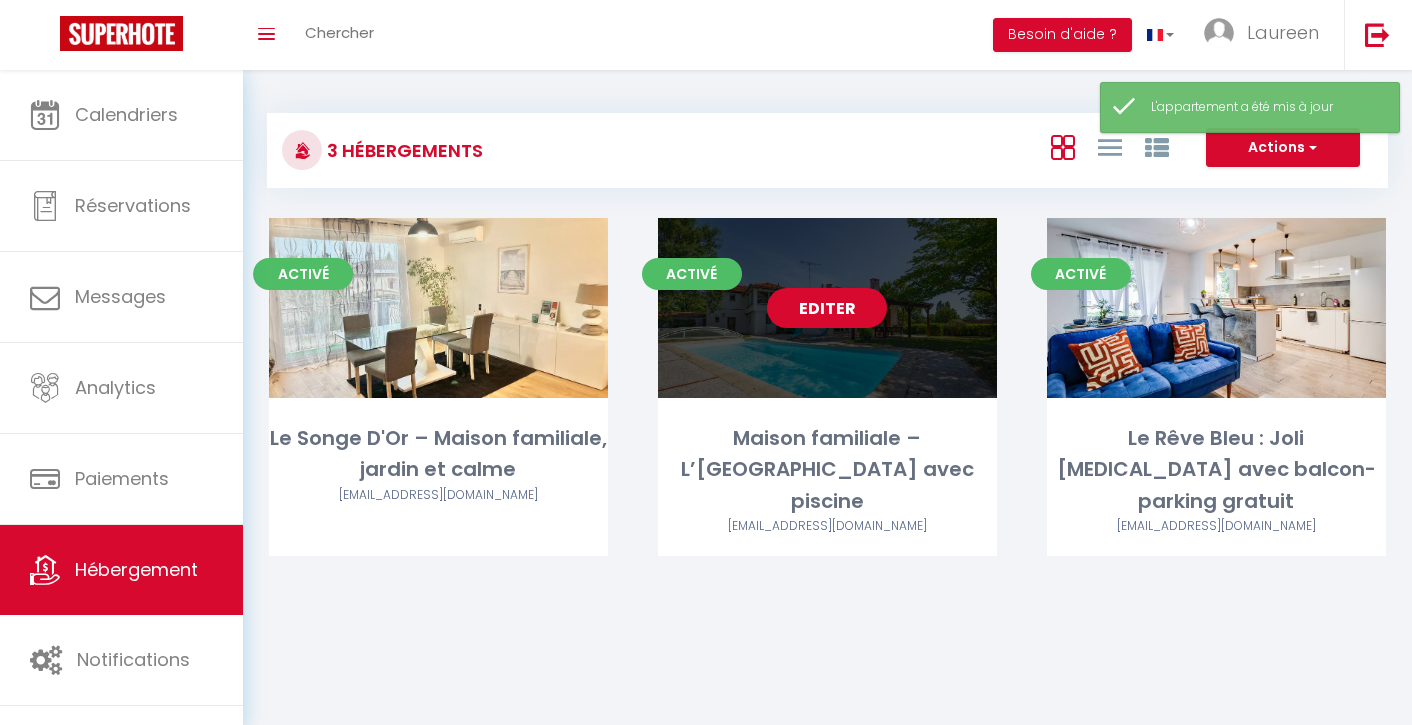click on "Editer" at bounding box center [827, 308] 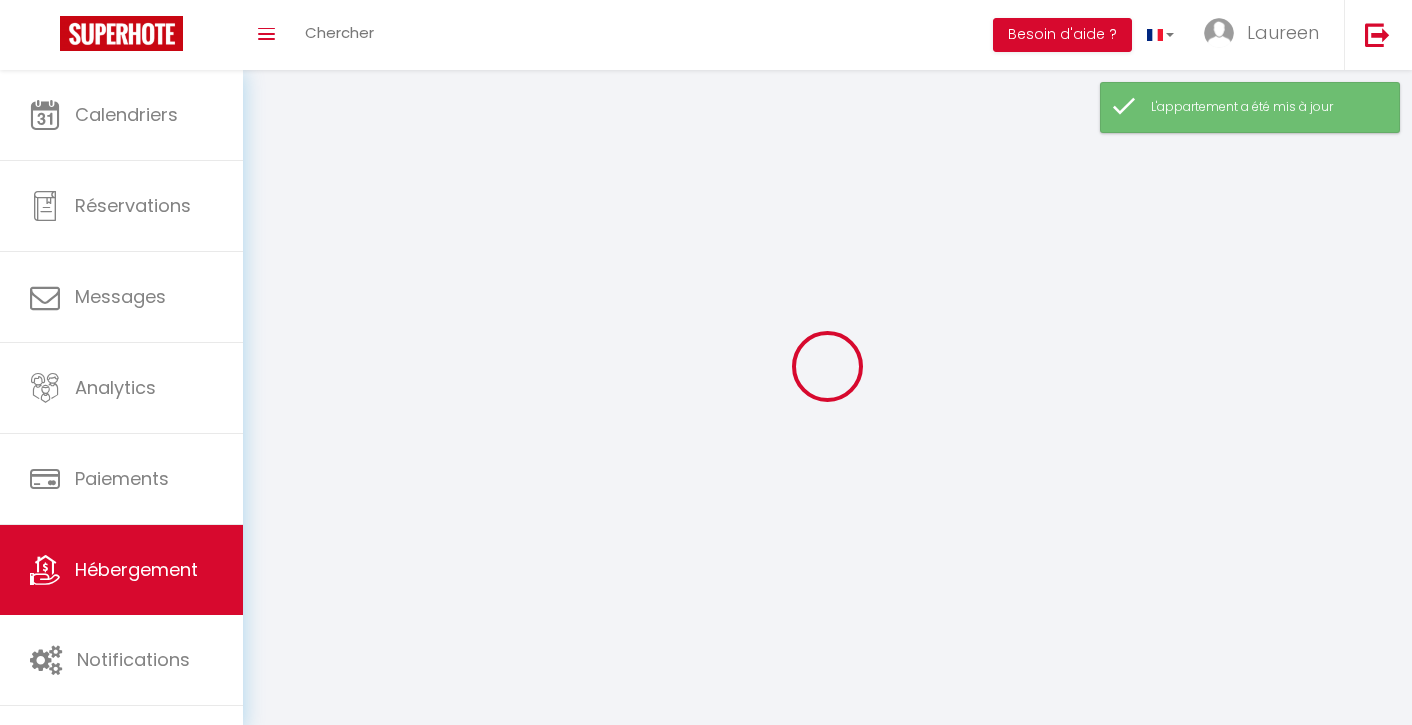 type on "Maison familiale – L’[GEOGRAPHIC_DATA] avec piscine" 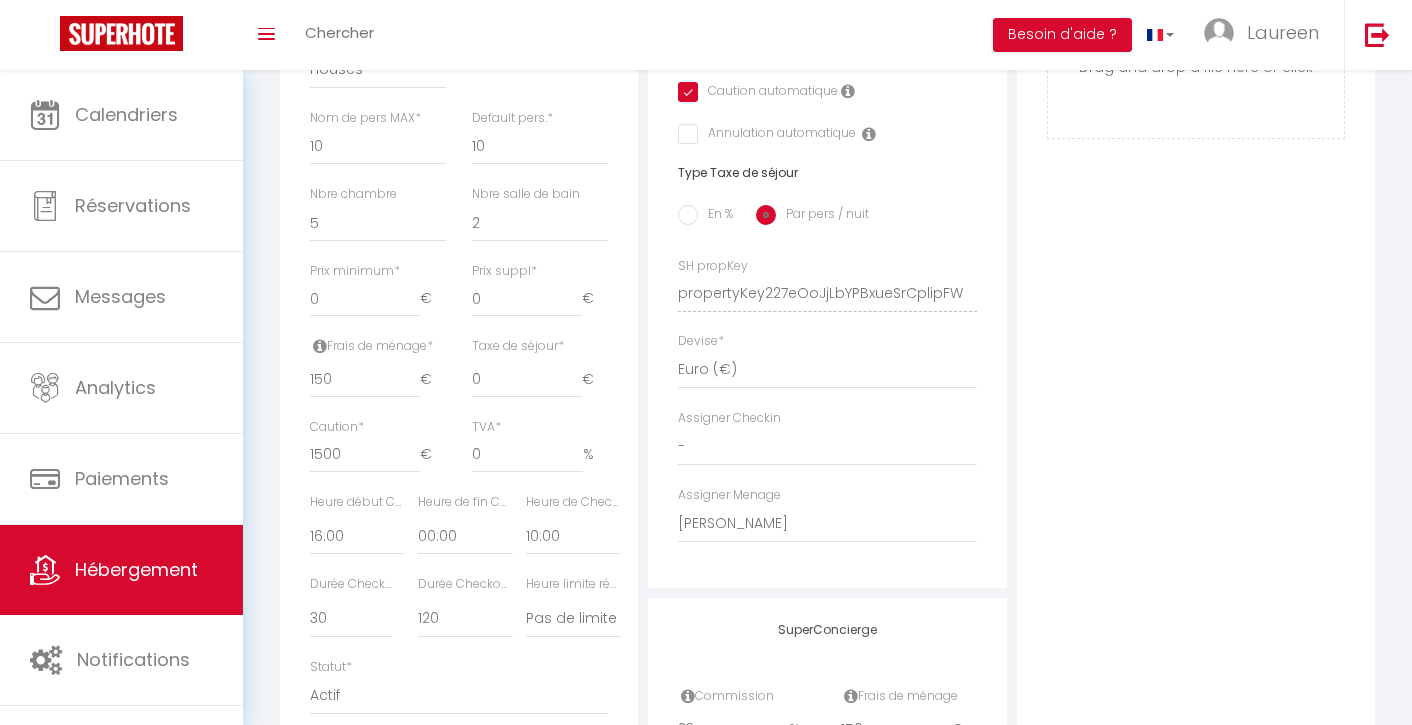scroll, scrollTop: 724, scrollLeft: 0, axis: vertical 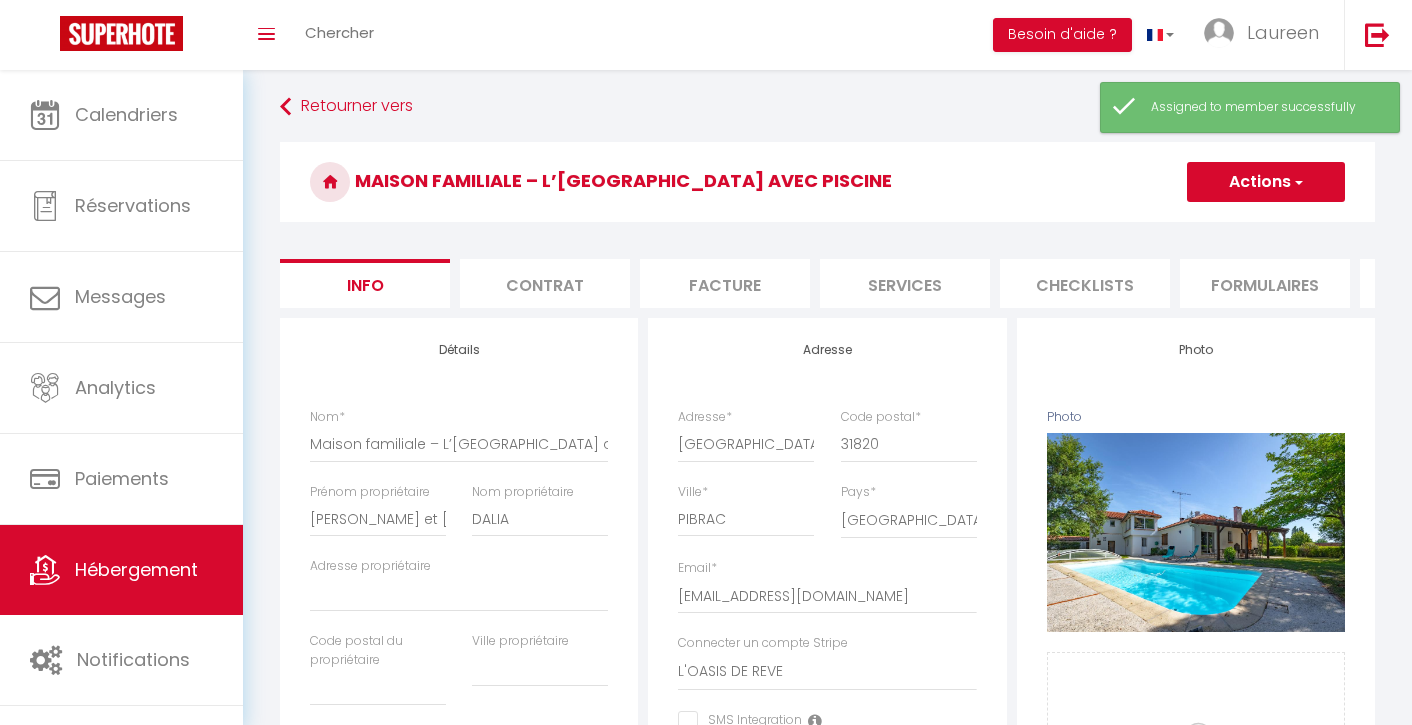 click on "Actions" at bounding box center (1266, 182) 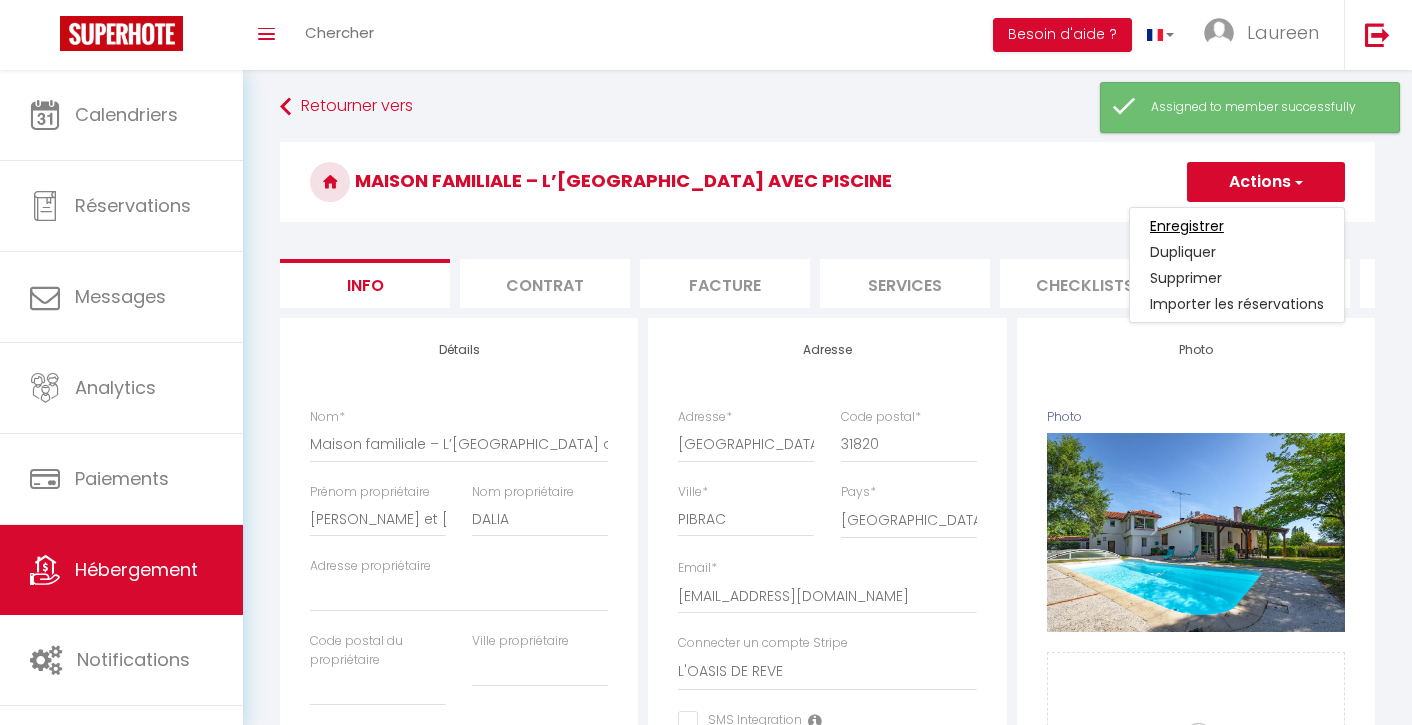 click on "Enregistrer" at bounding box center [1187, 226] 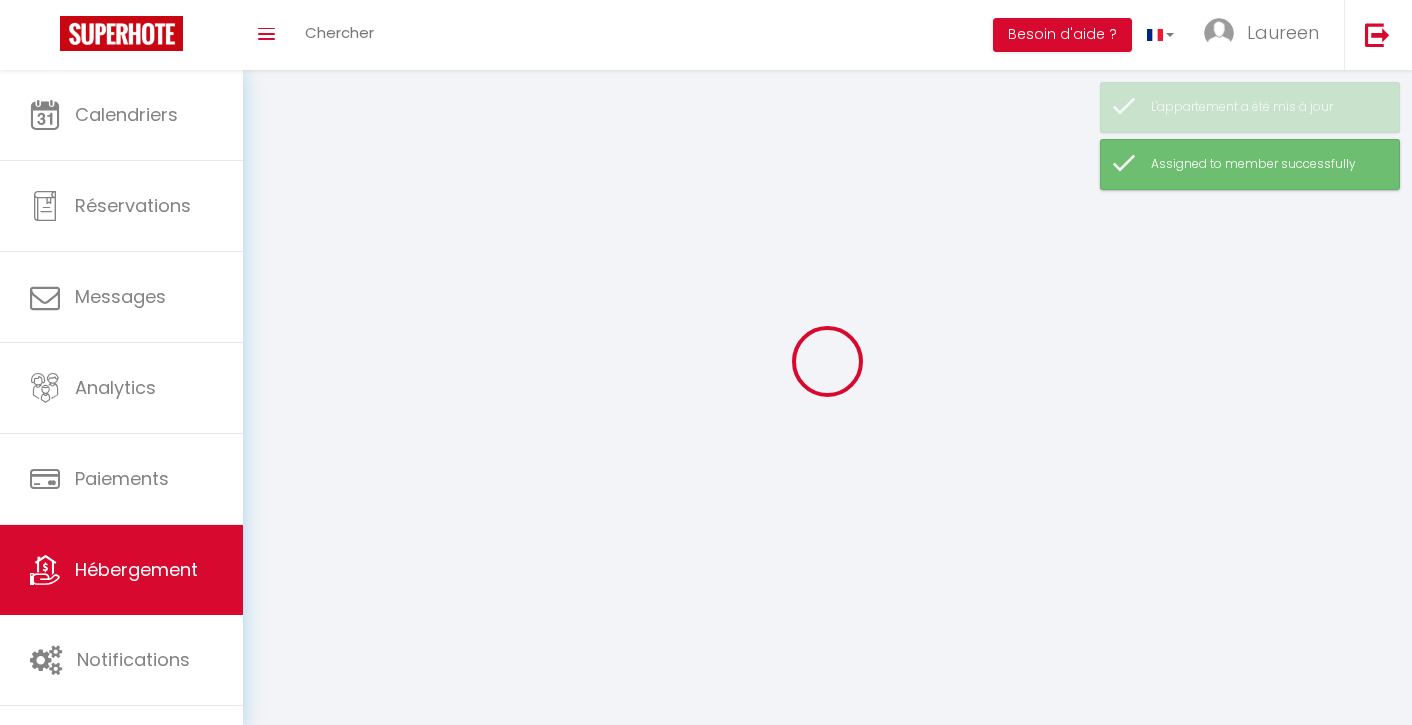 scroll, scrollTop: 0, scrollLeft: 0, axis: both 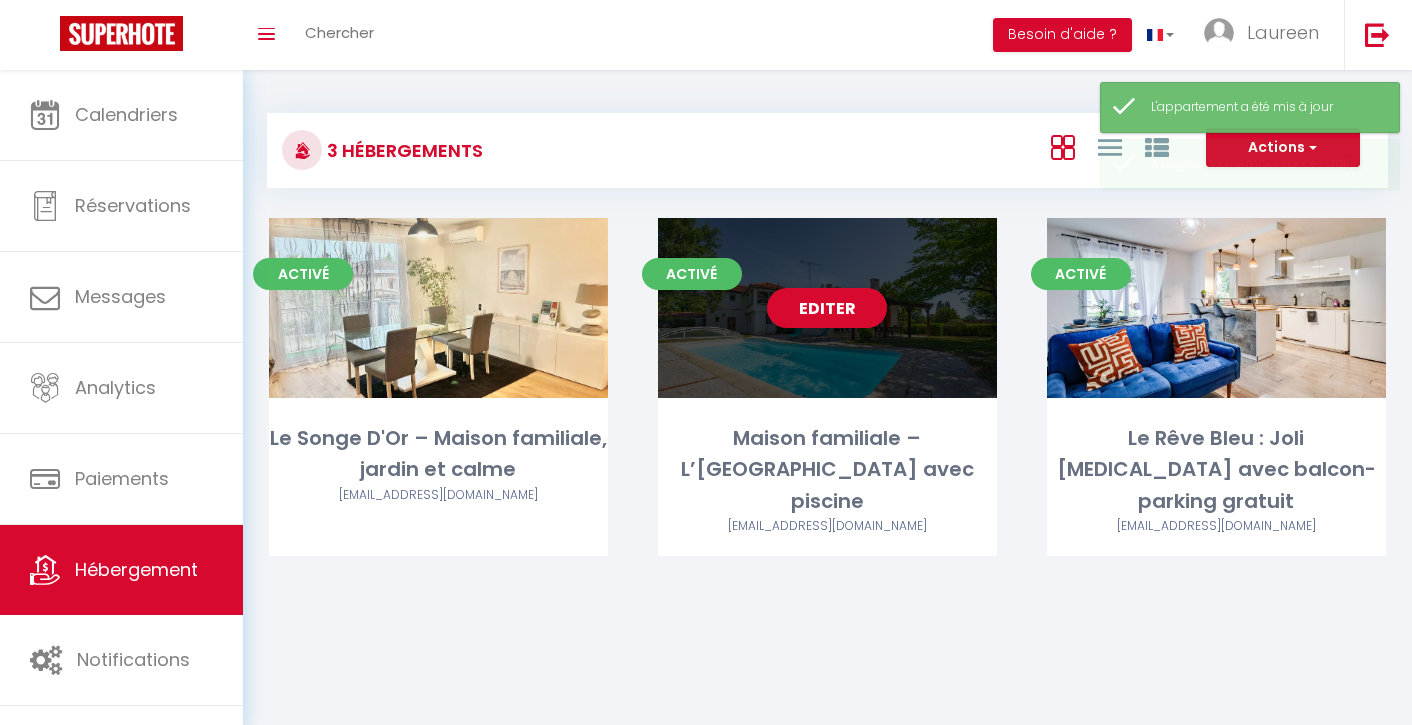 click on "Editer" at bounding box center (827, 308) 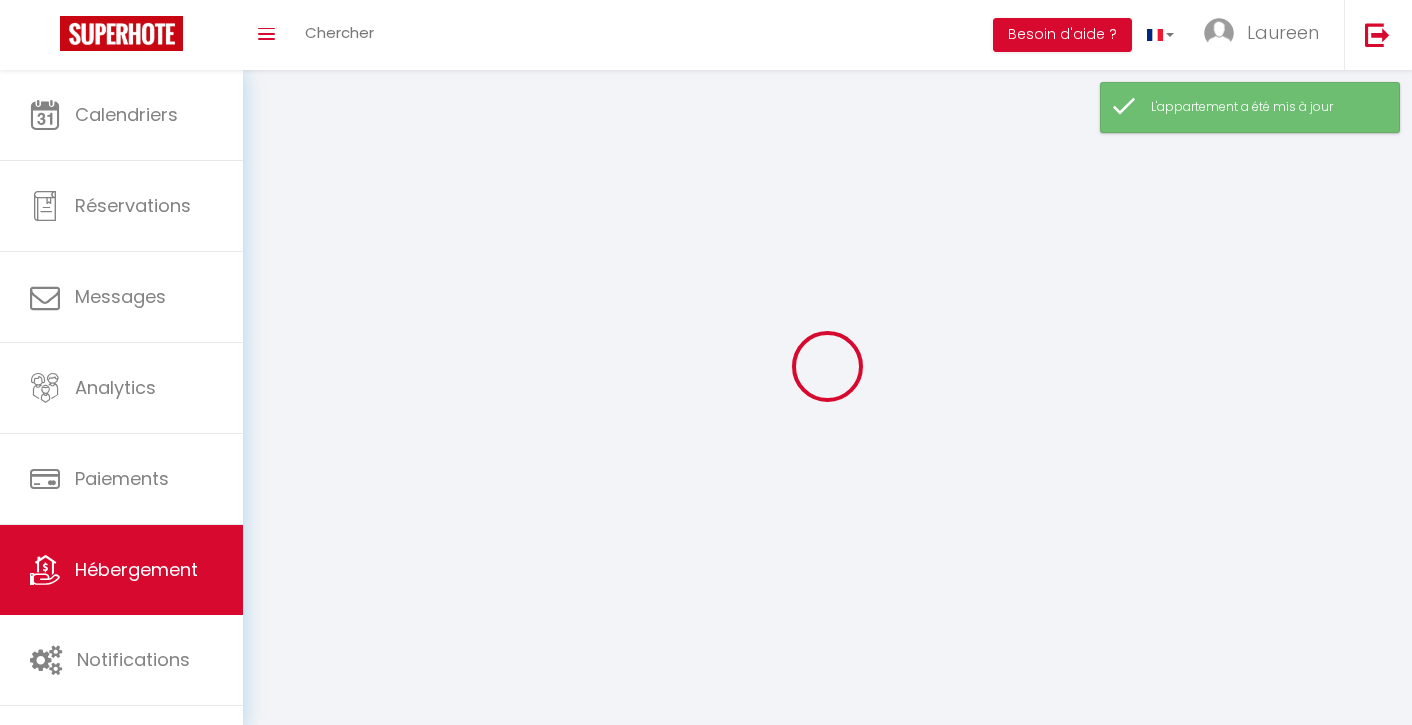 click at bounding box center (827, 366) 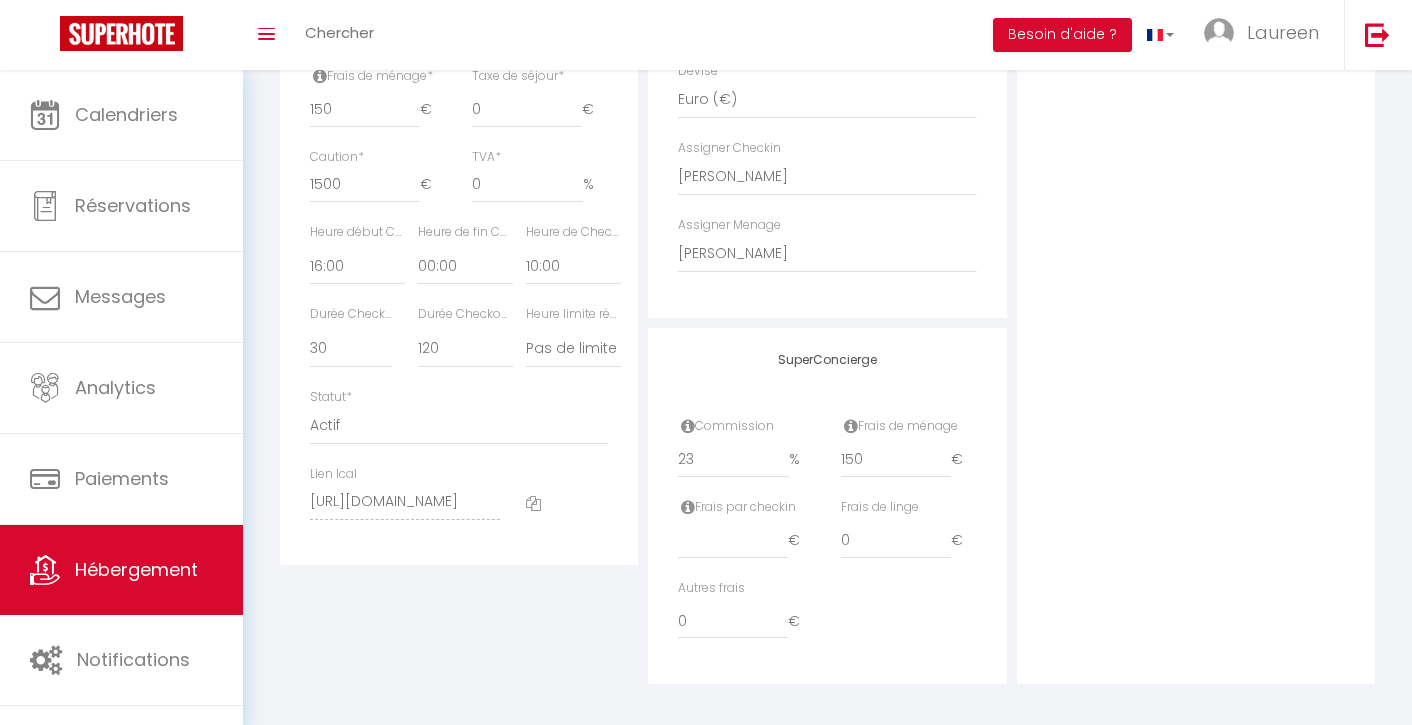 scroll, scrollTop: 987, scrollLeft: 0, axis: vertical 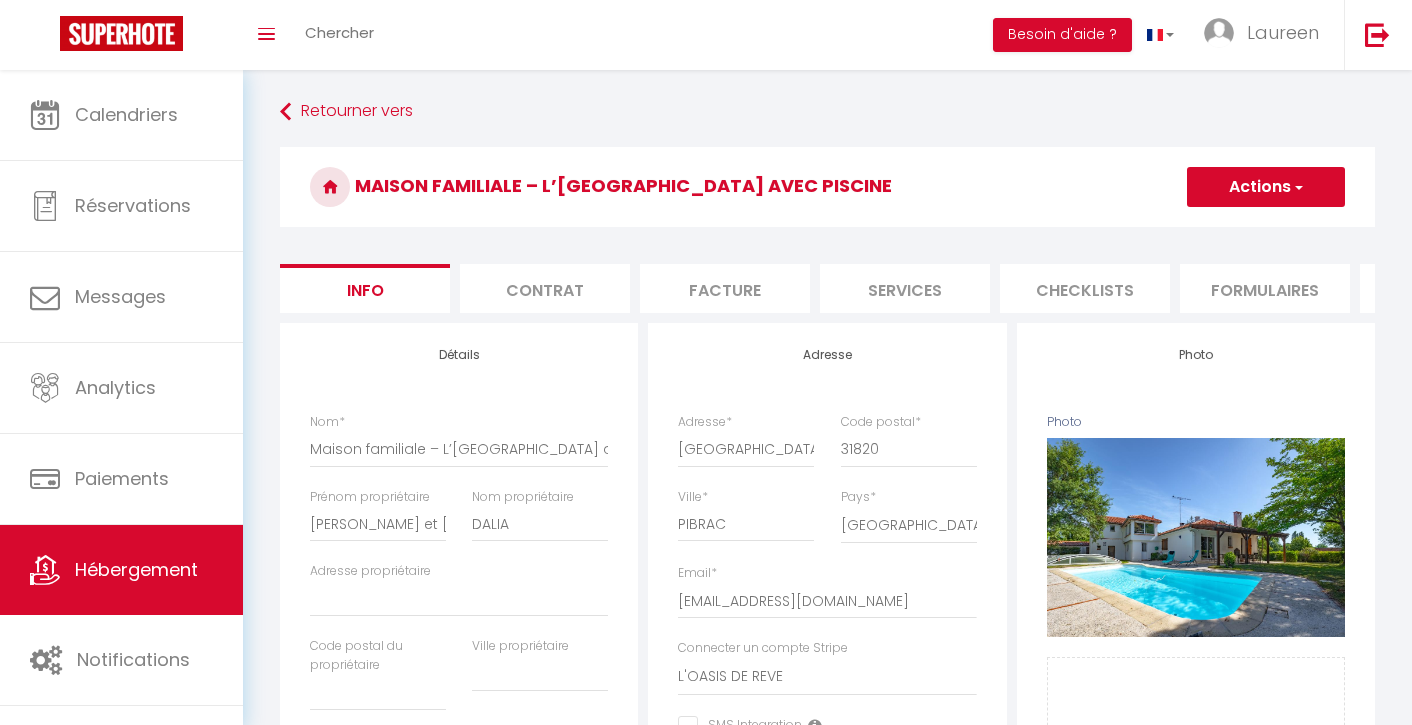 click on "Actions" at bounding box center [1266, 187] 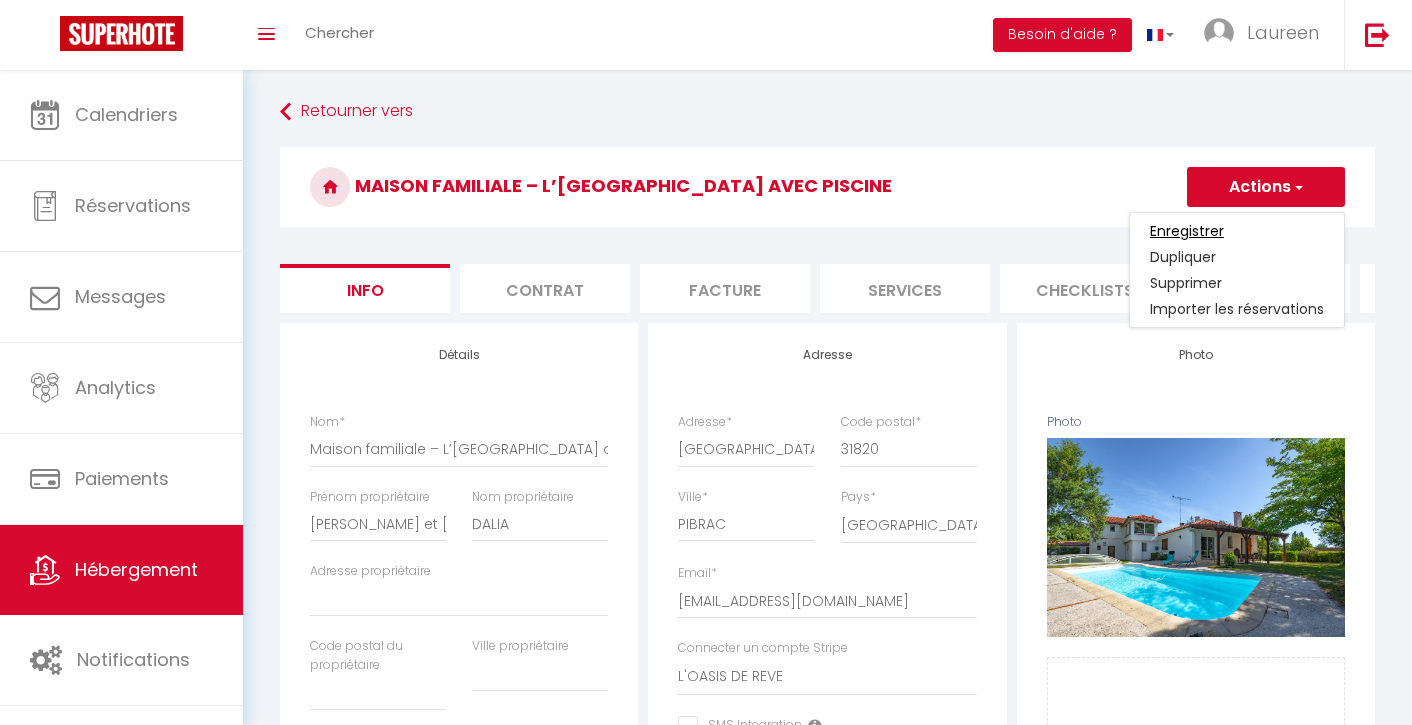 click on "Enregistrer" at bounding box center (1187, 231) 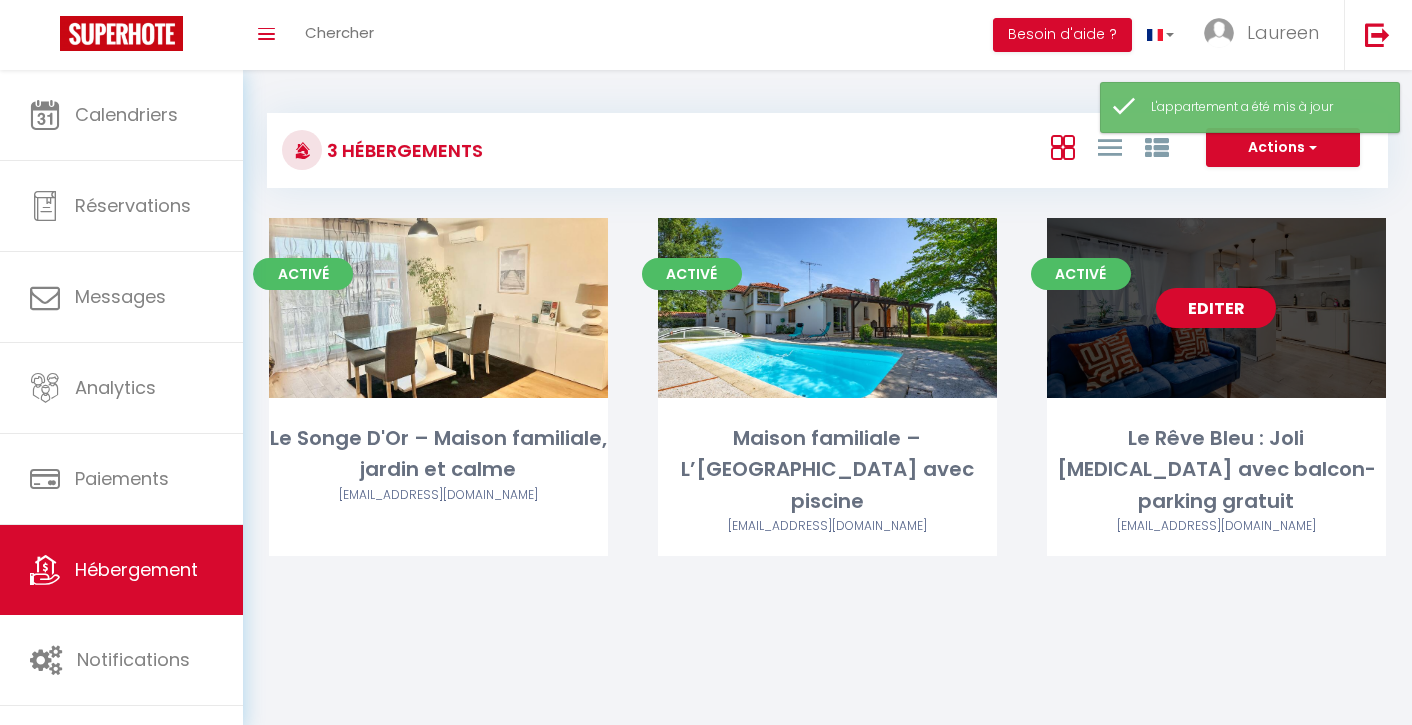click on "Editer" at bounding box center [1216, 308] 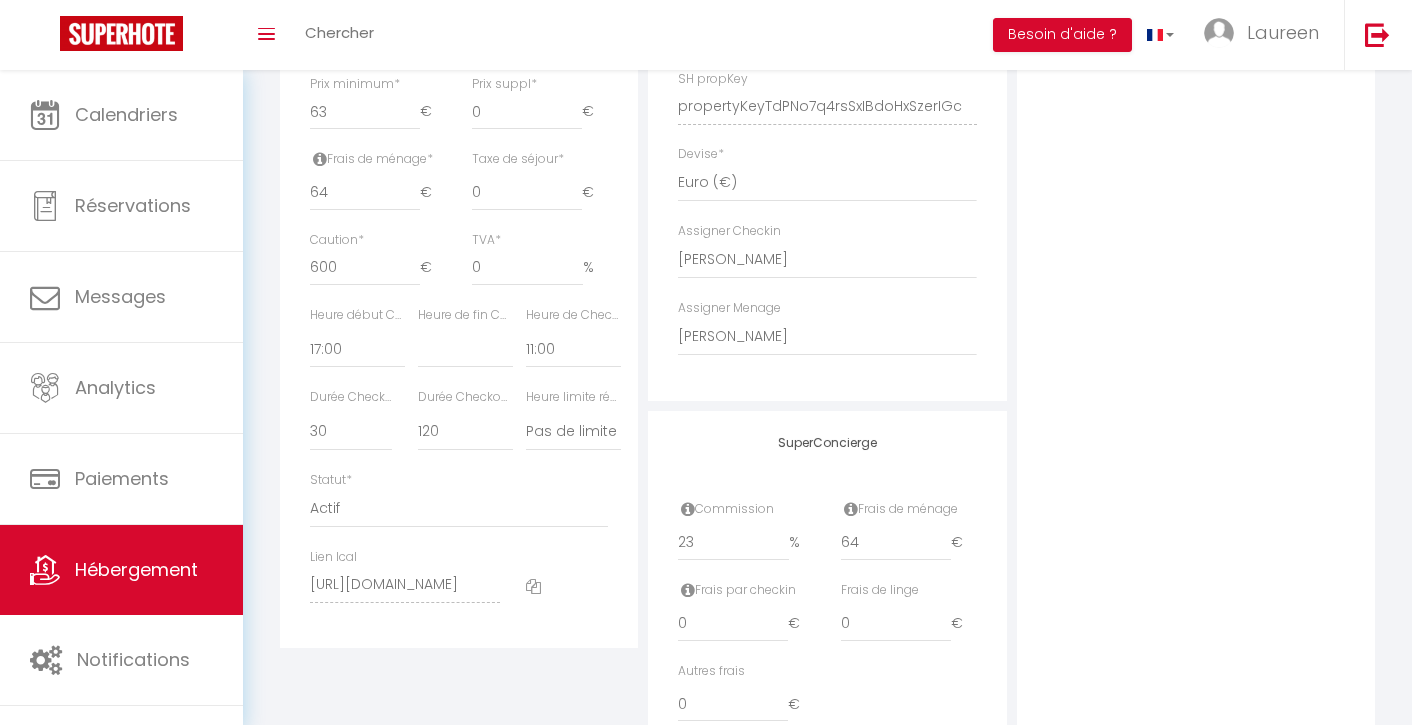scroll, scrollTop: 905, scrollLeft: 0, axis: vertical 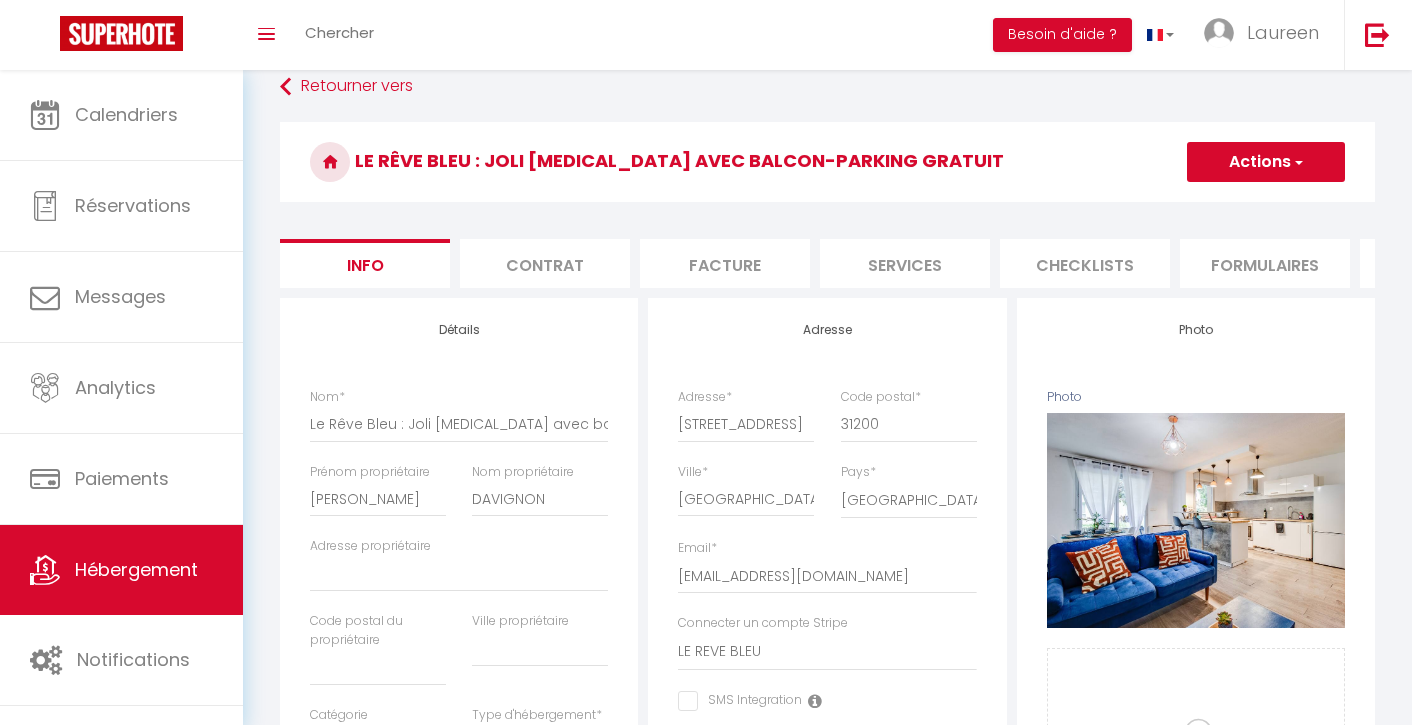 click on "Actions" at bounding box center (1266, 162) 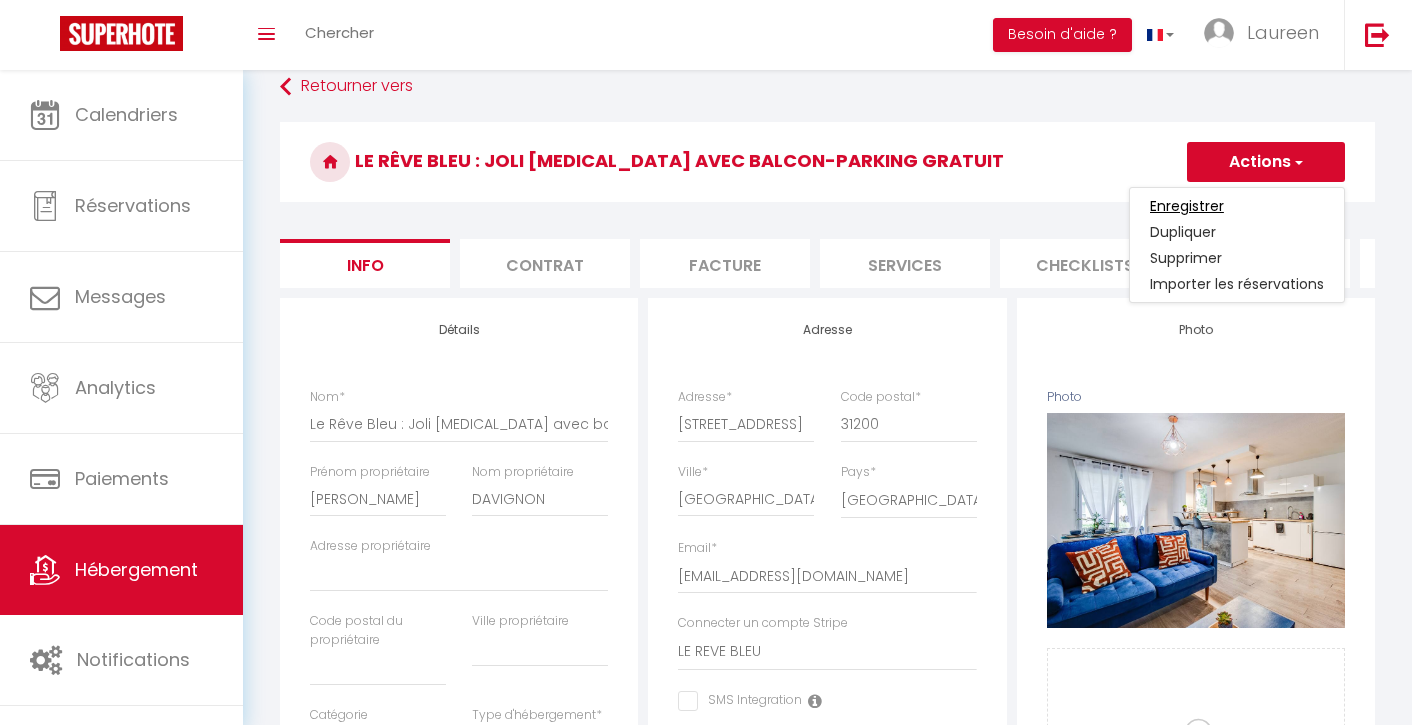 click on "Enregistrer" at bounding box center (1187, 206) 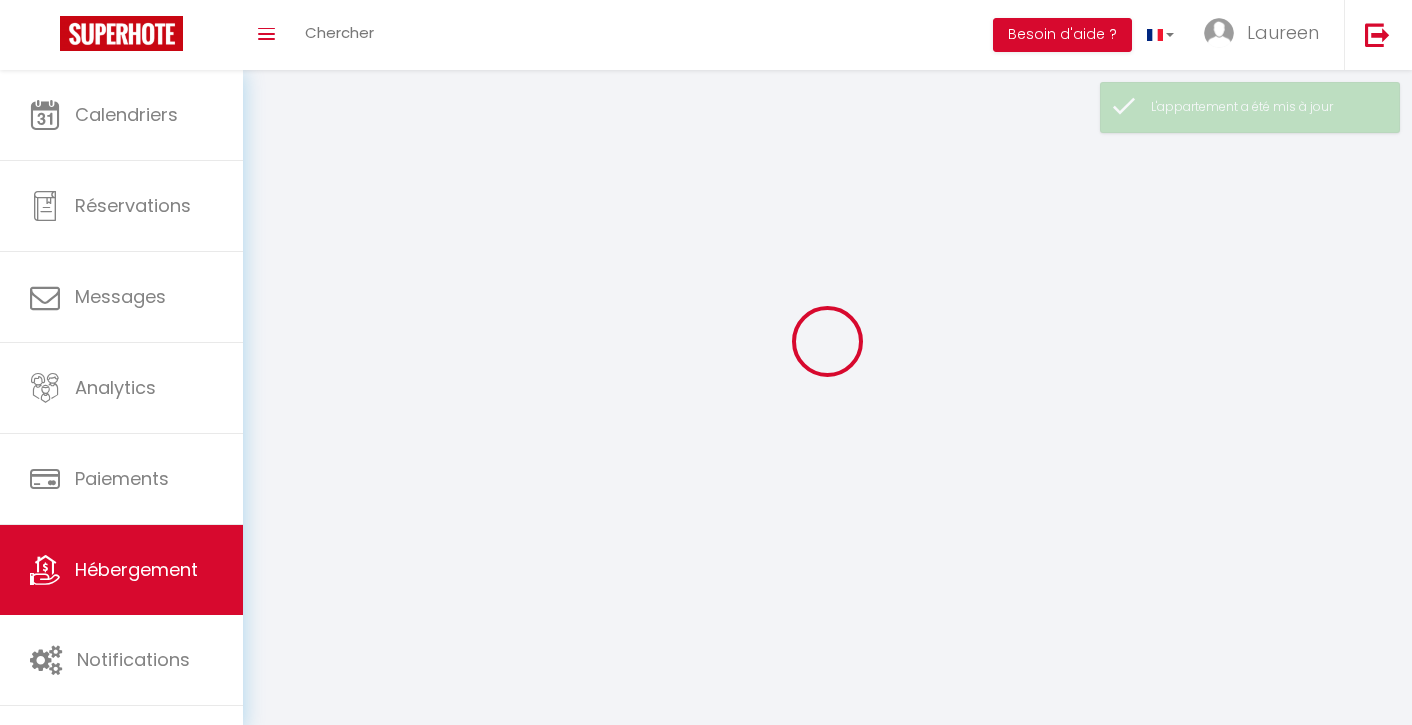 scroll, scrollTop: 0, scrollLeft: 0, axis: both 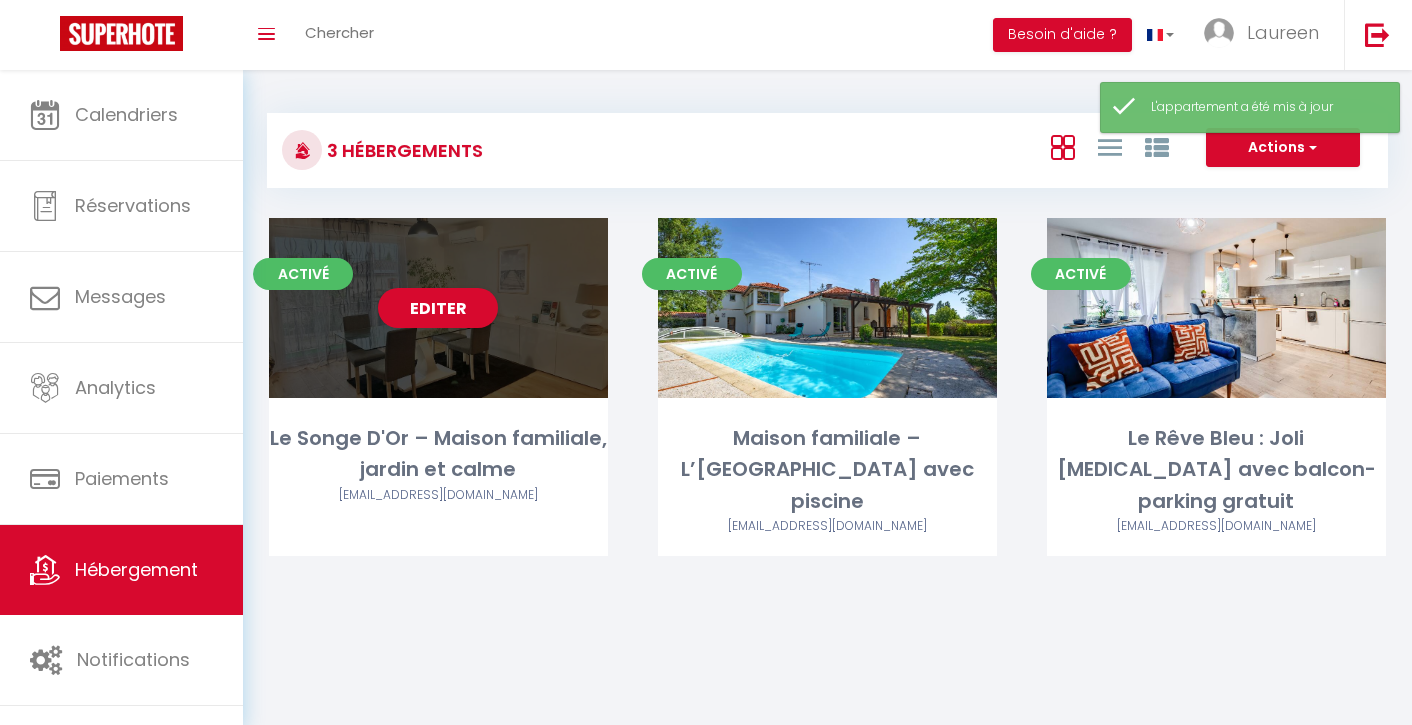 click on "Editer" at bounding box center (438, 308) 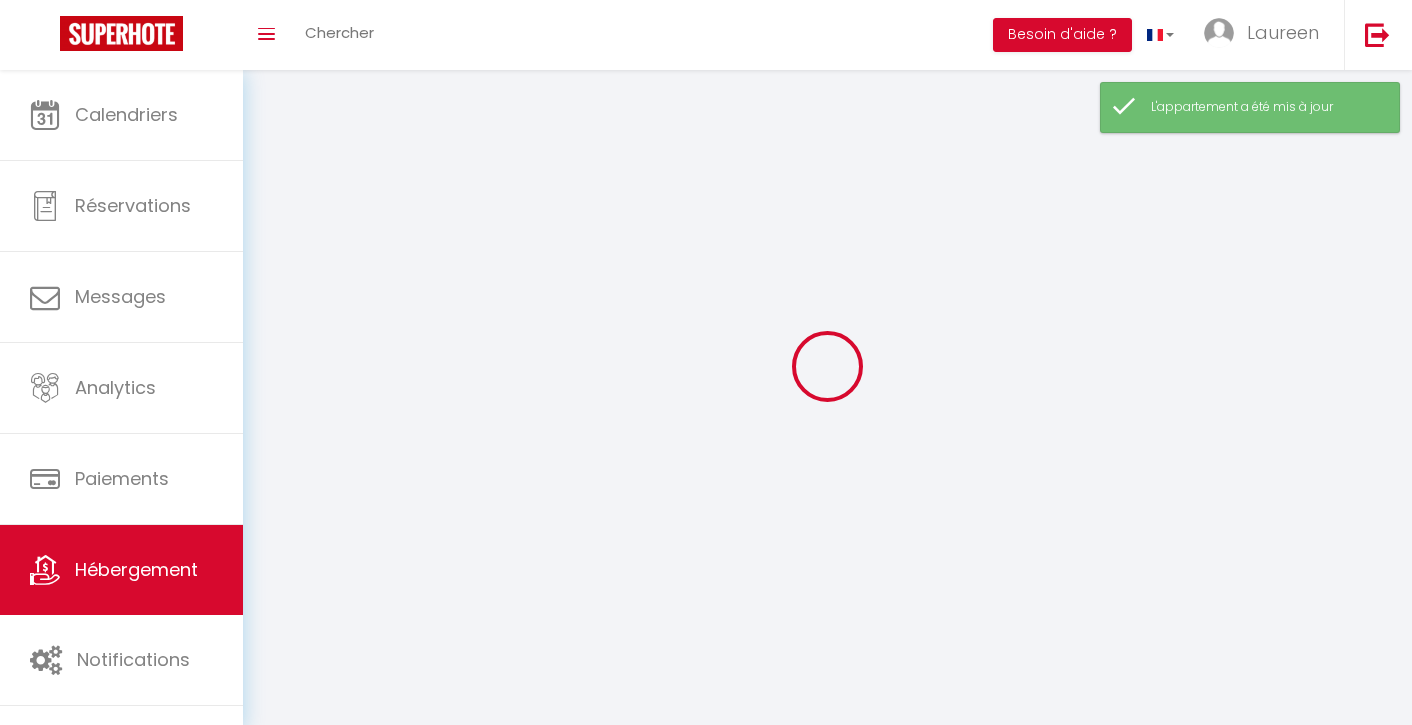 click at bounding box center (827, 366) 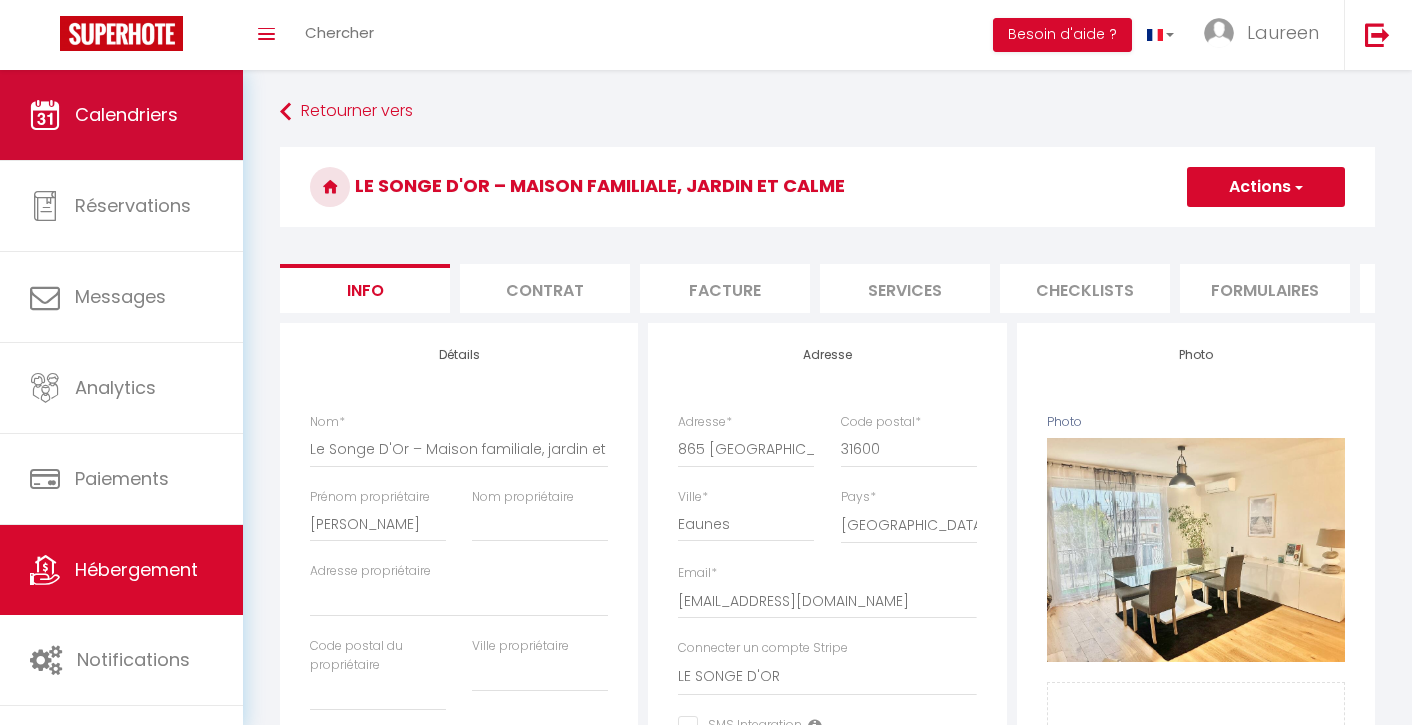 click on "Calendriers" at bounding box center [121, 115] 